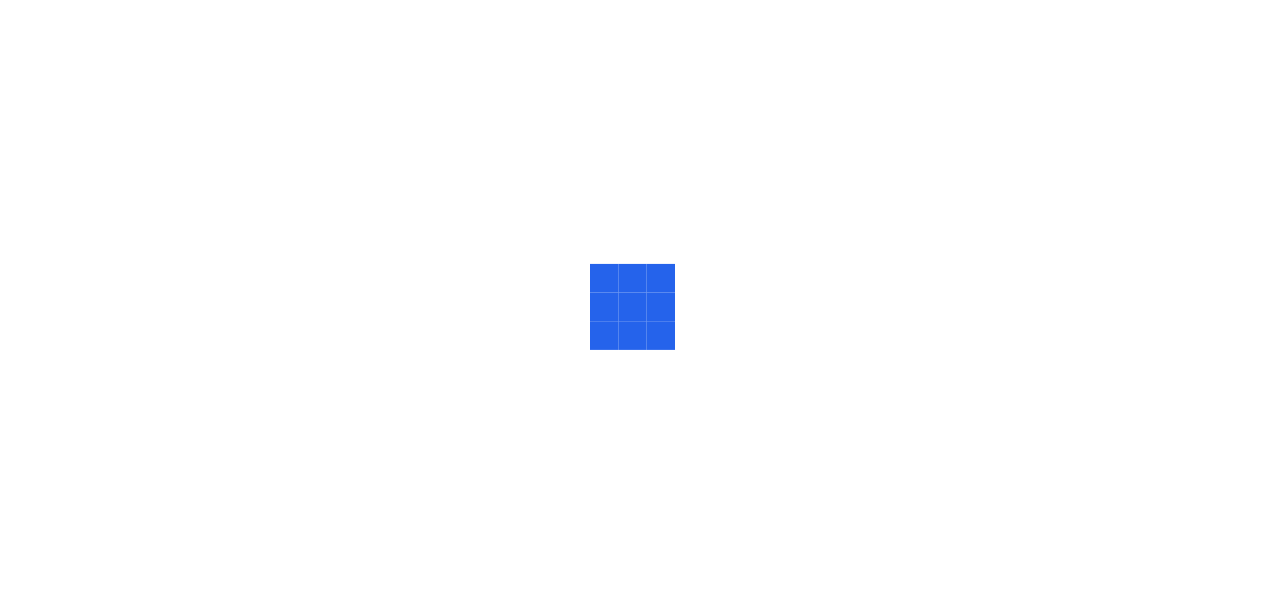 scroll, scrollTop: 0, scrollLeft: 0, axis: both 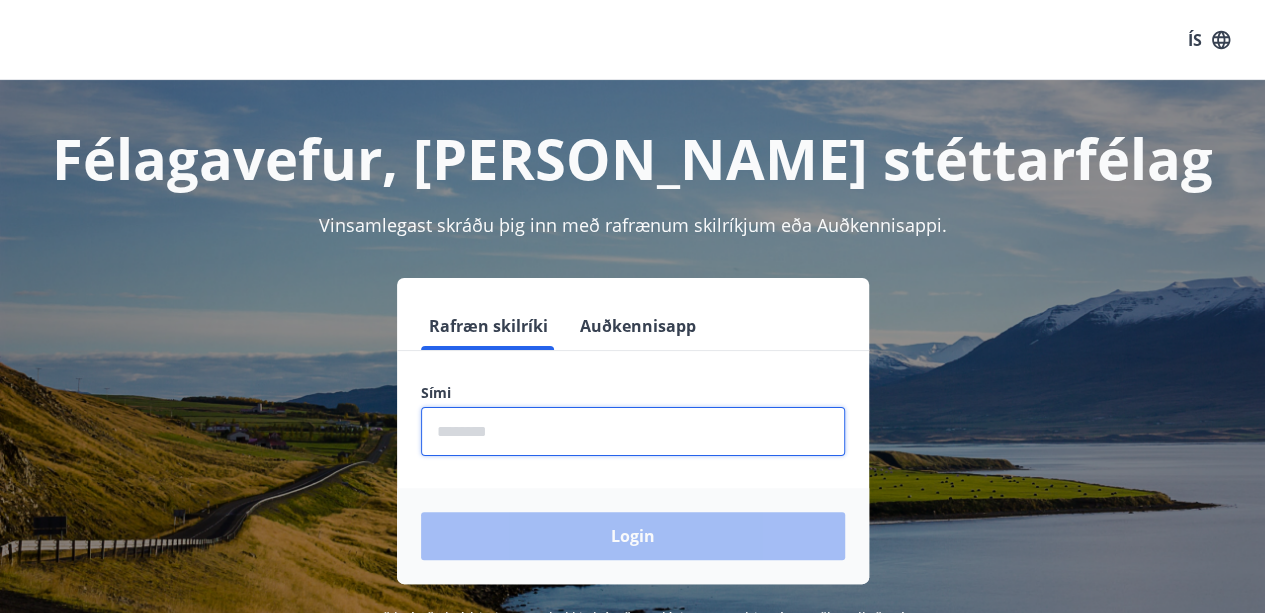 click at bounding box center [633, 431] 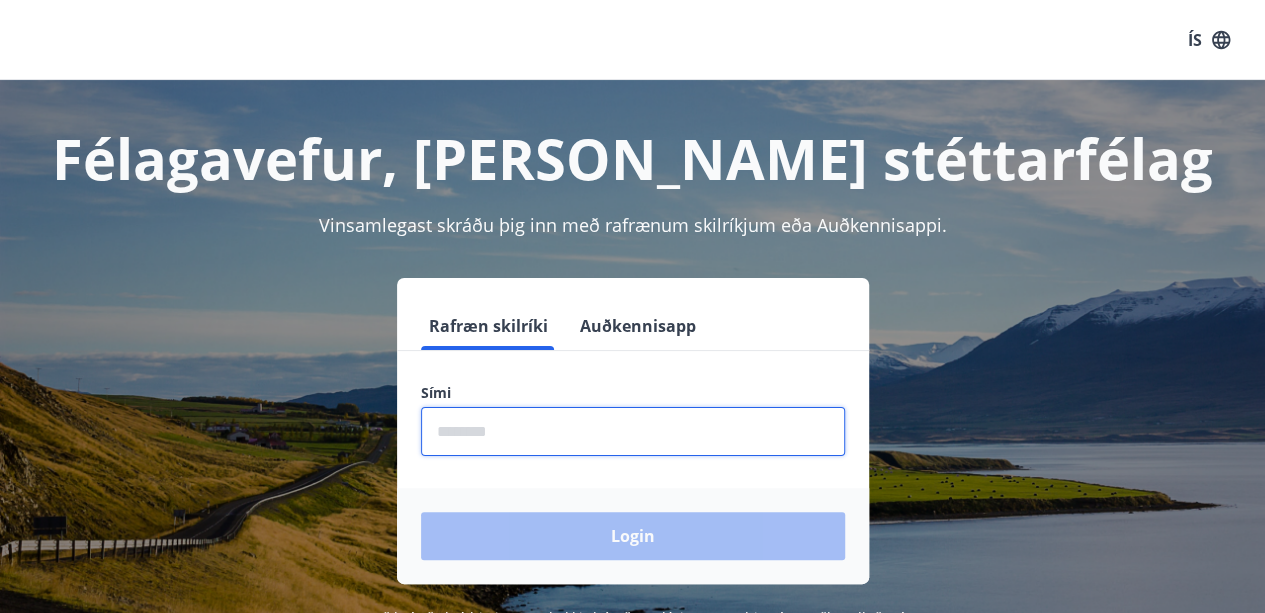 type on "********" 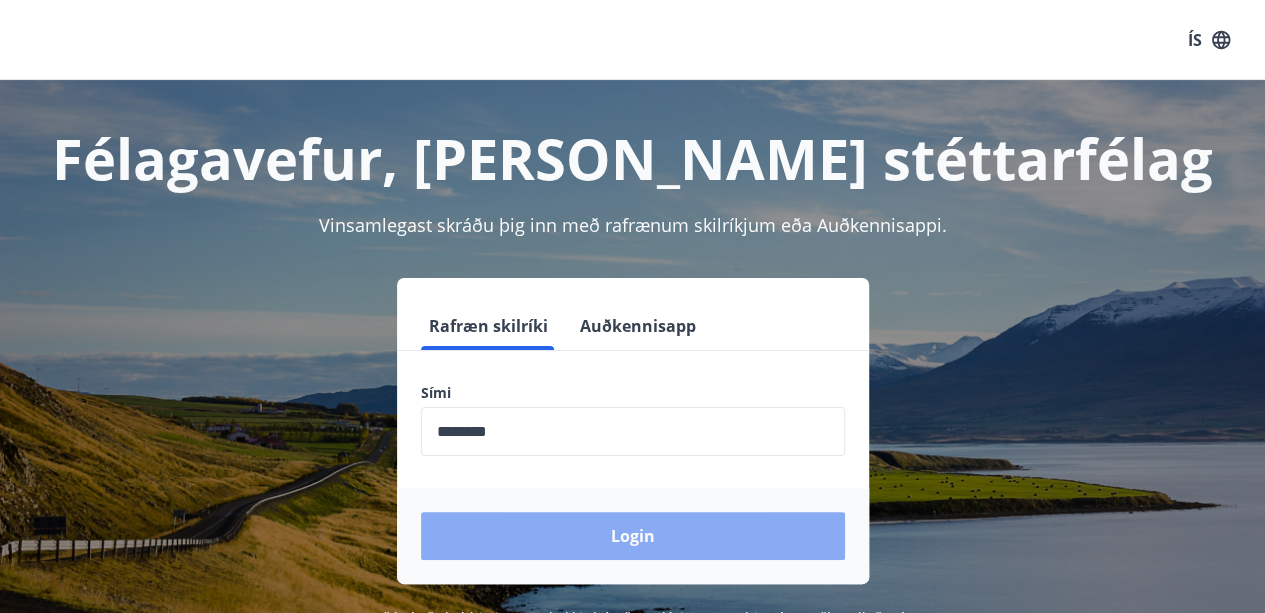 click on "Login" at bounding box center (633, 536) 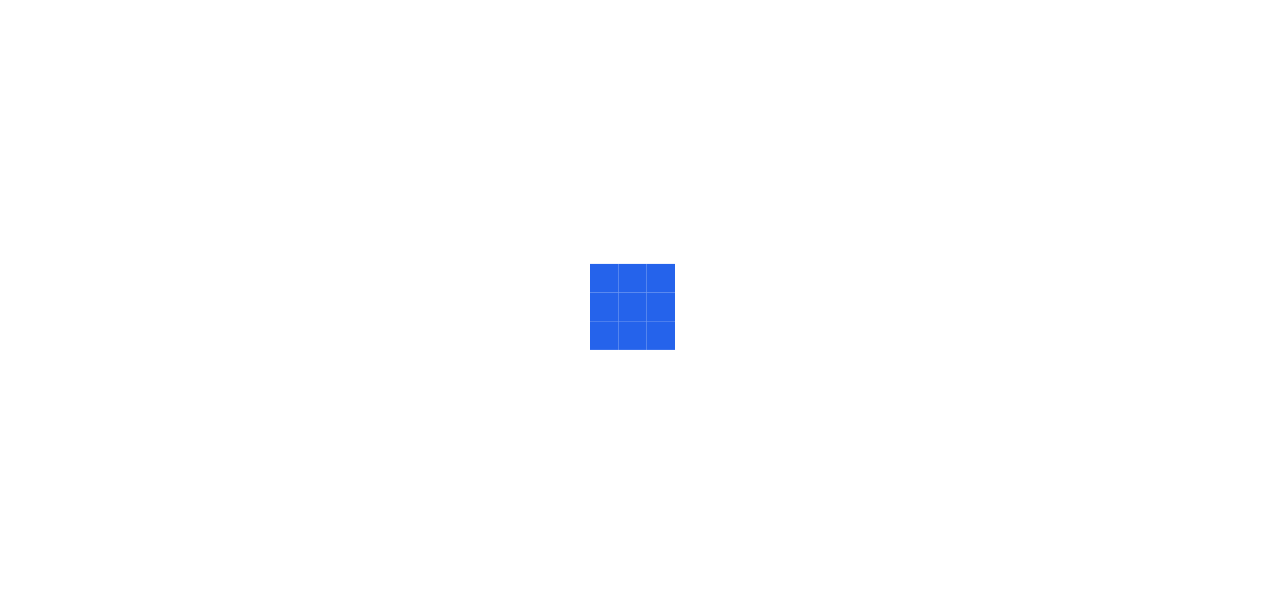 scroll, scrollTop: 0, scrollLeft: 0, axis: both 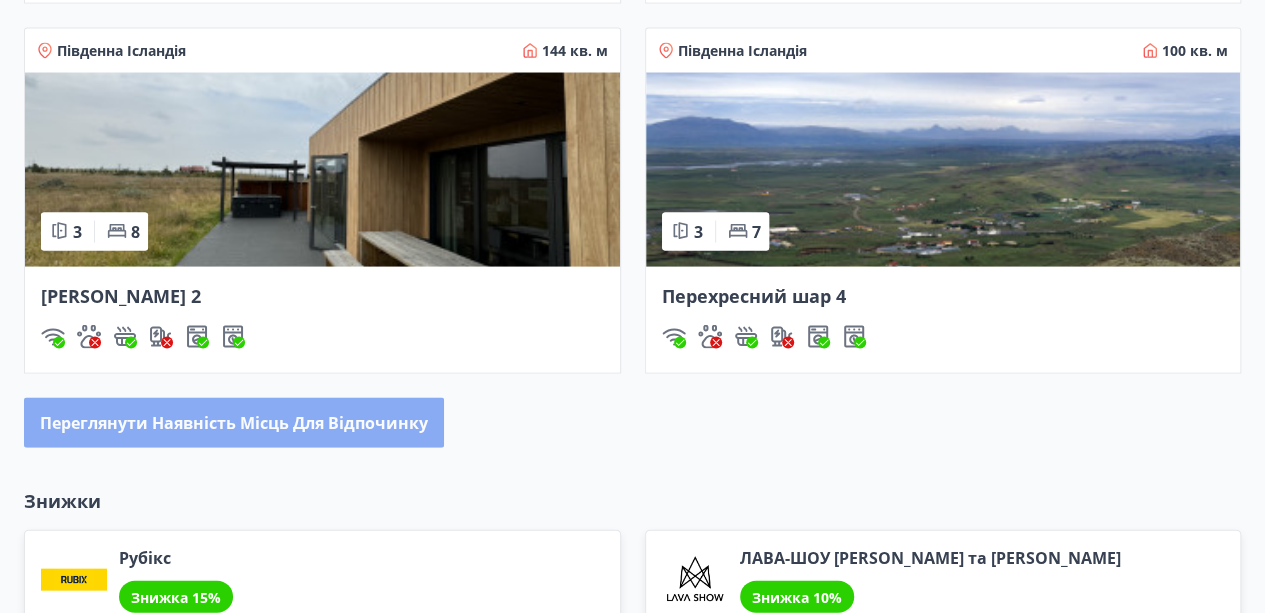 click on "Переглянути наявність місць для відпочинку" at bounding box center (234, 424) 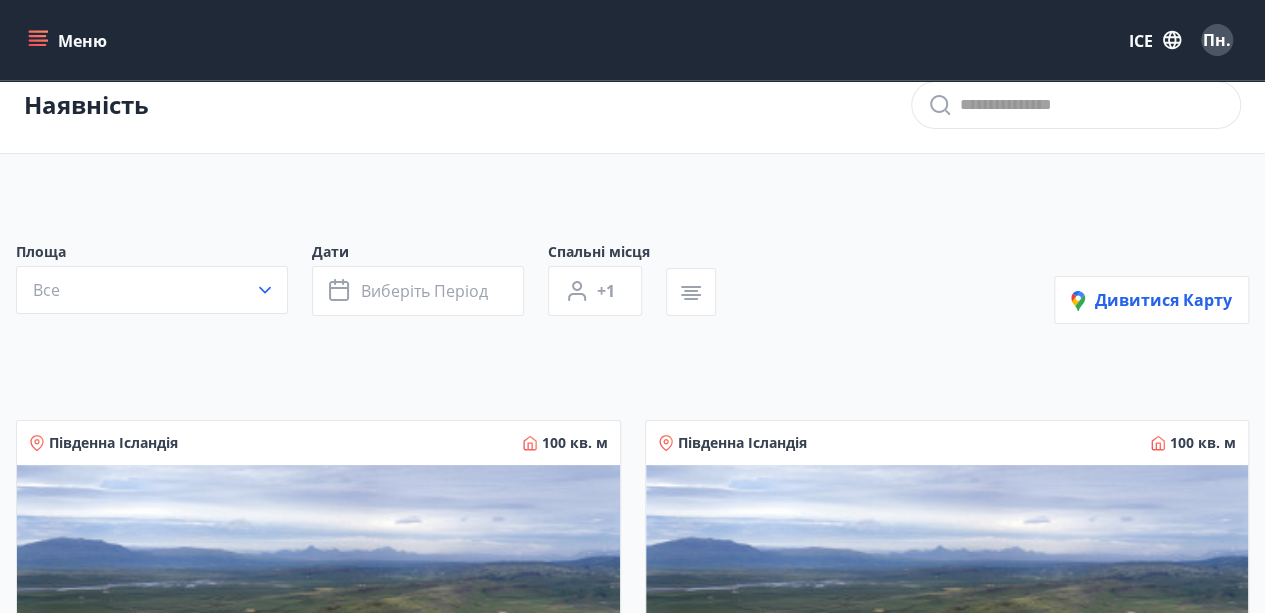 scroll, scrollTop: 24, scrollLeft: 0, axis: vertical 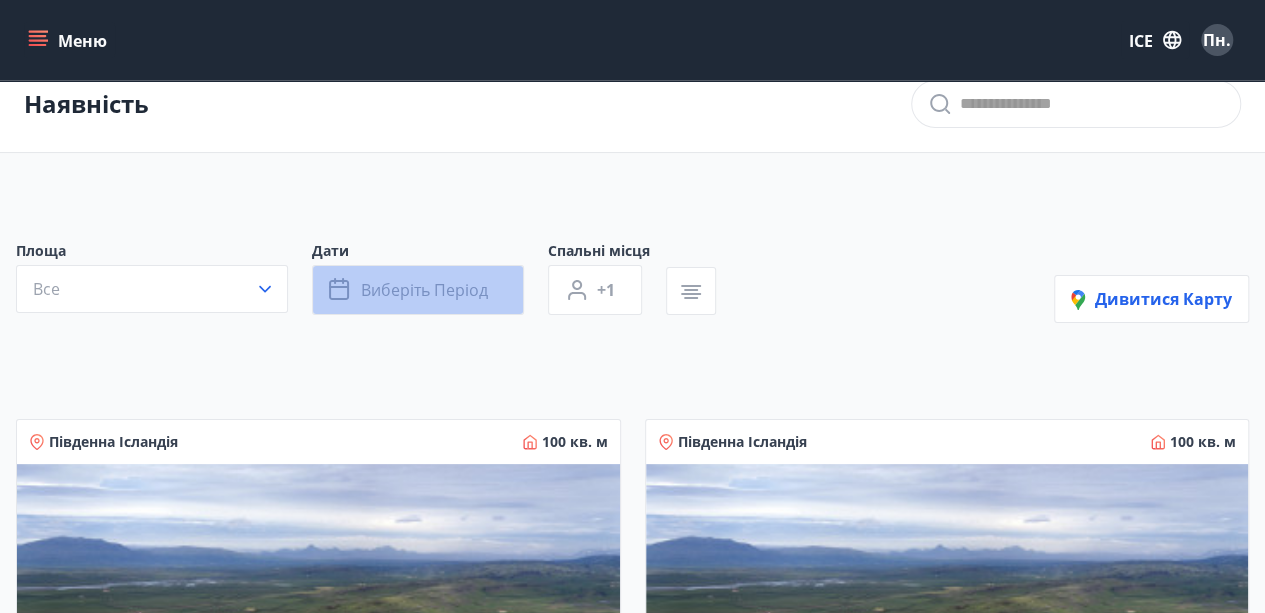 click on "Виберіть період" at bounding box center [424, 290] 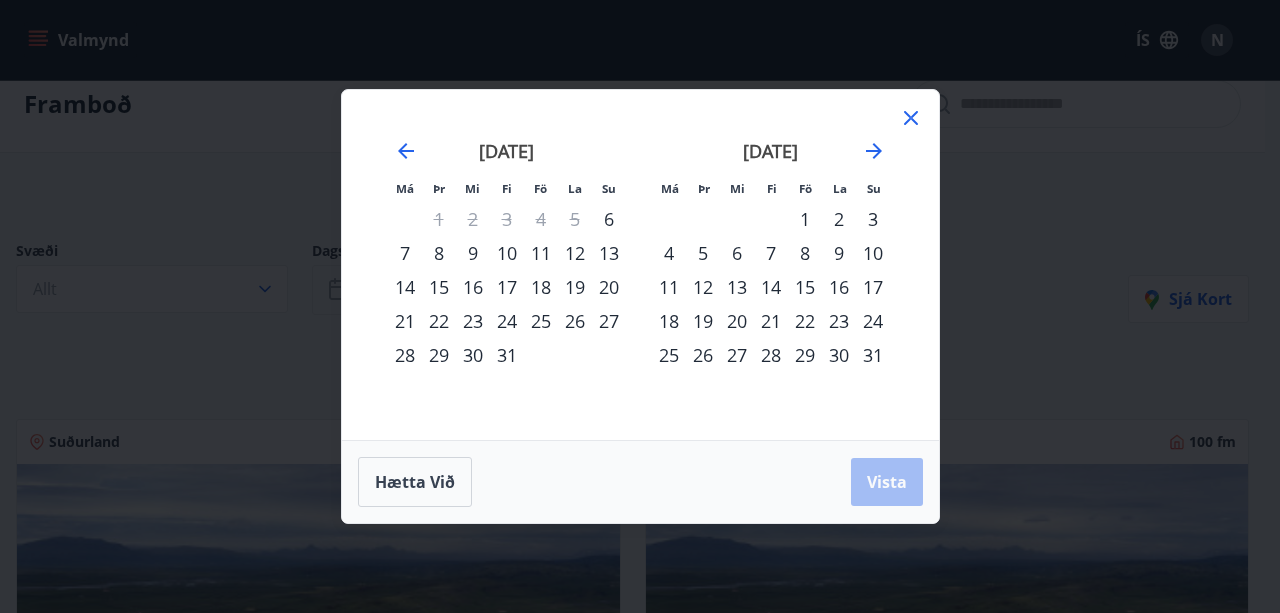 click on "19" at bounding box center [575, 287] 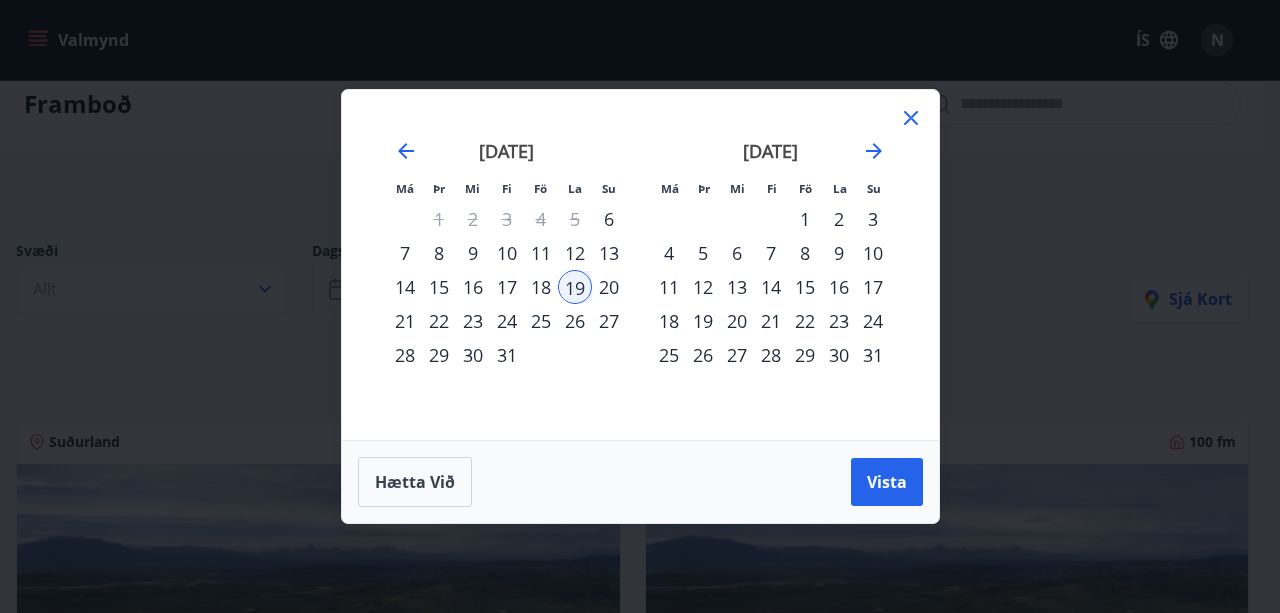 click on "20" at bounding box center [609, 287] 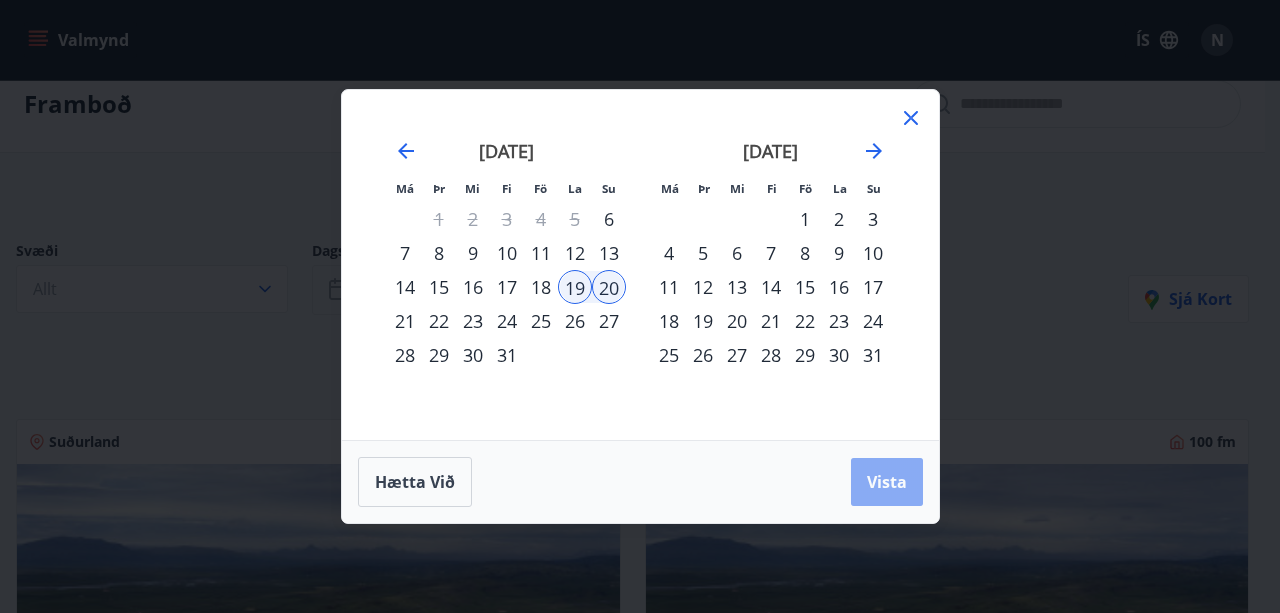 click on "Vista" at bounding box center (887, 482) 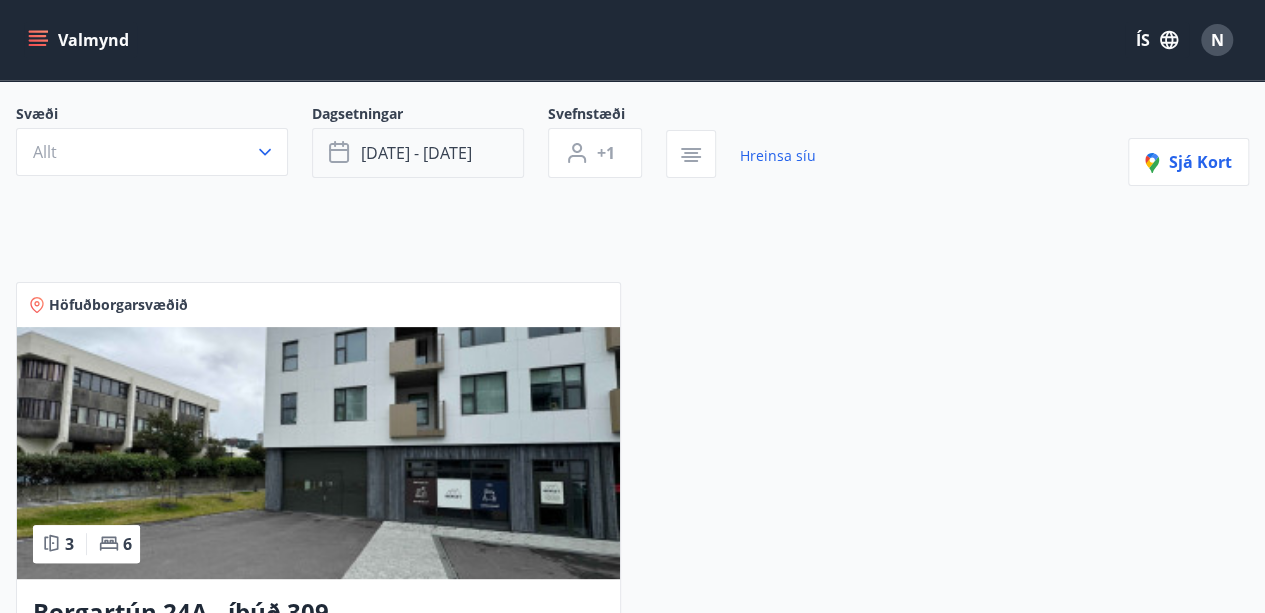 scroll, scrollTop: 160, scrollLeft: 0, axis: vertical 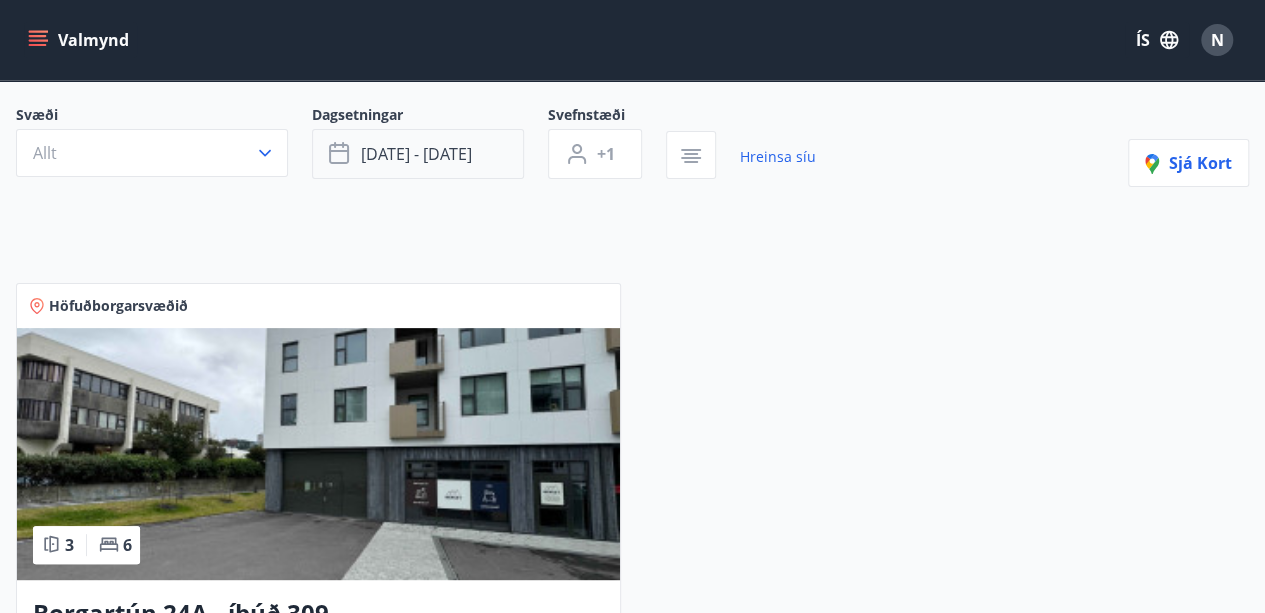 click at bounding box center [318, 454] 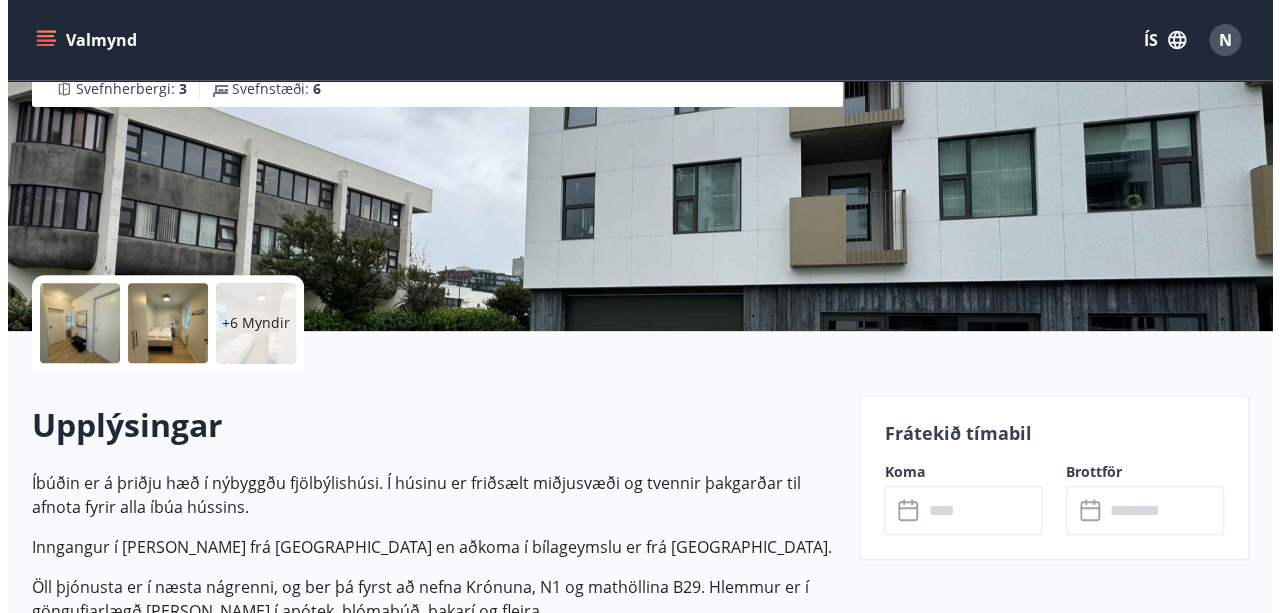 scroll, scrollTop: 270, scrollLeft: 0, axis: vertical 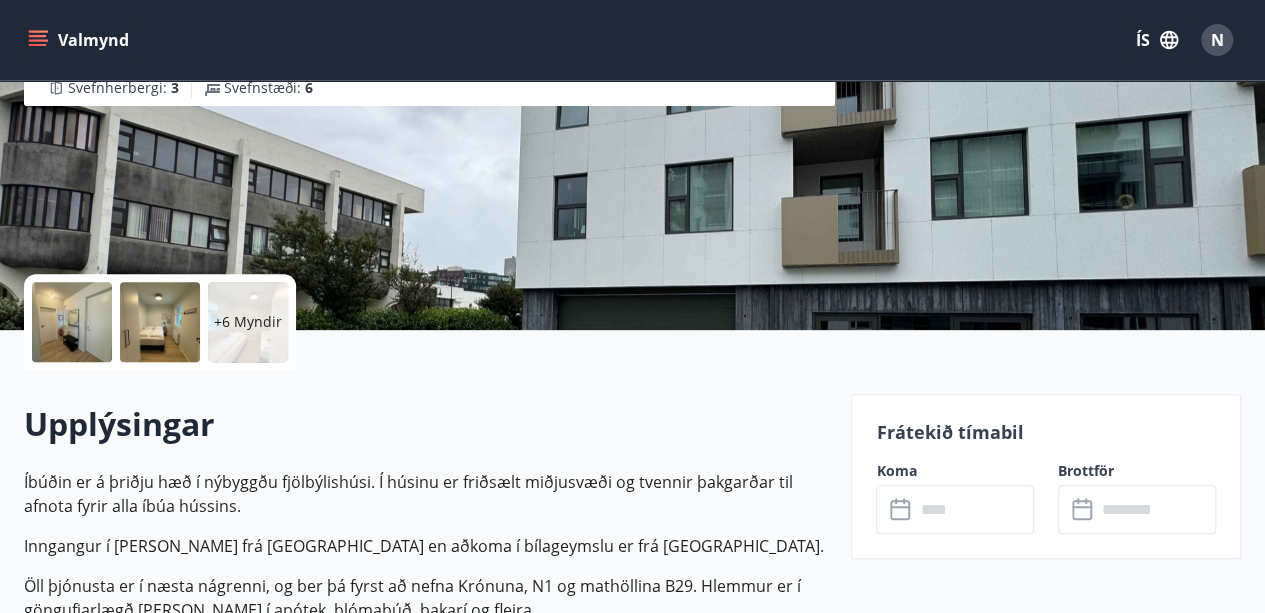 click at bounding box center (72, 322) 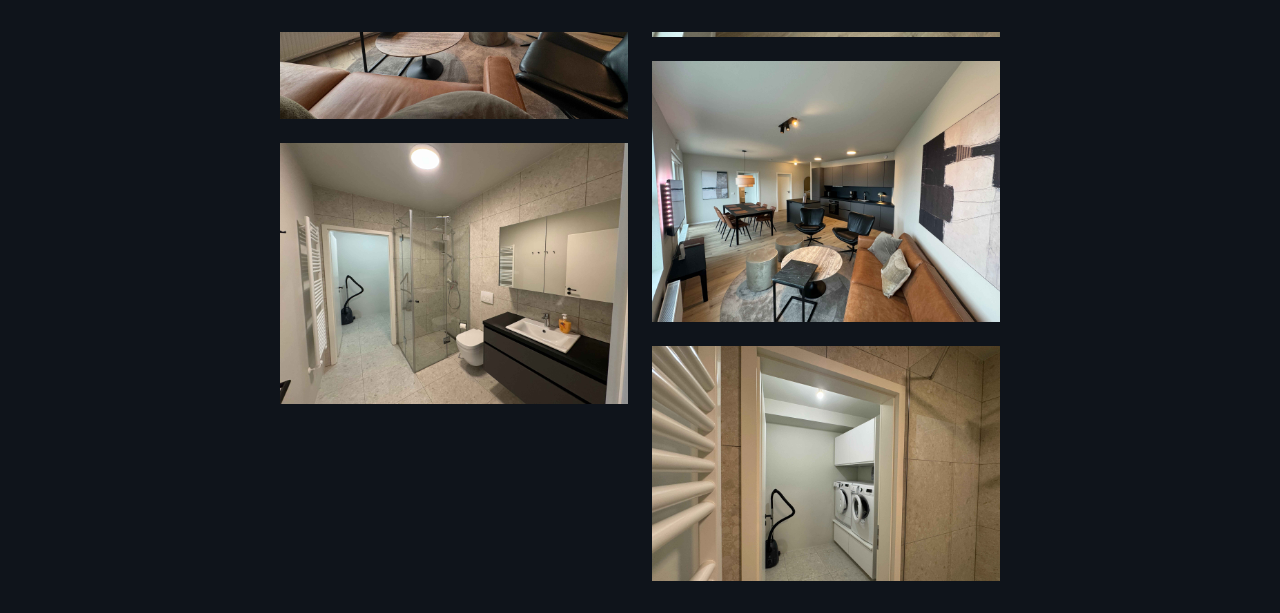scroll, scrollTop: 2034, scrollLeft: 0, axis: vertical 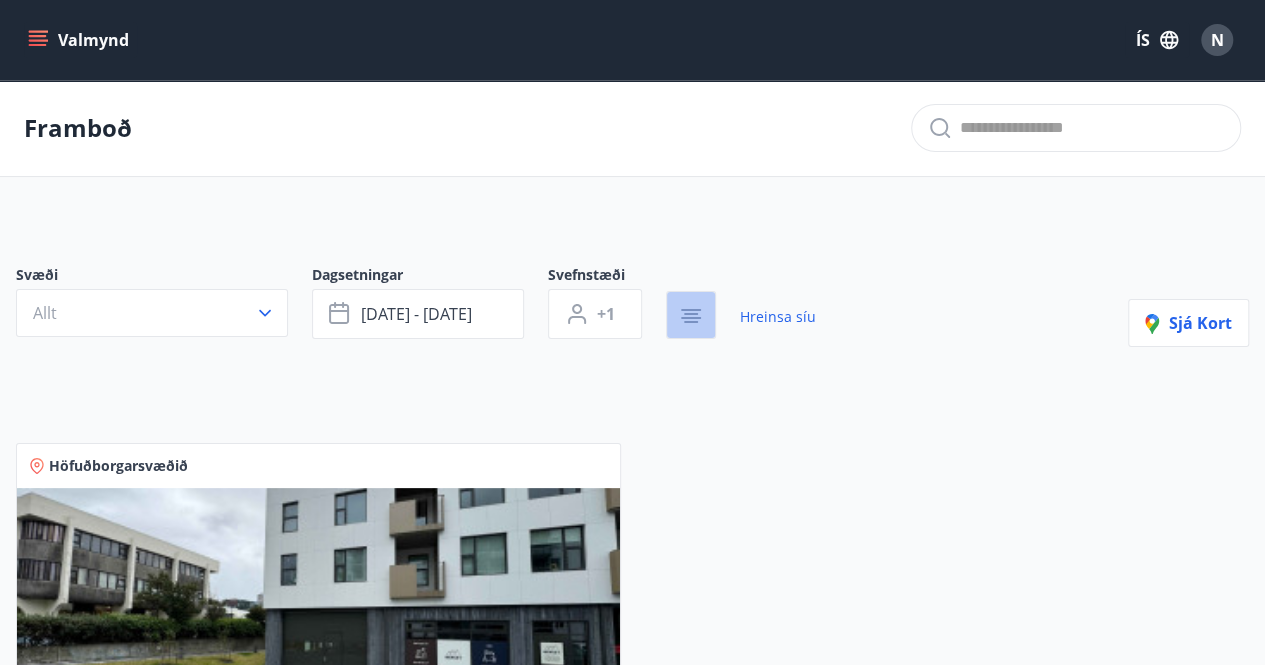 click 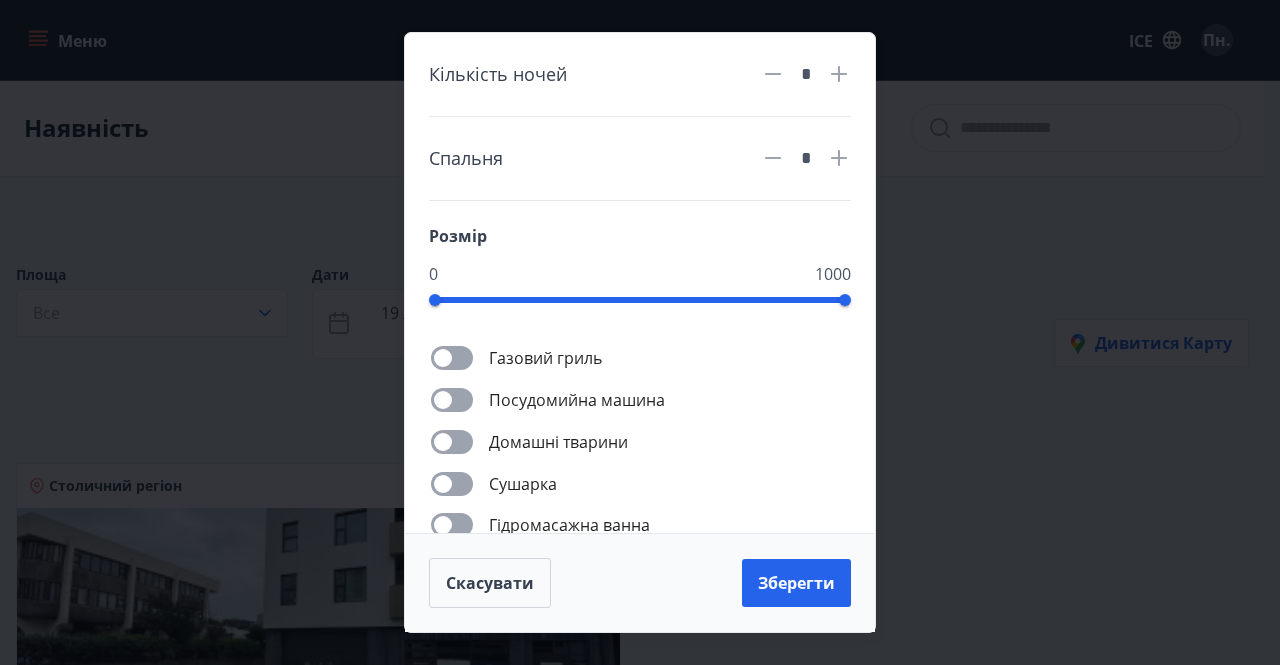click 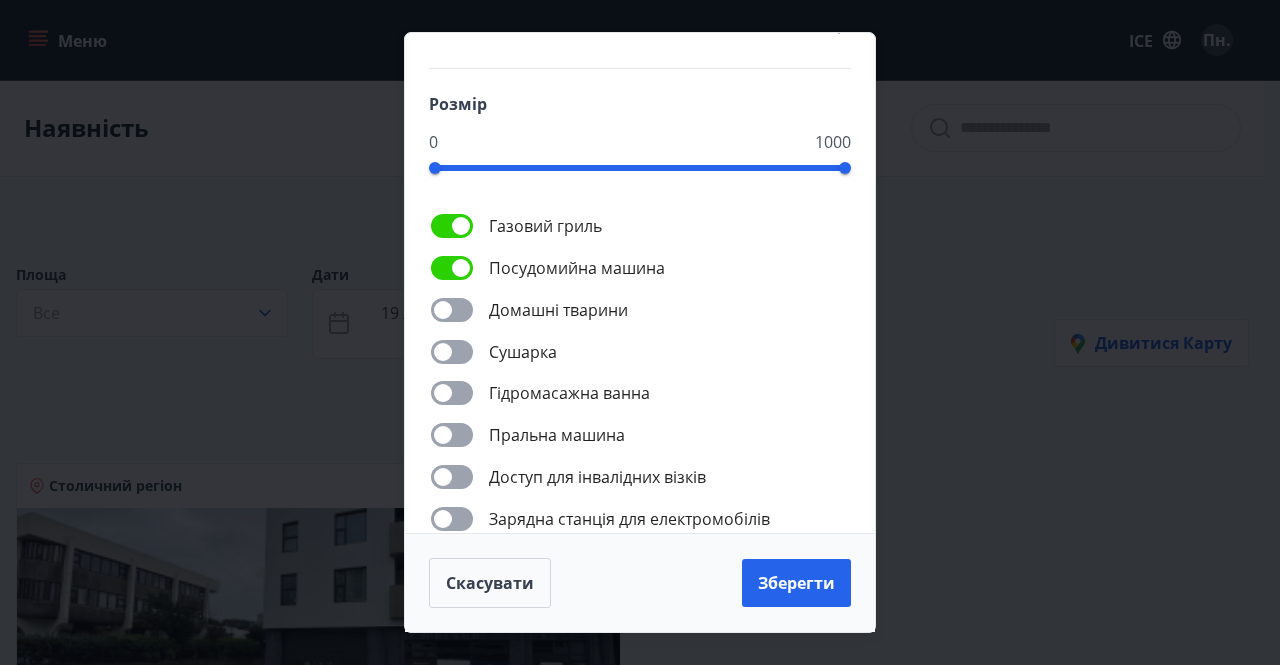 scroll, scrollTop: 133, scrollLeft: 0, axis: vertical 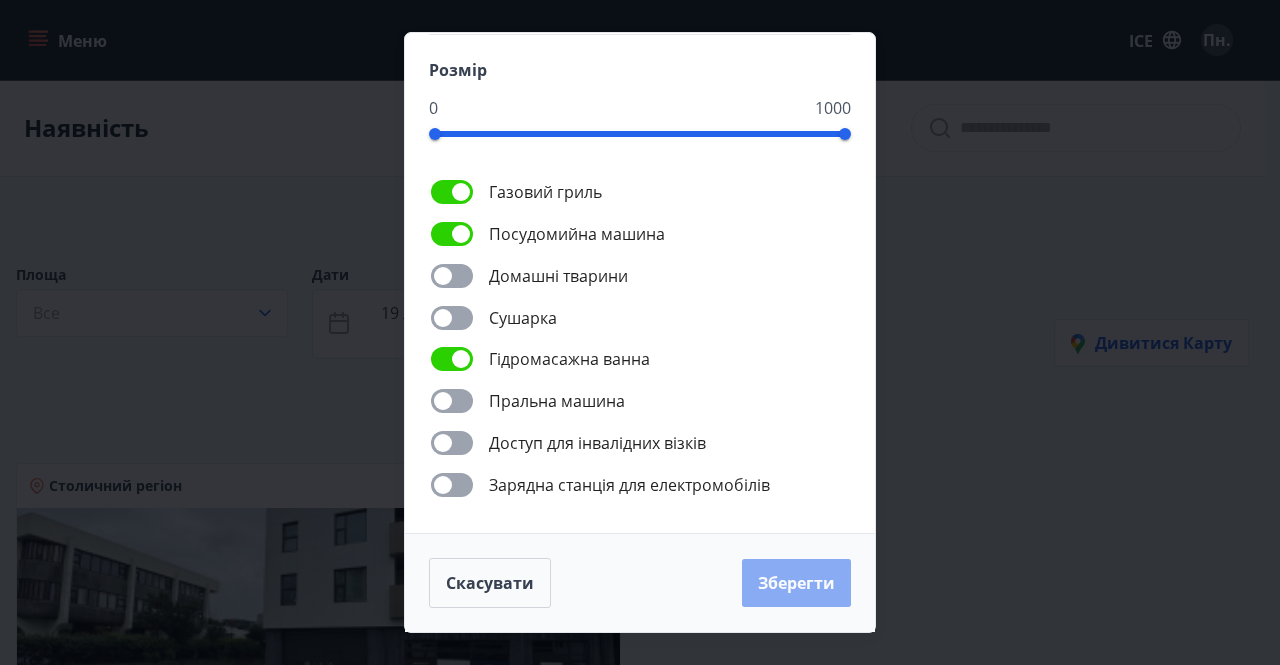 click on "Зберегти" at bounding box center [796, 583] 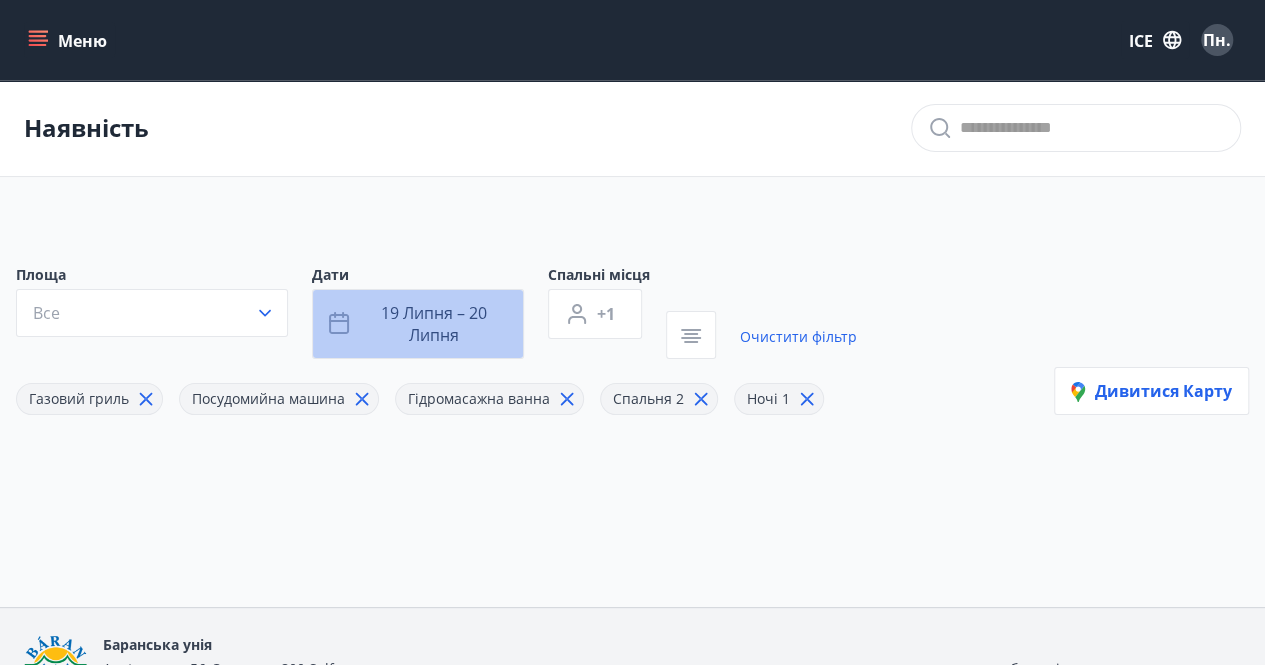 click on "19 липня – 20 липня" at bounding box center (434, 324) 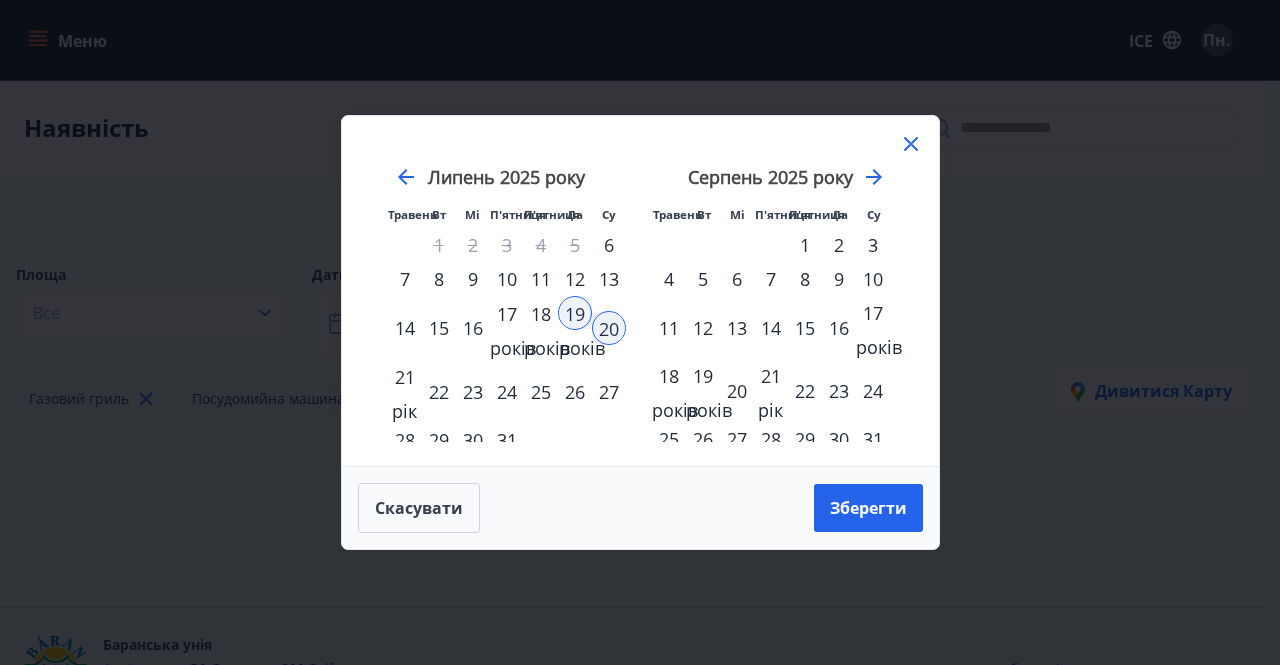 click on "26" at bounding box center (575, 392) 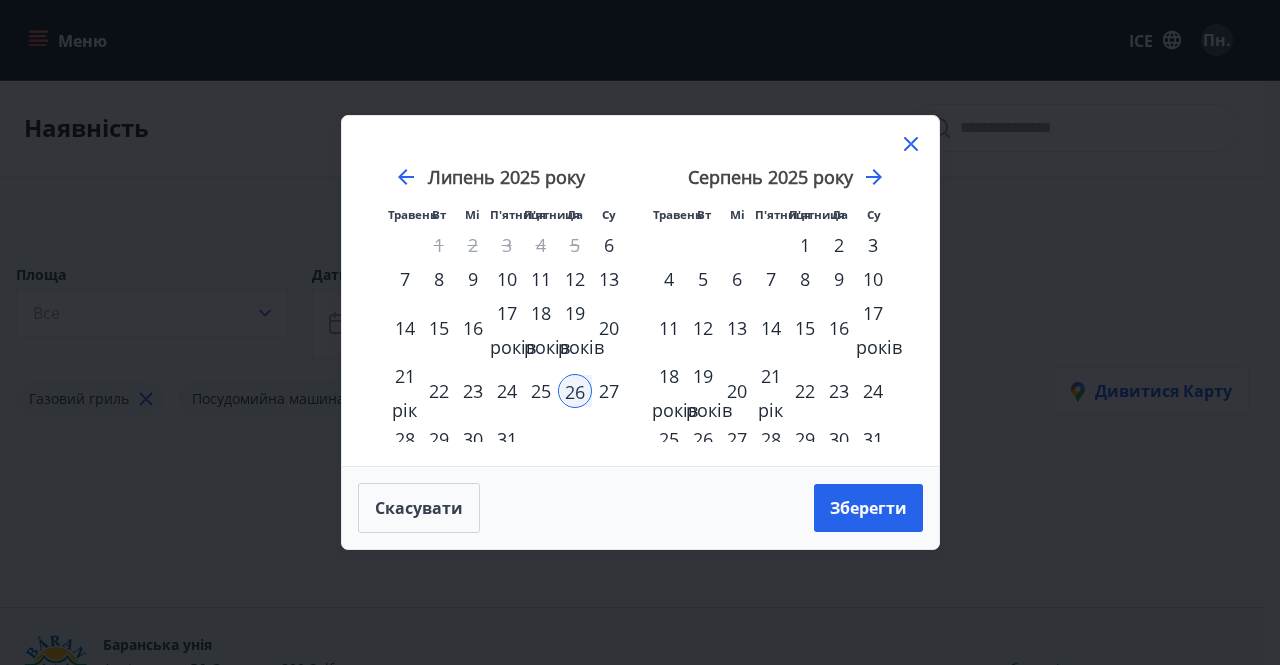 click on "27" at bounding box center [609, 391] 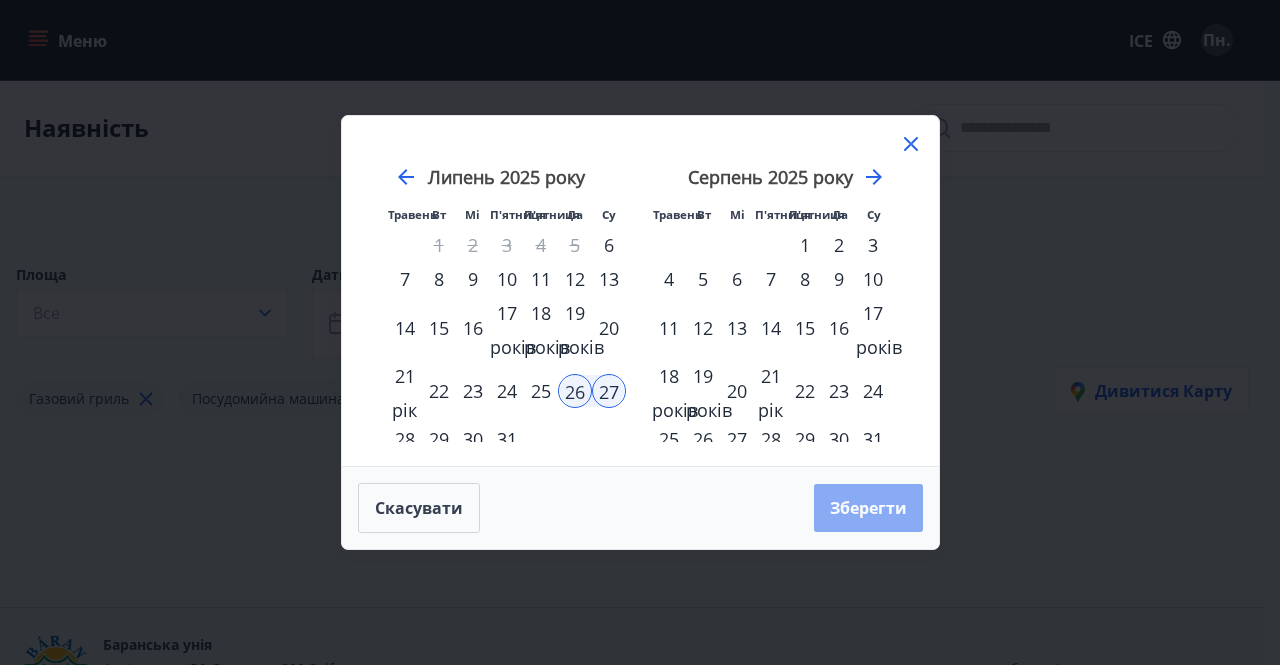 click on "Зберегти" at bounding box center [868, 508] 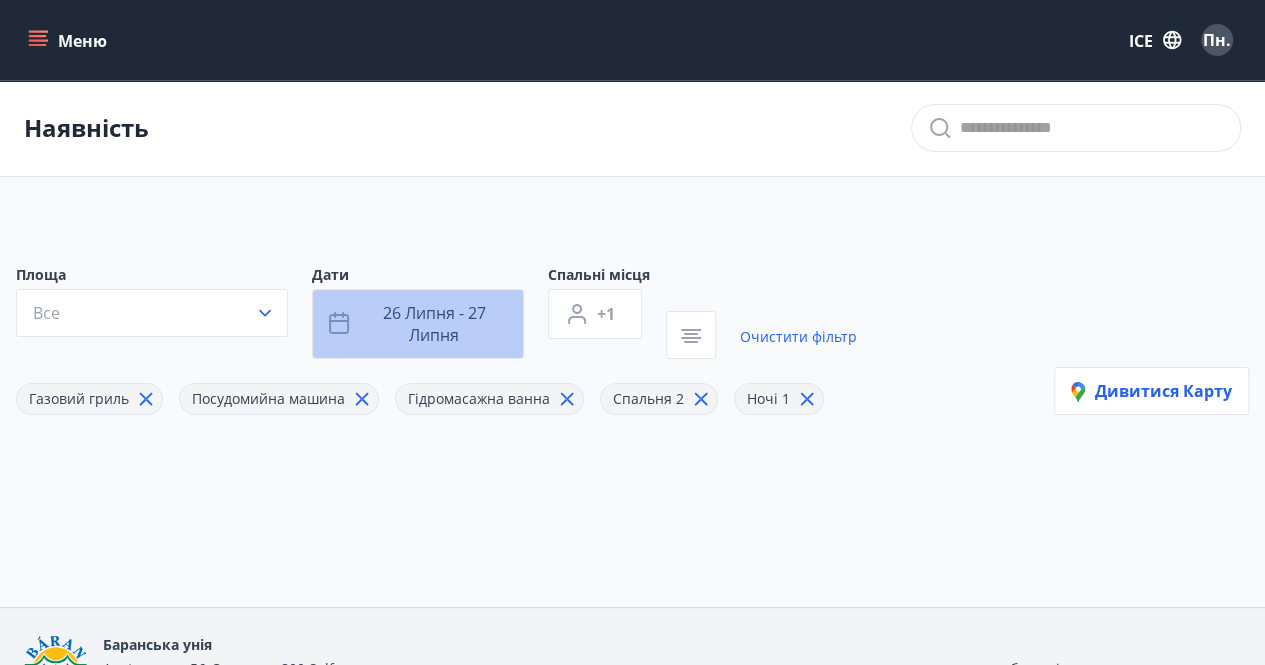 click on "26 липня - 27 липня" at bounding box center (434, 324) 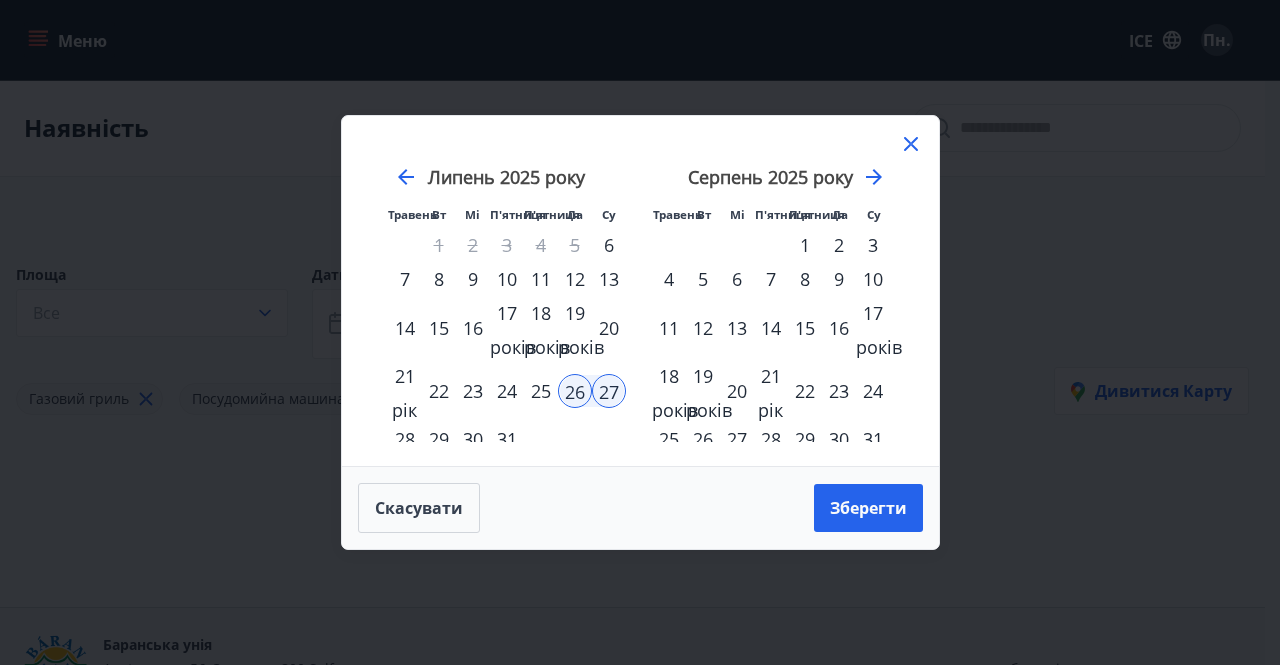 click on "2" at bounding box center [839, 245] 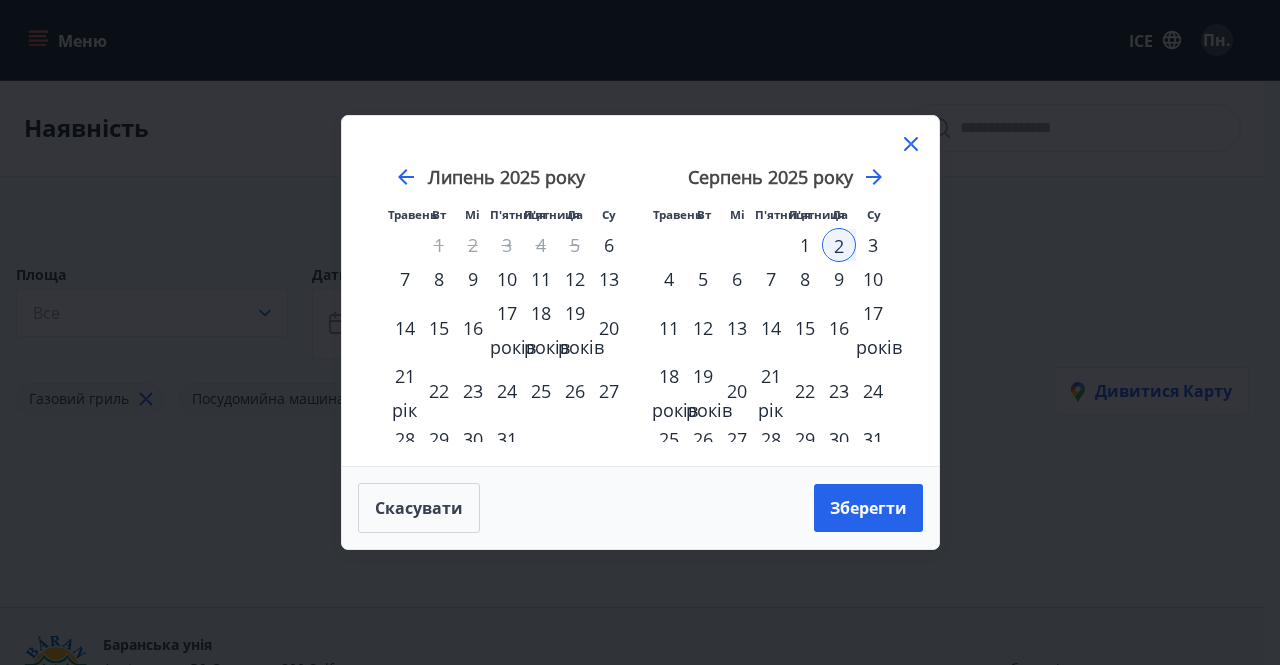 click on "3" at bounding box center [873, 245] 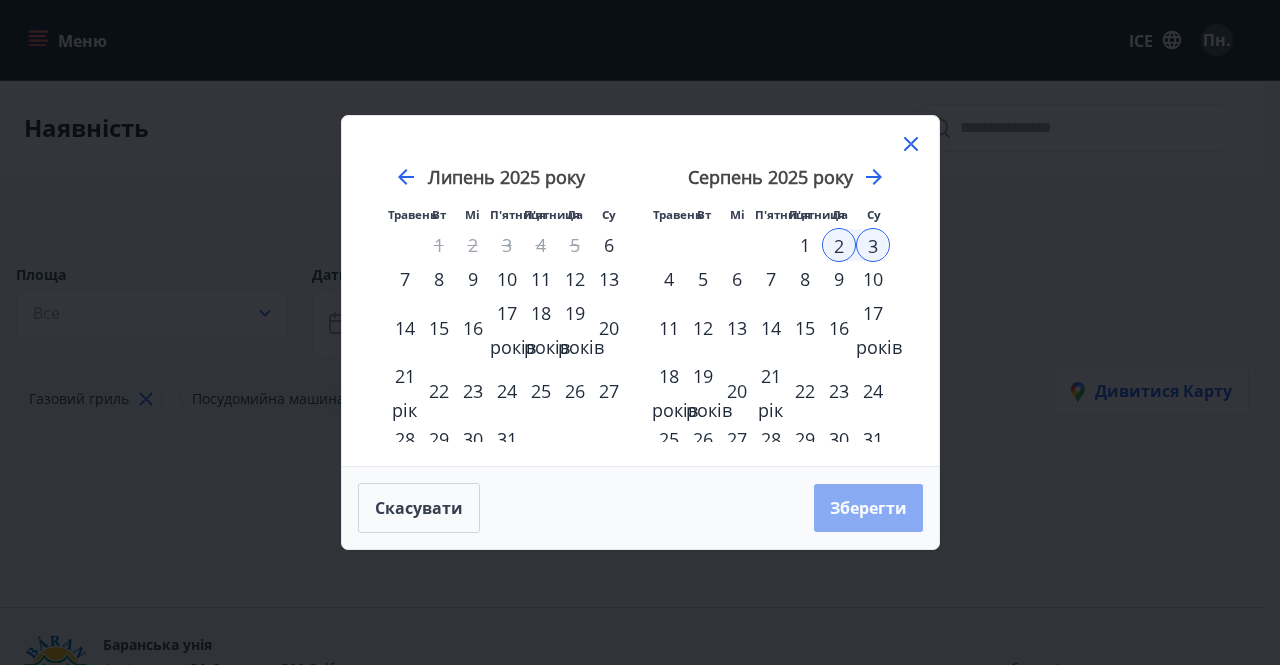 click on "Зберегти" at bounding box center [868, 508] 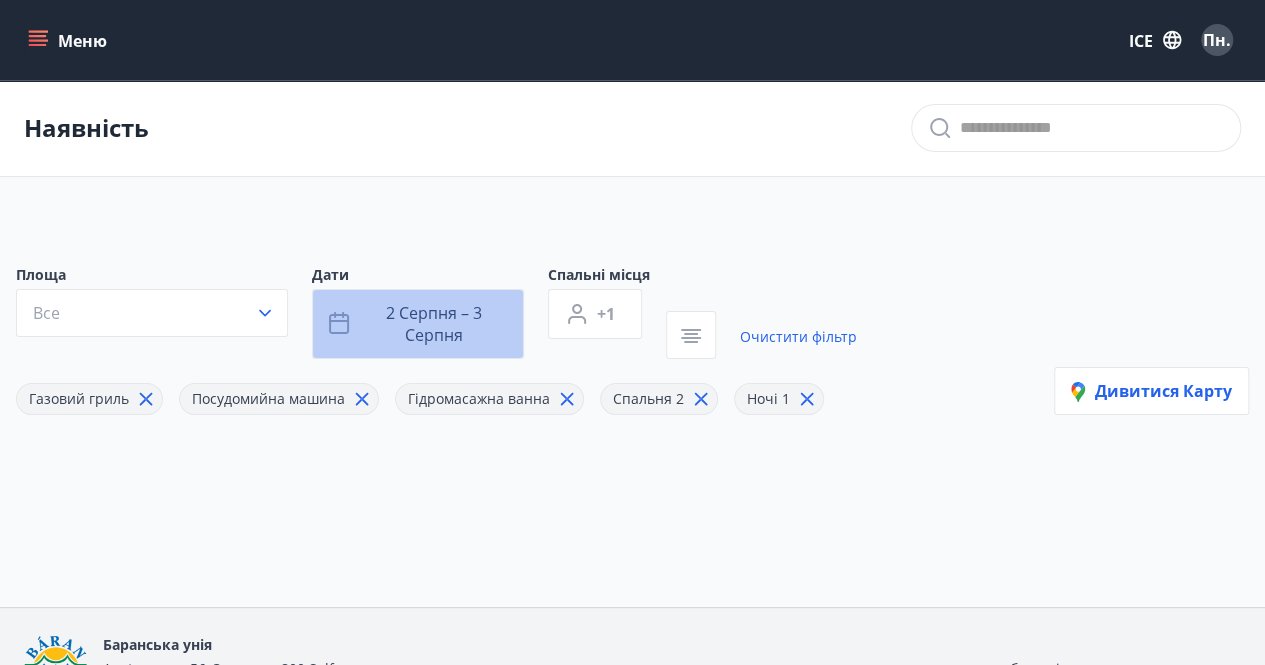 click on "2 серпня – 3 серпня" at bounding box center (434, 324) 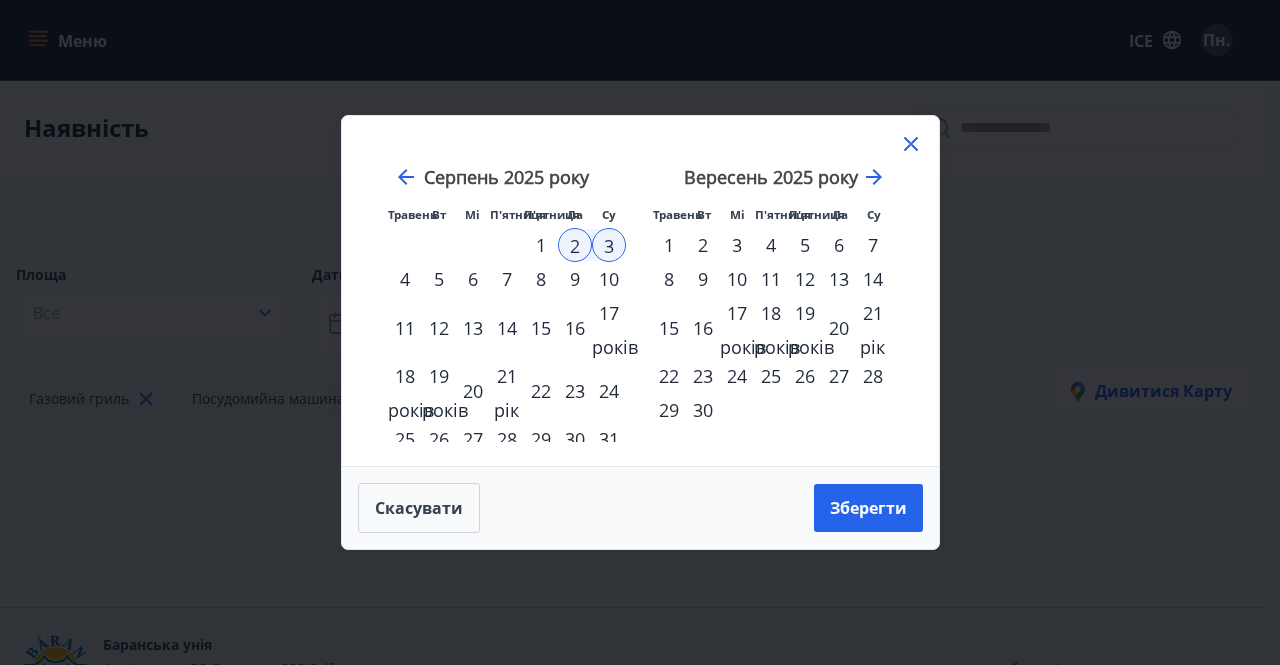 click on "13" at bounding box center [839, 279] 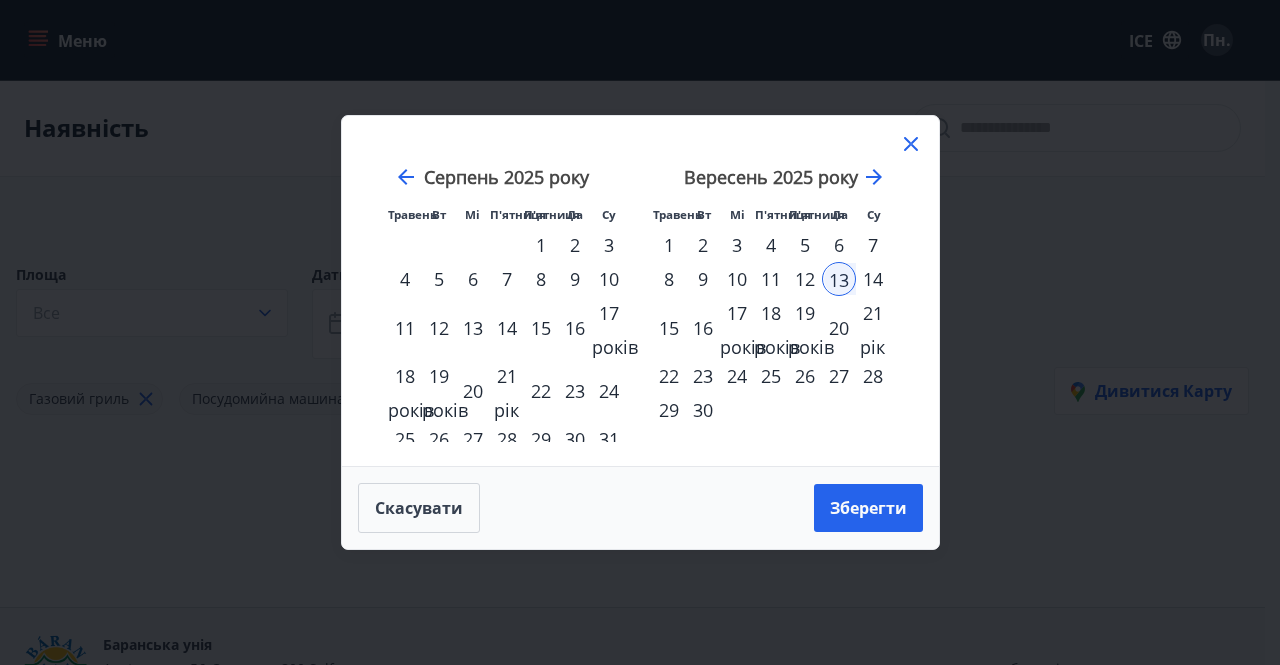 click on "14" at bounding box center [873, 279] 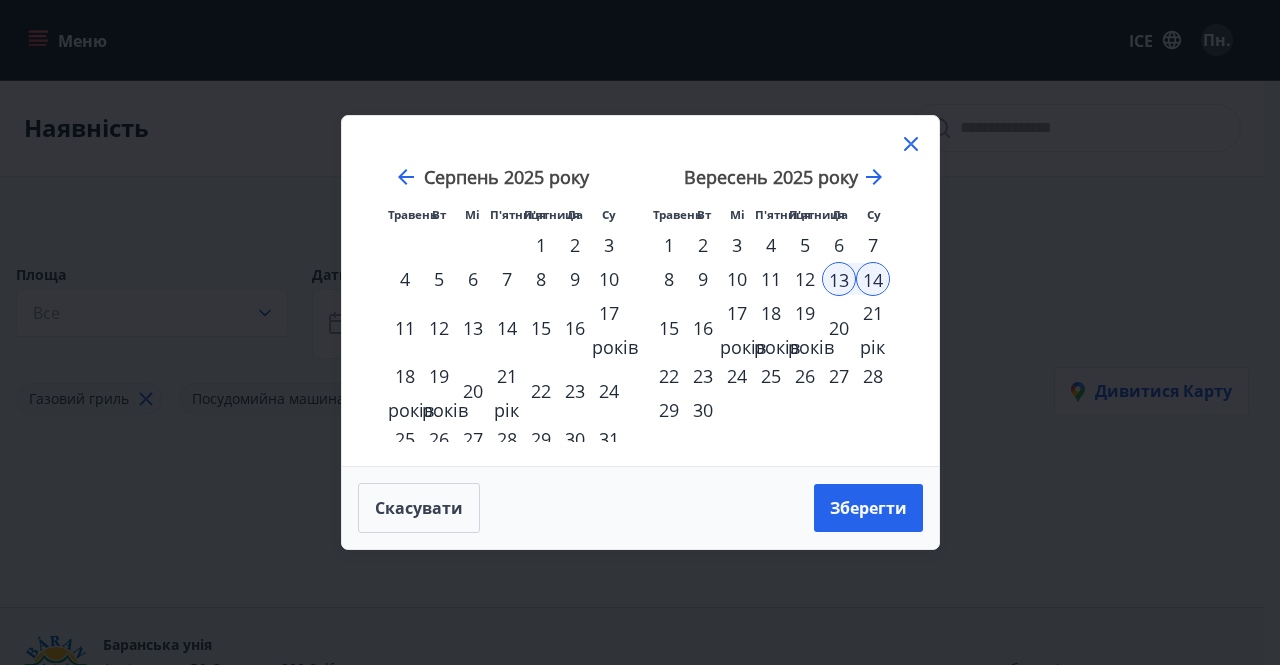 click on "9" at bounding box center [575, 279] 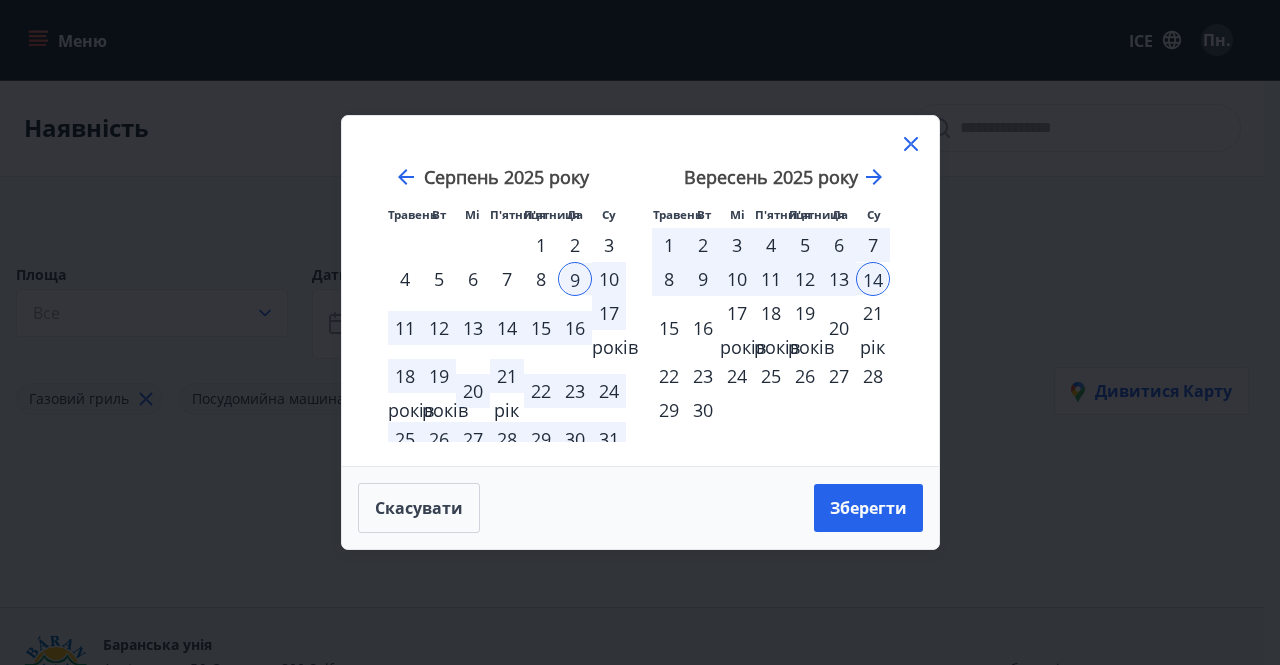 click on "10" at bounding box center (609, 279) 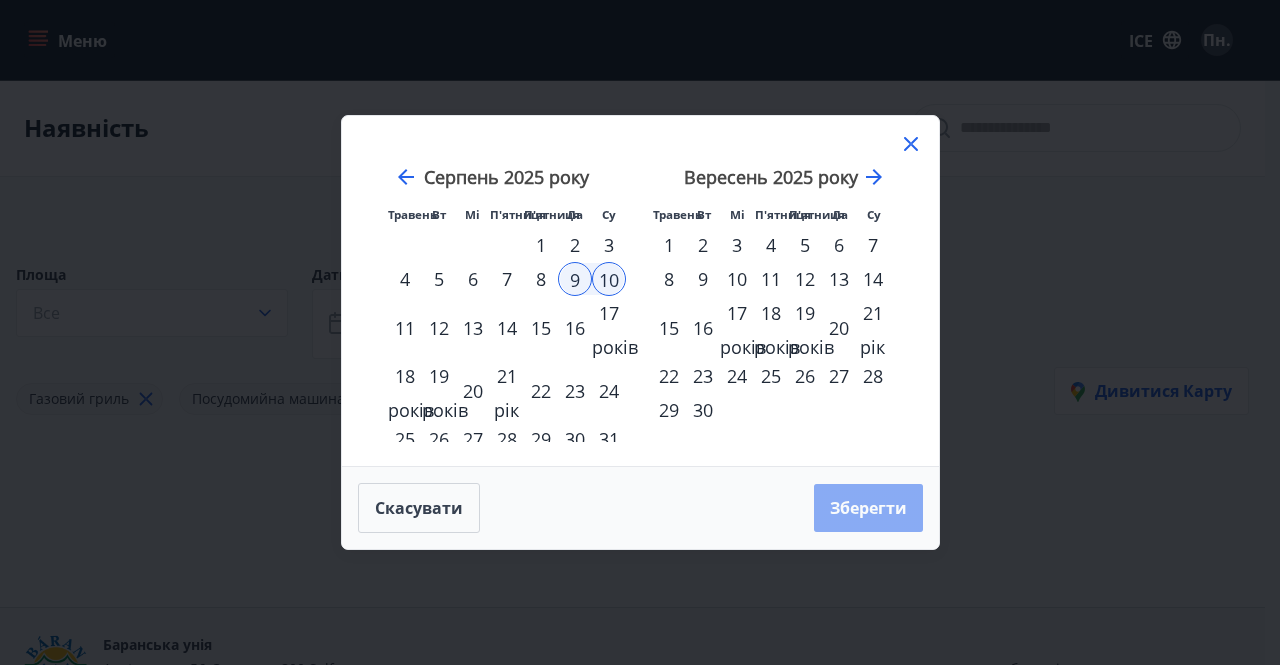 click on "Зберегти" at bounding box center [868, 508] 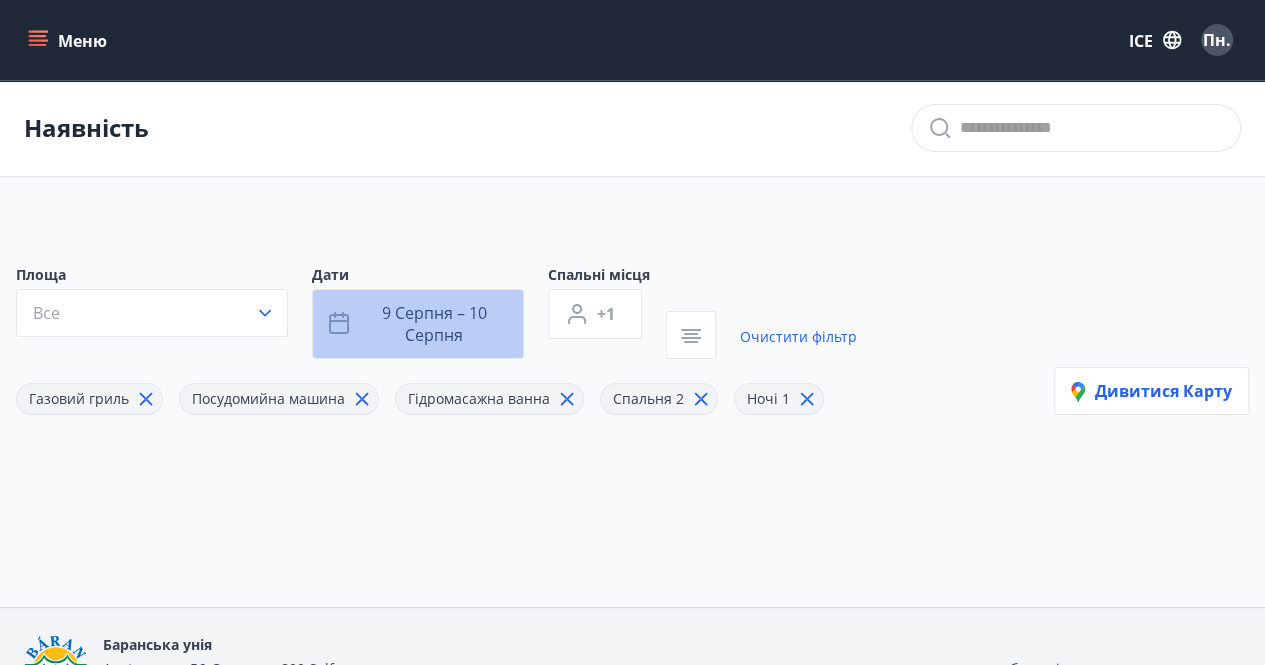 click on "9 серпня – 10 серпня" at bounding box center [434, 324] 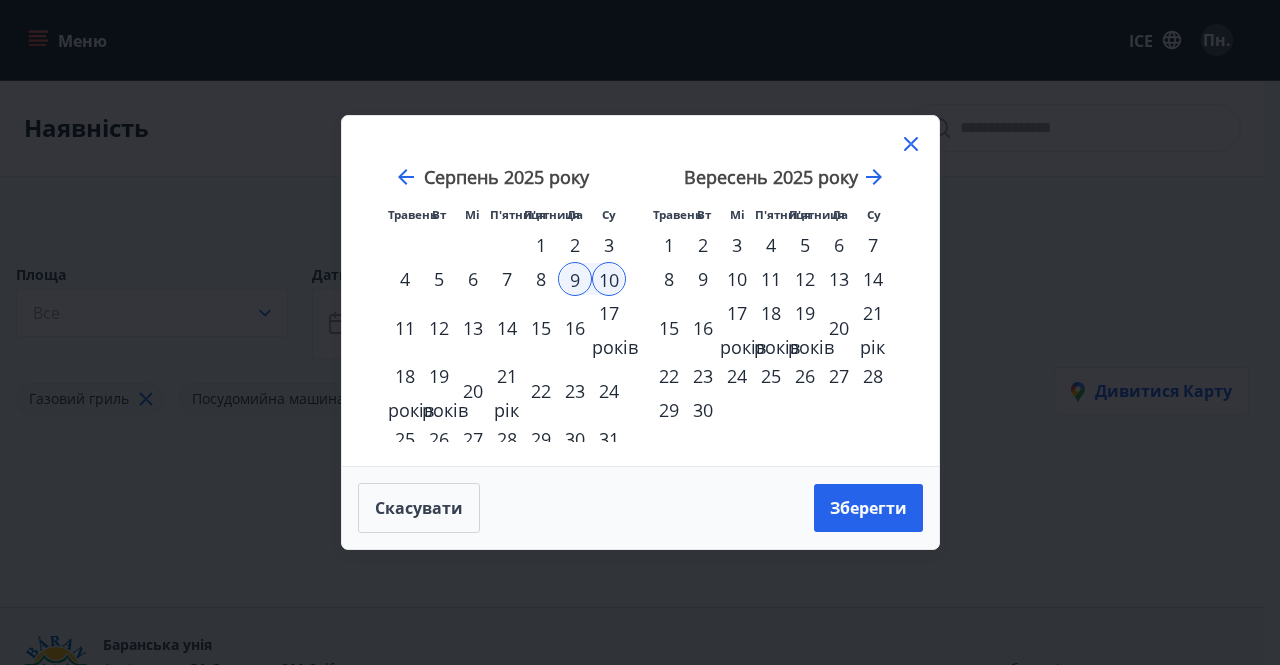 click on "16" at bounding box center (575, 328) 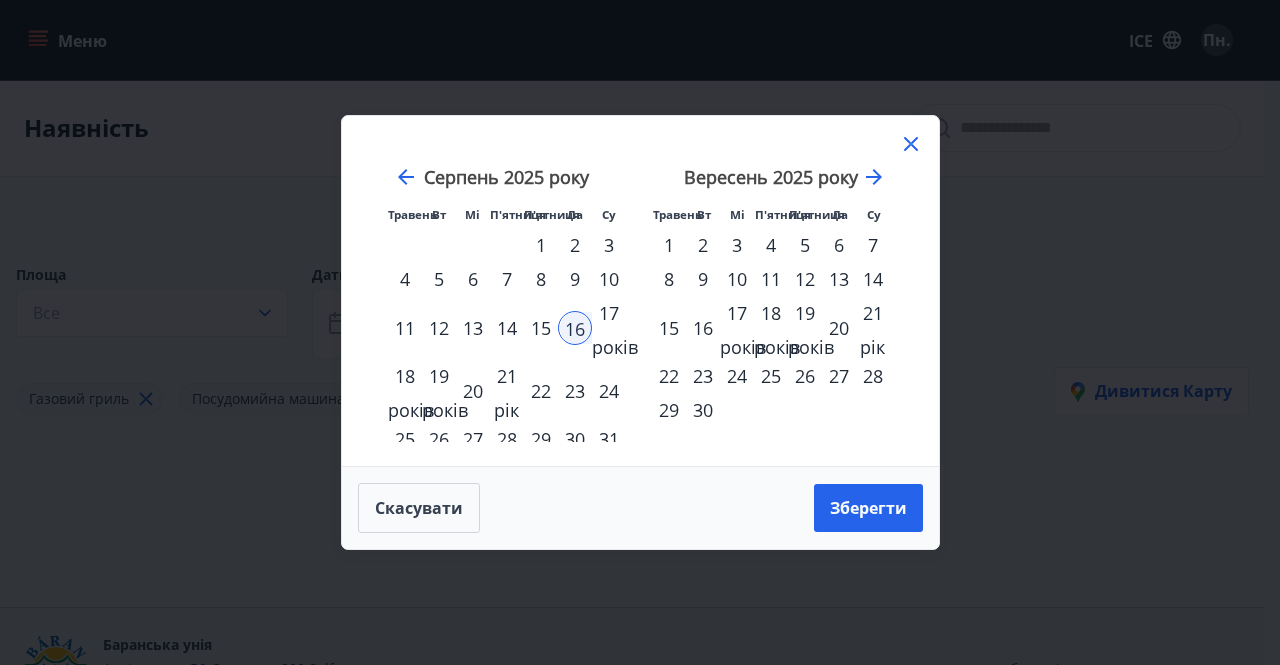 click on "17 років" at bounding box center [615, 330] 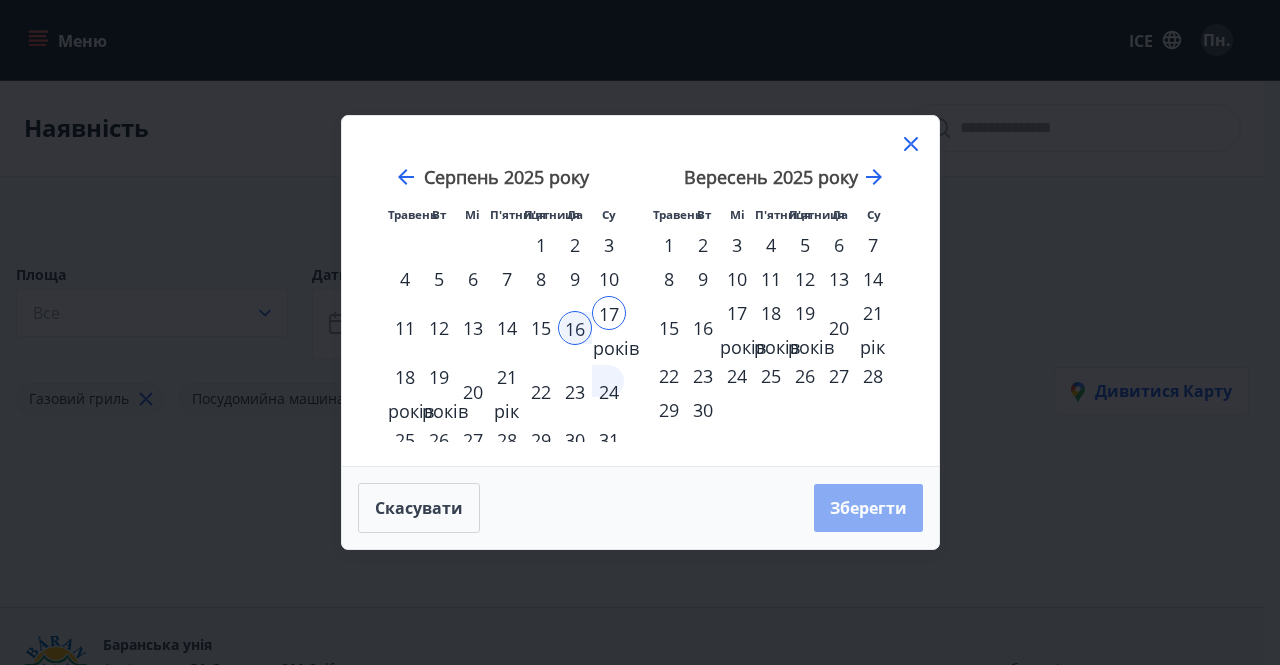 click on "Зберегти" at bounding box center (868, 508) 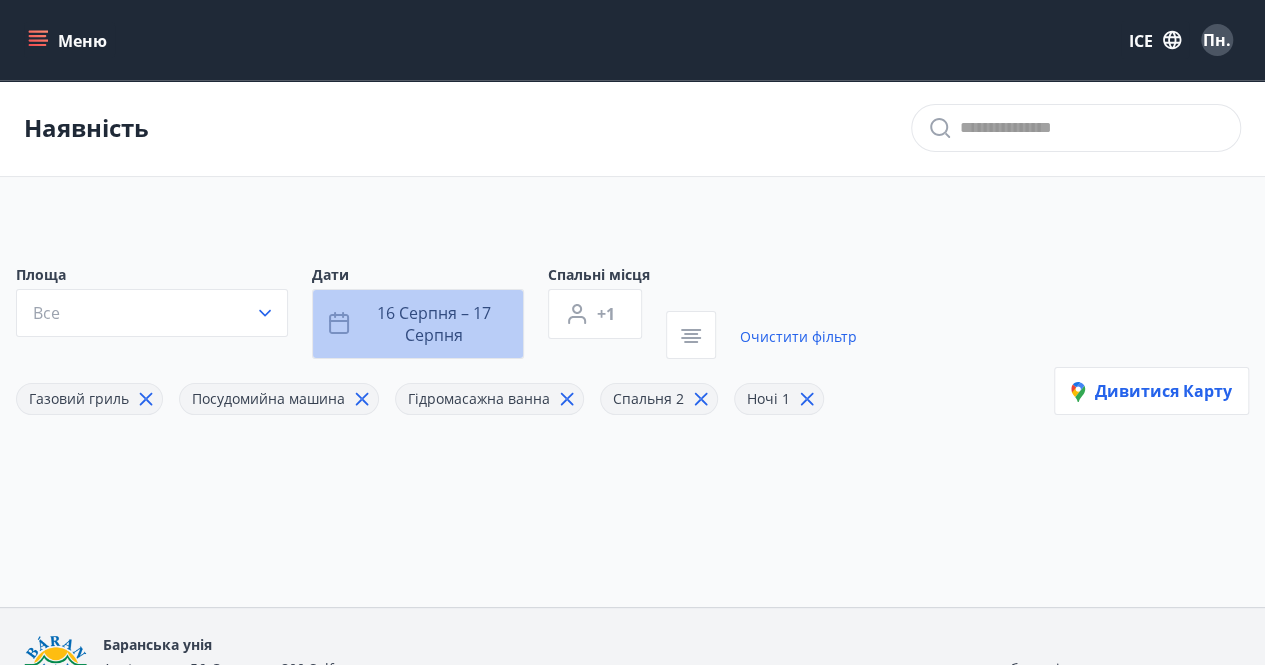 click on "16 серпня – 17 серпня" at bounding box center (418, 324) 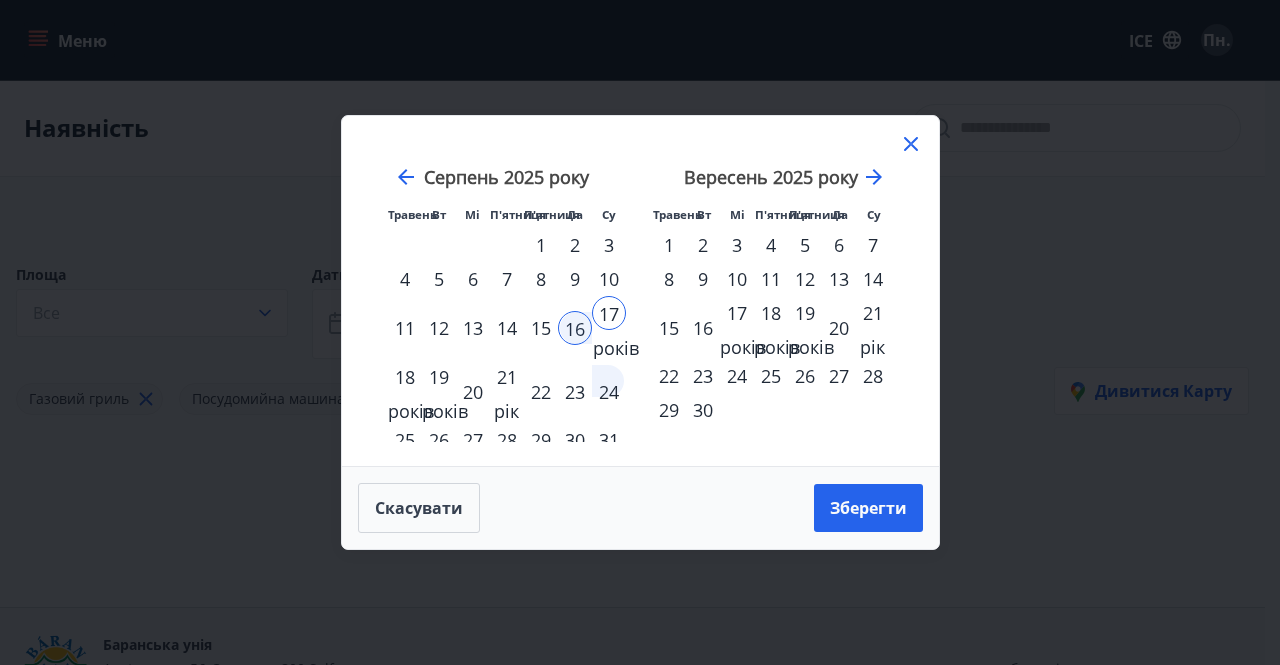 click on "23" at bounding box center (575, 392) 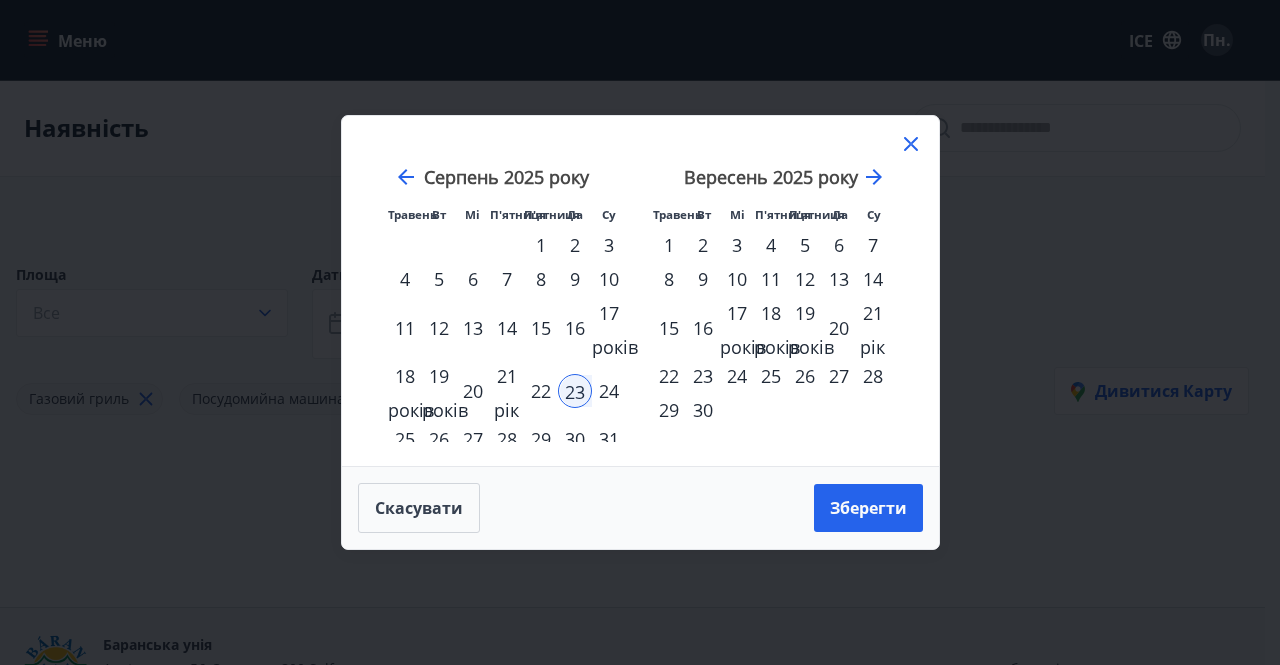 click on "24" at bounding box center (609, 391) 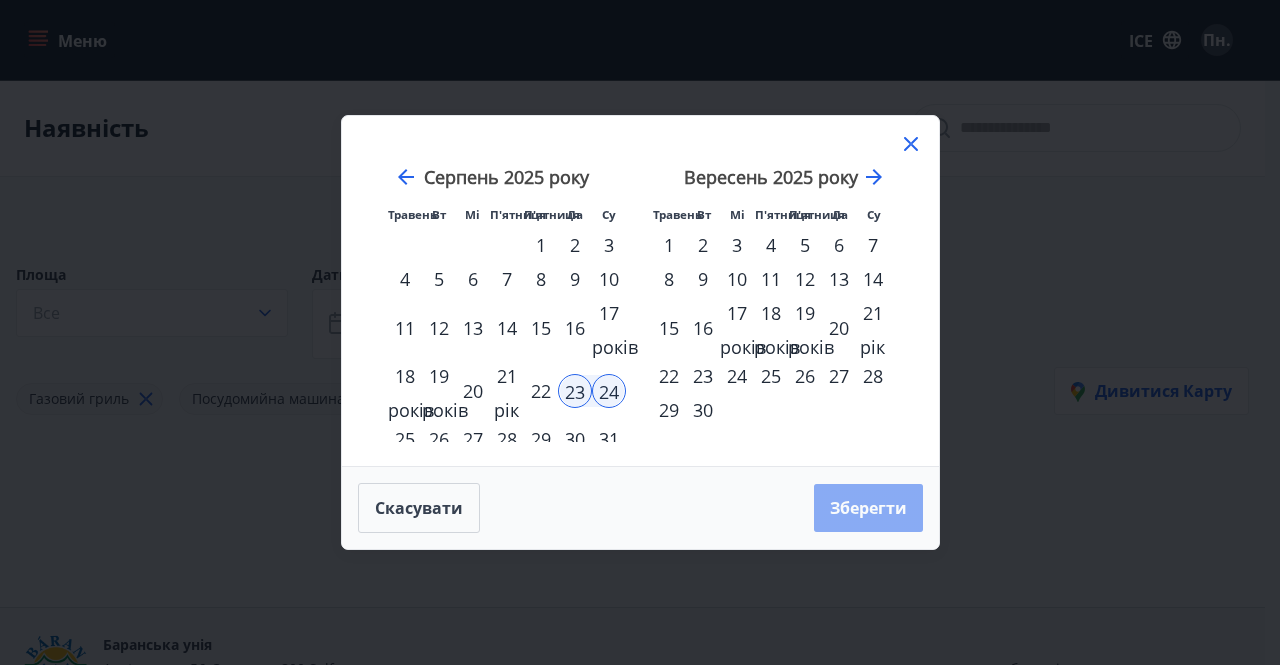 click on "Зберегти" at bounding box center (868, 508) 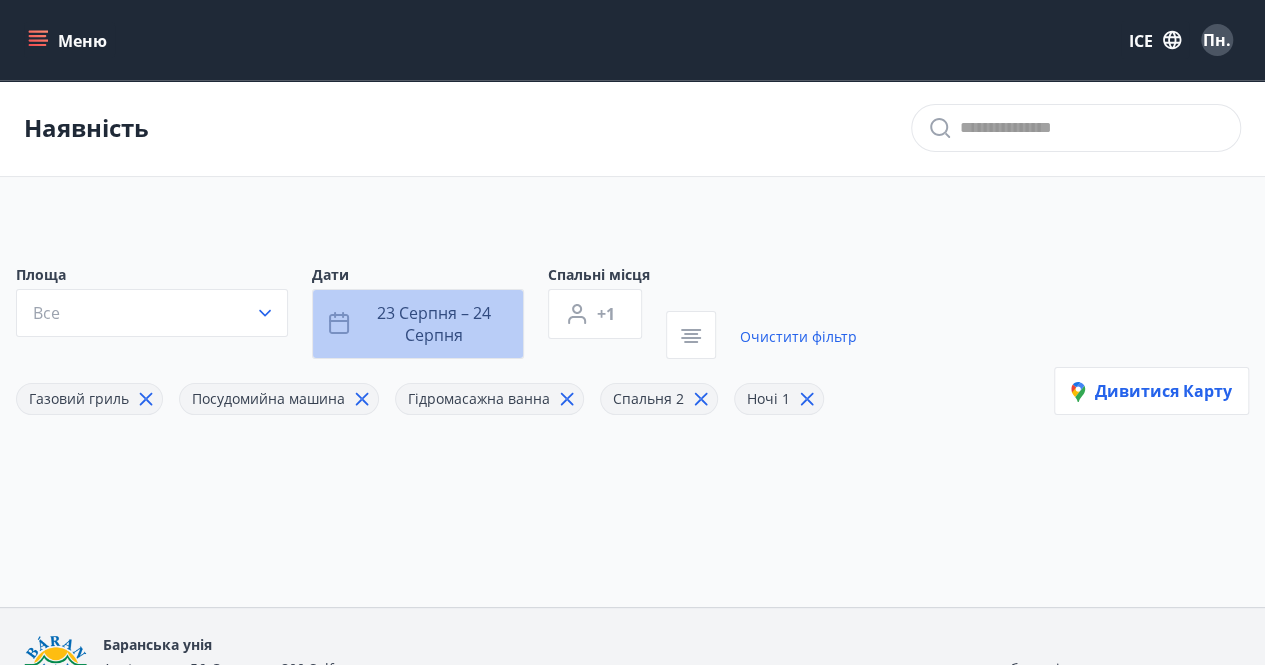 click on "23 серпня – 24 серпня" at bounding box center (434, 324) 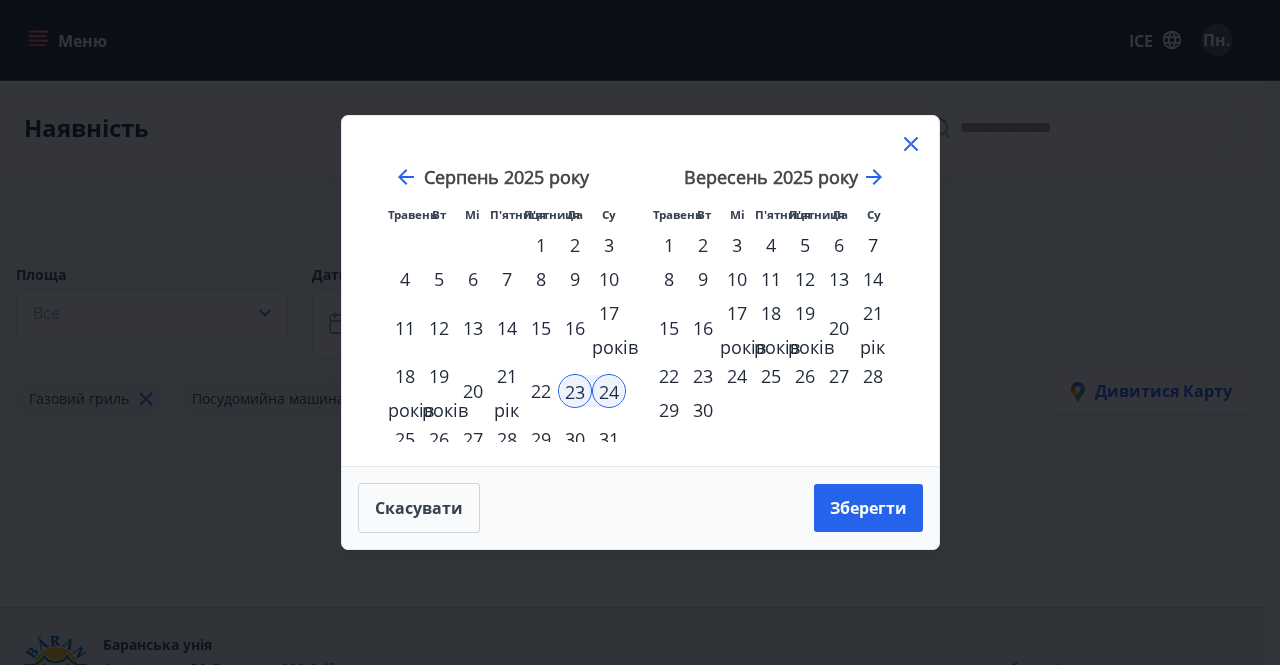 click on "30" at bounding box center (575, 439) 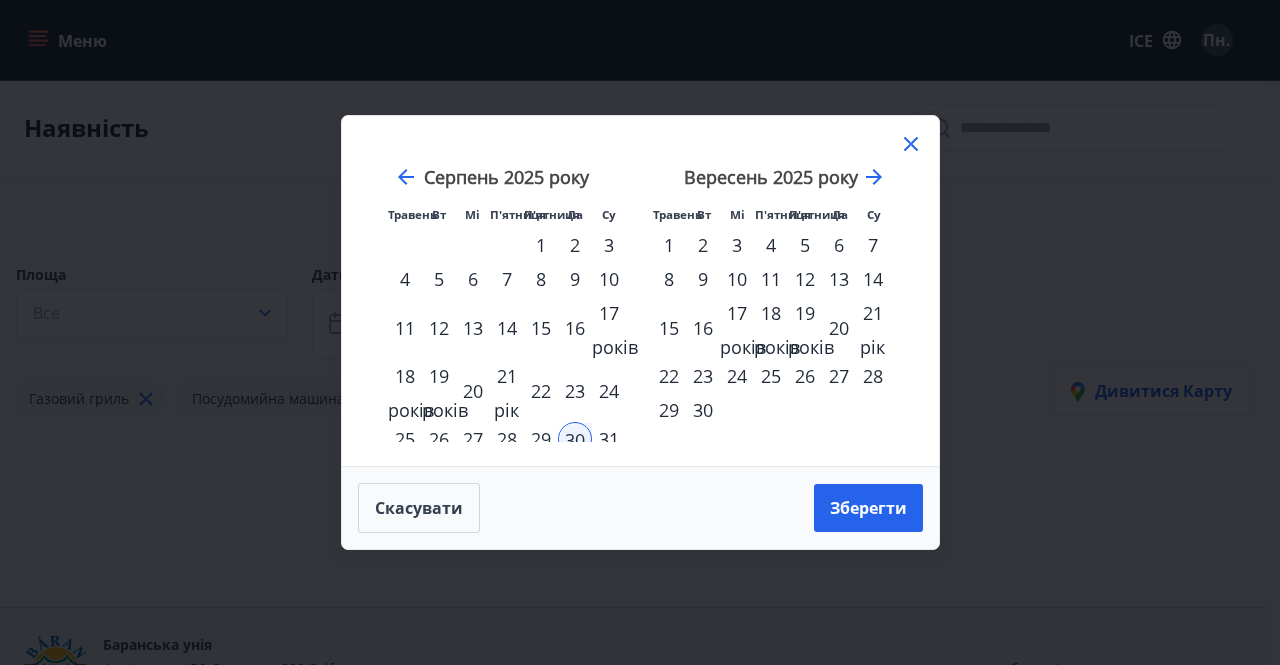 click on "31" at bounding box center (609, 439) 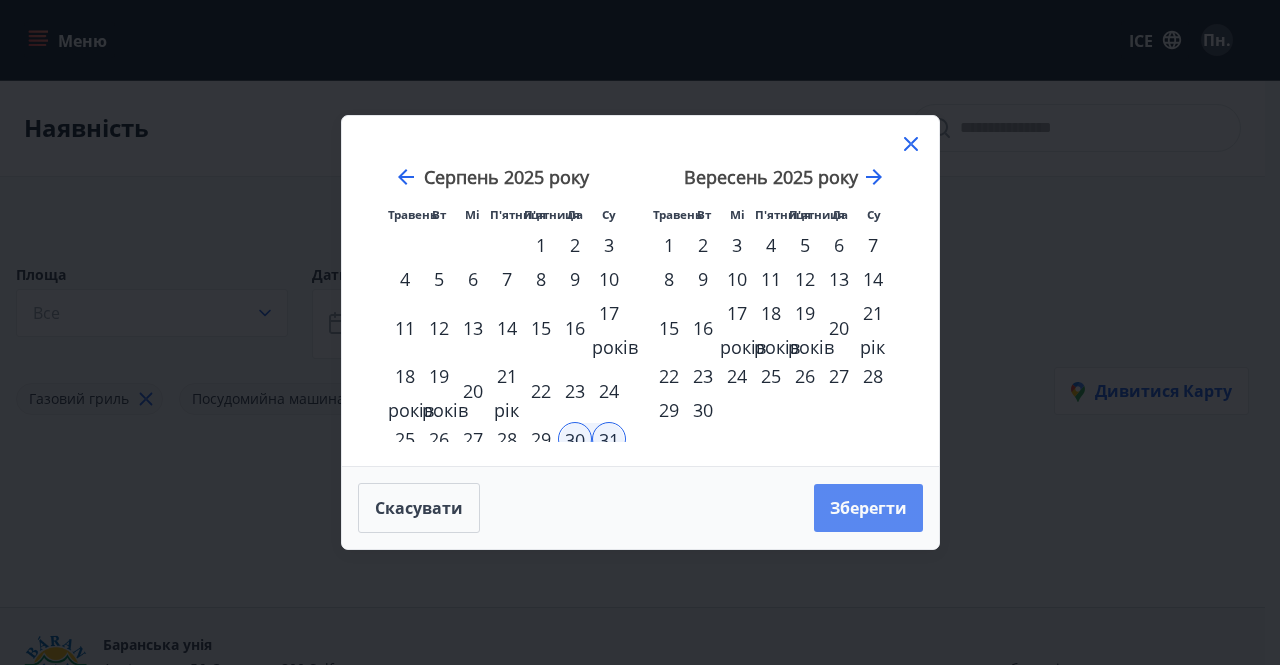 click on "Зберегти" at bounding box center [868, 508] 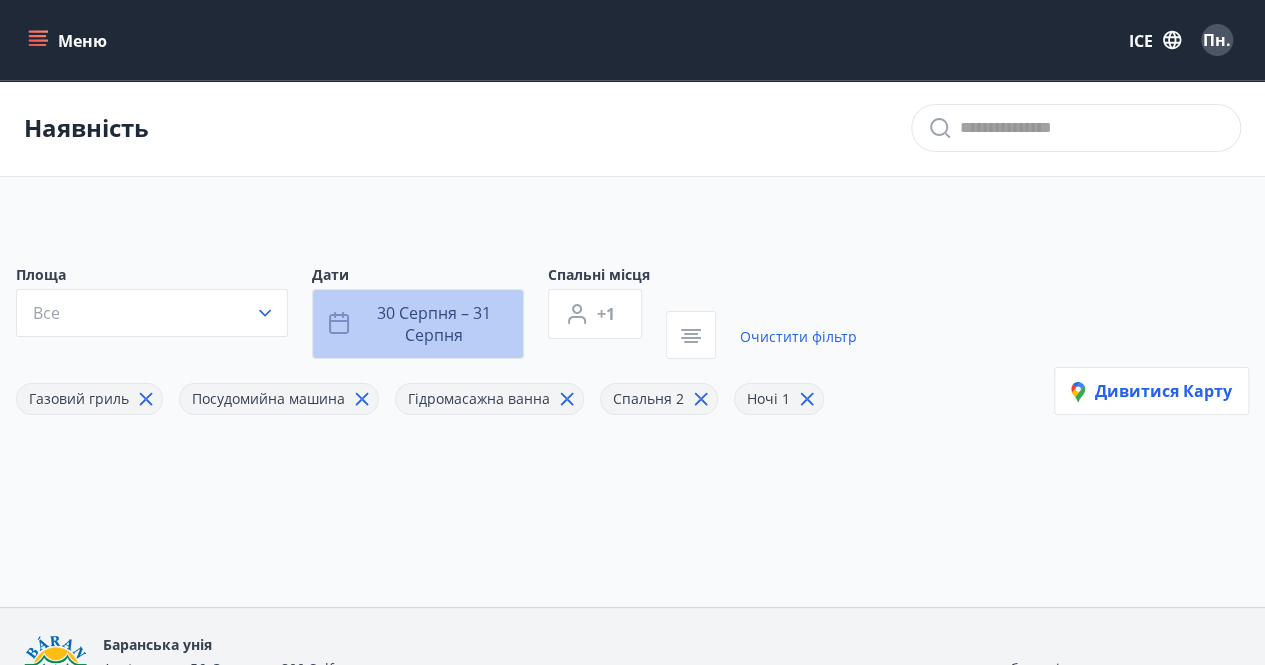 click on "30 серпня – 31 серпня" at bounding box center (434, 324) 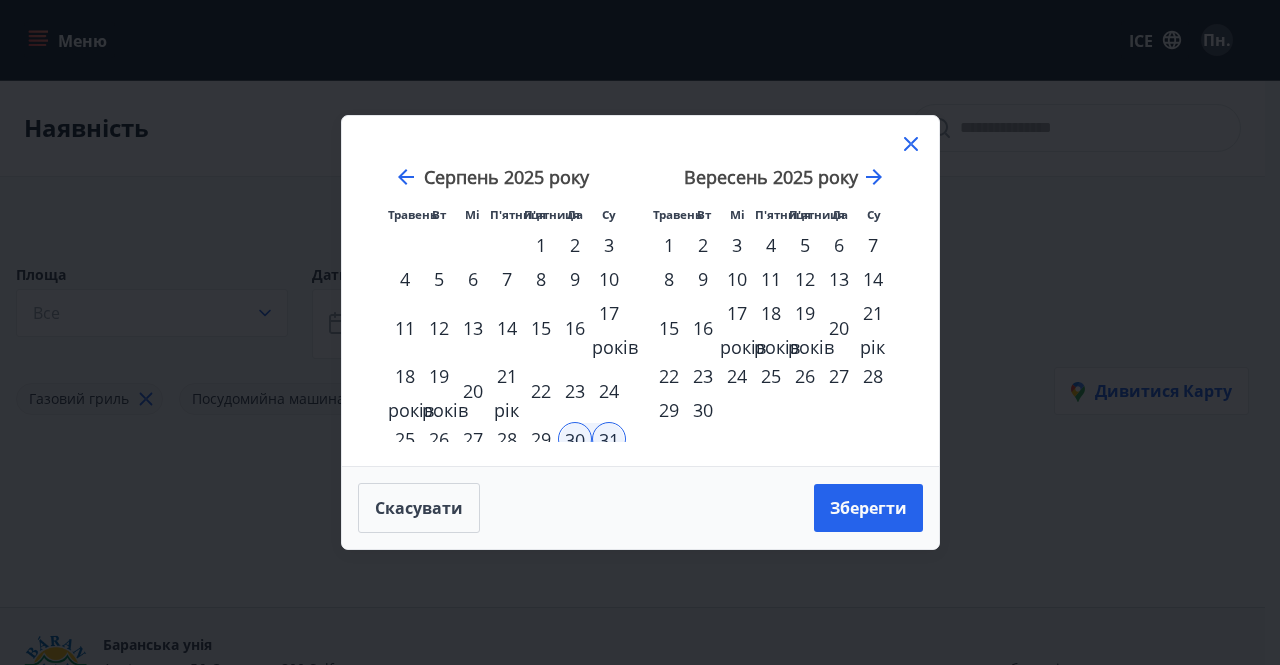 click on "6" at bounding box center (839, 245) 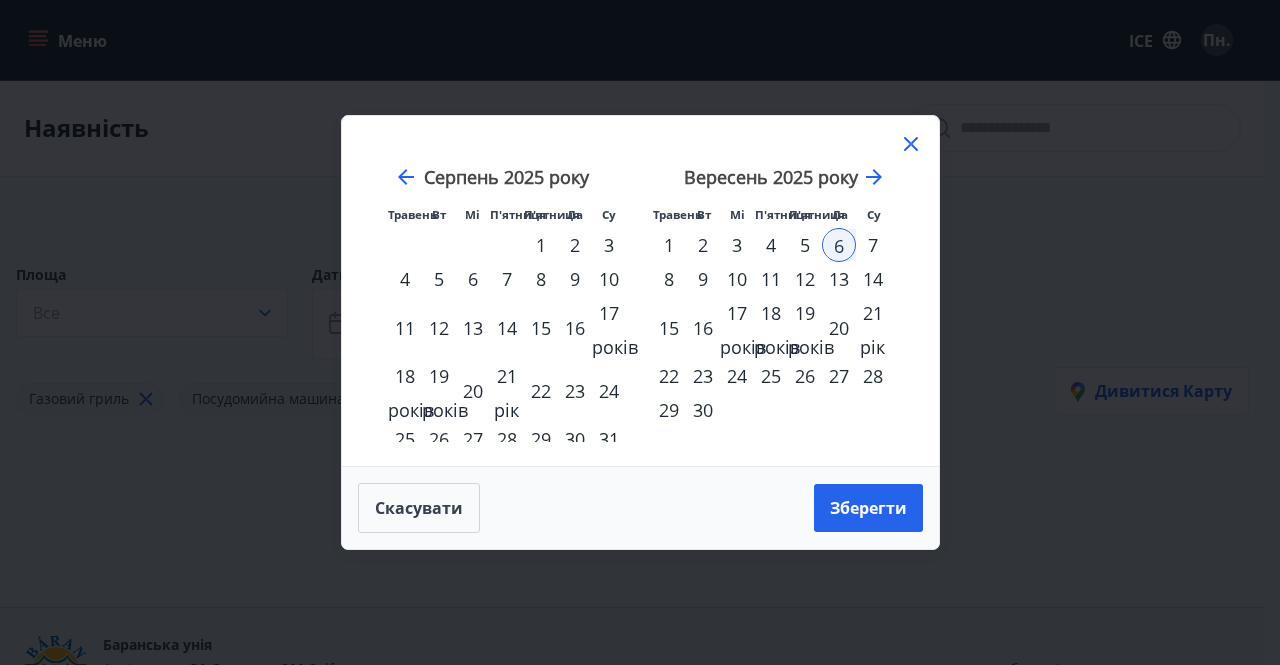 click on "7" at bounding box center (873, 245) 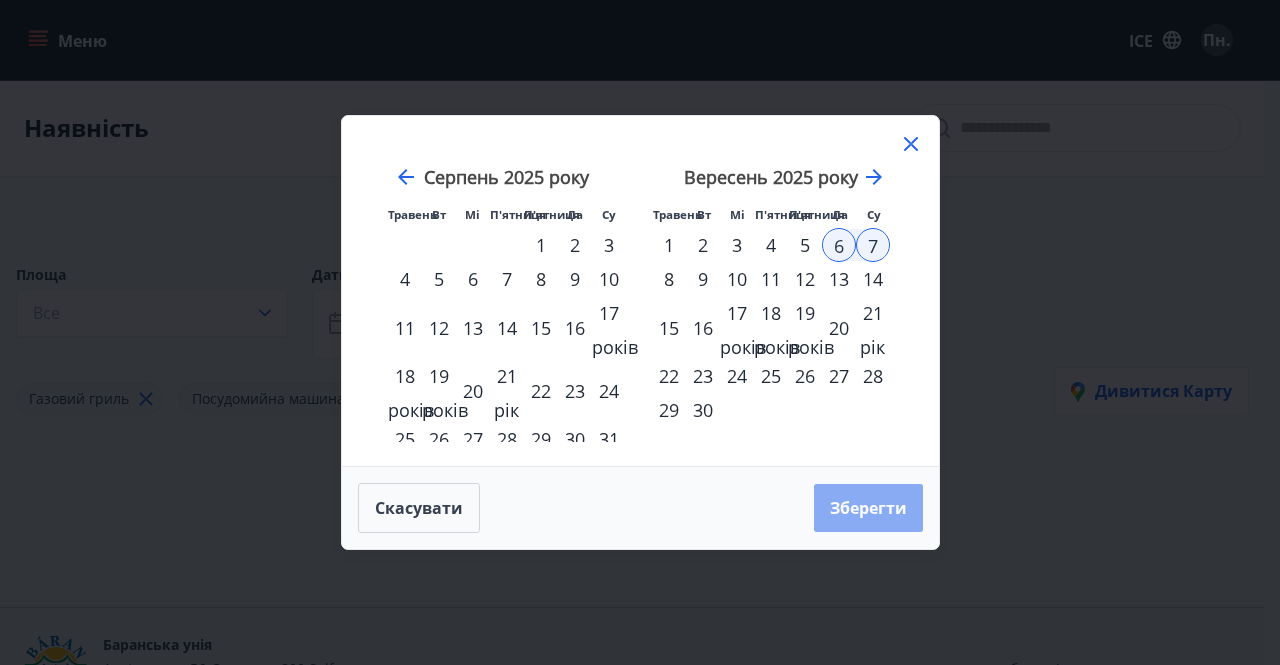 click on "Зберегти" at bounding box center (868, 508) 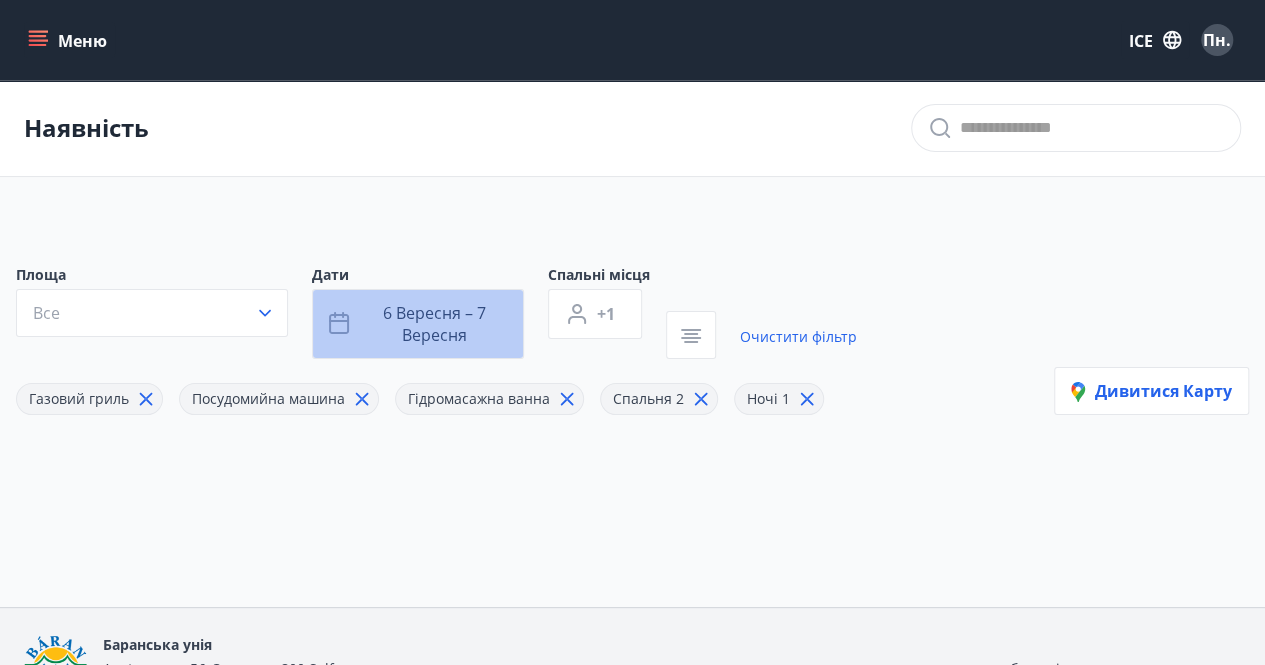 click on "6 вересня – 7 вересня" at bounding box center (434, 324) 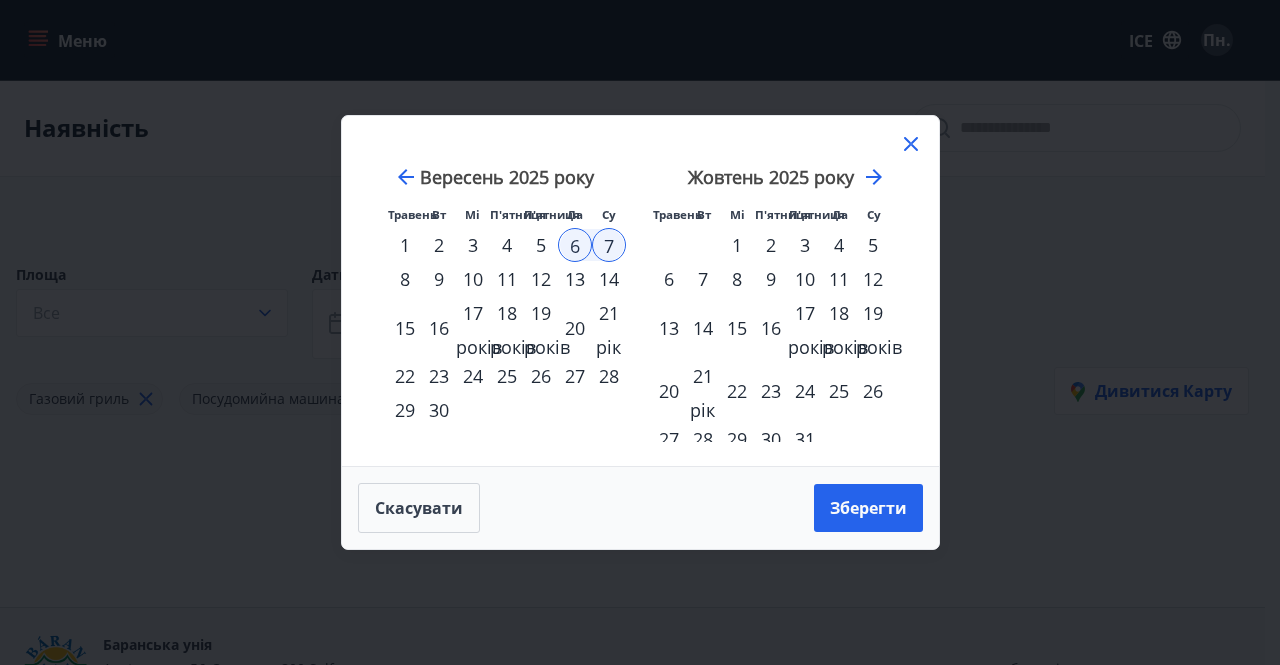 click on "13" at bounding box center (575, 279) 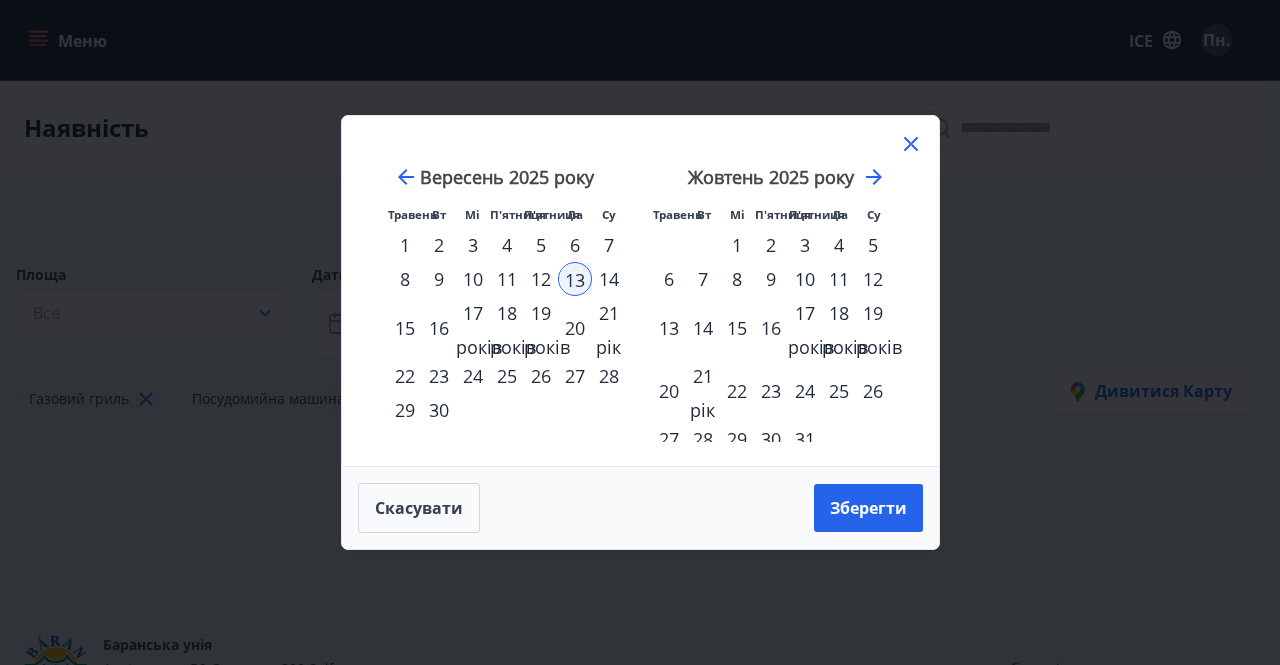 click on "14" at bounding box center (609, 279) 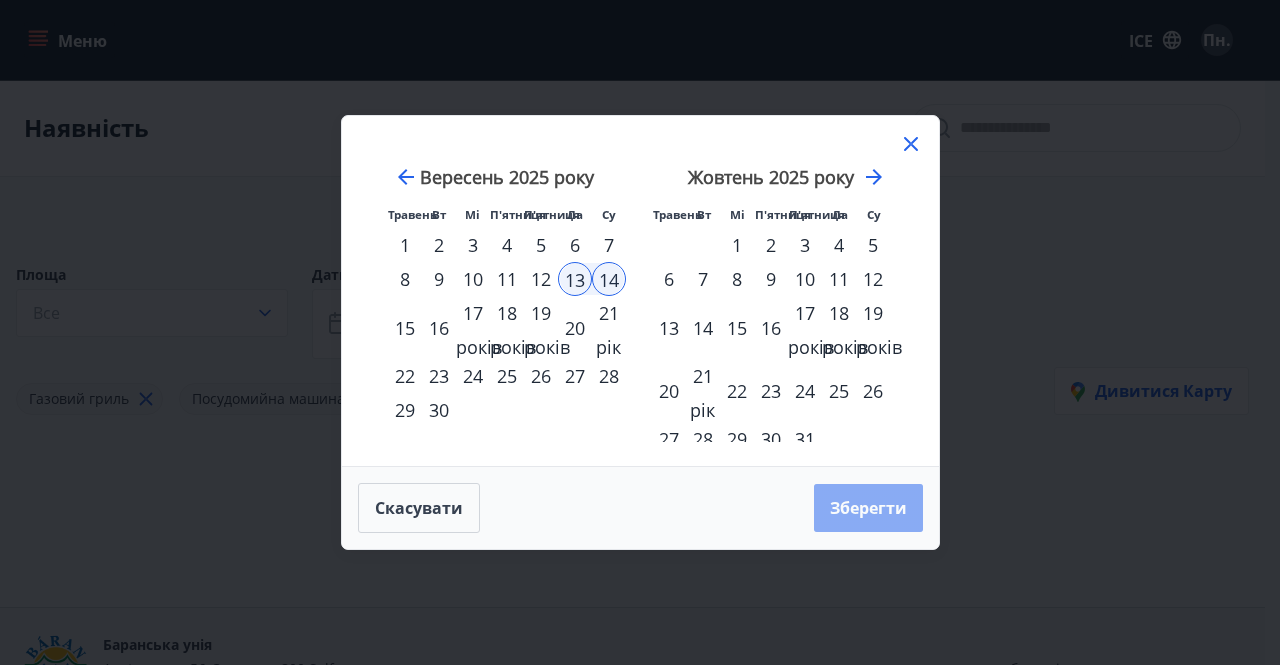 click on "Зберегти" at bounding box center (868, 508) 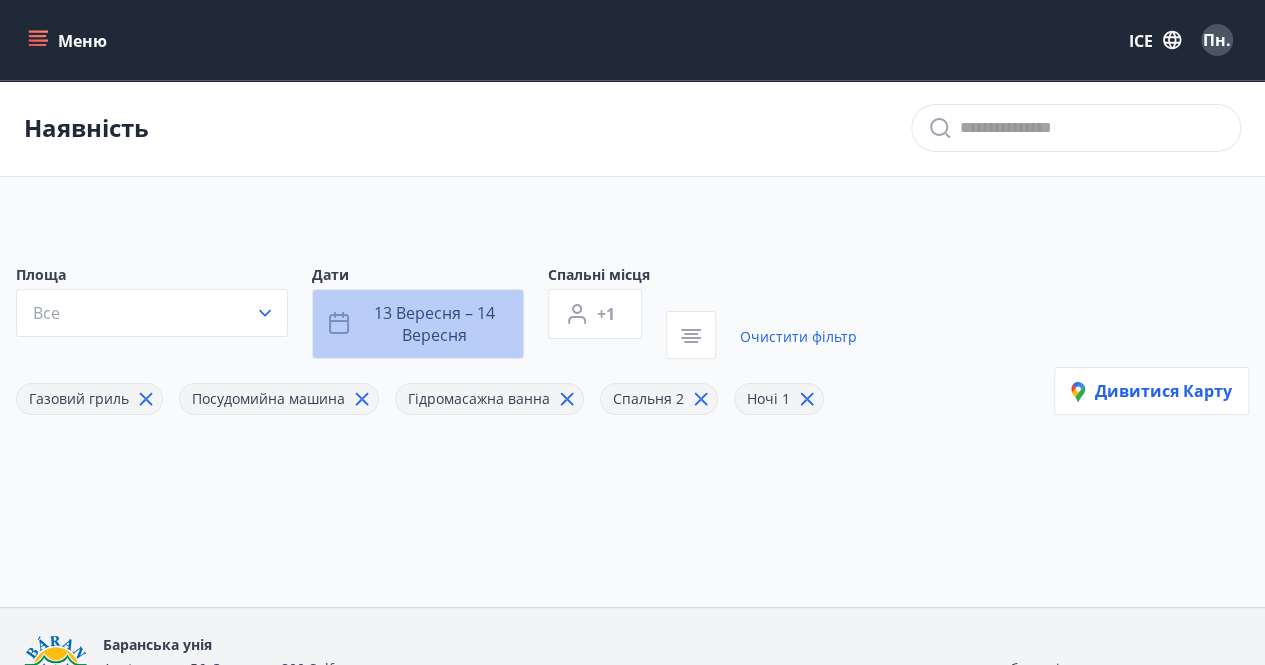 click on "13 вересня – 14 вересня" at bounding box center [434, 324] 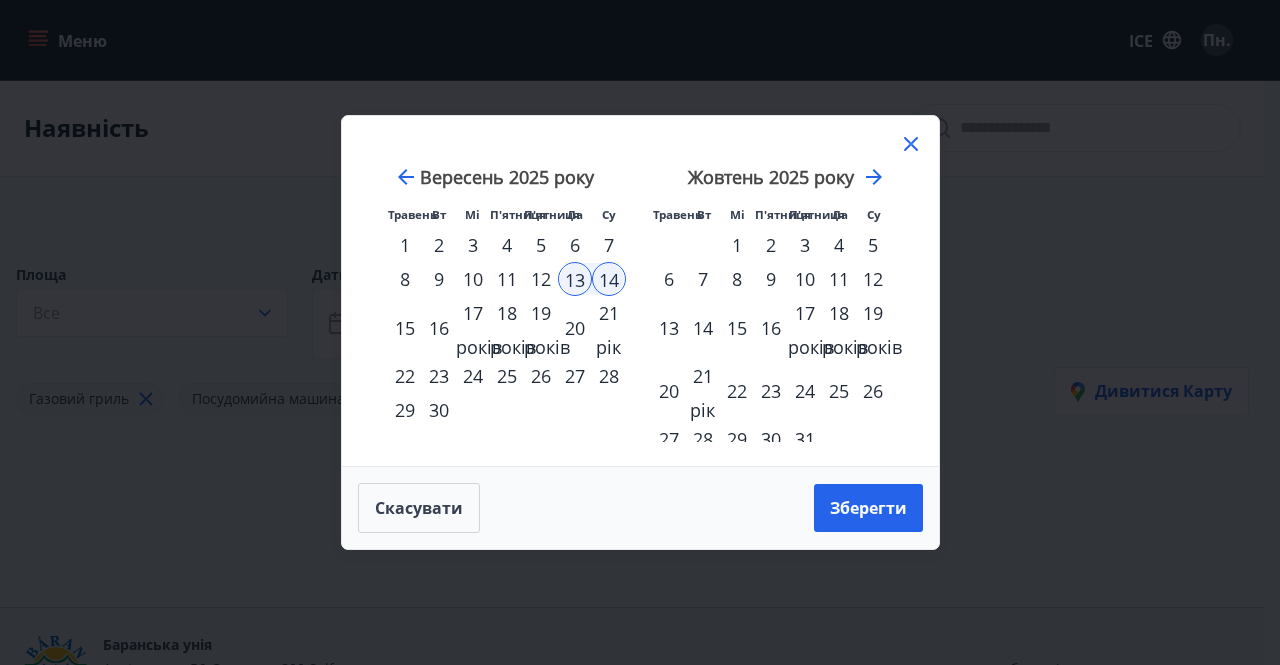 click on "20" at bounding box center [575, 328] 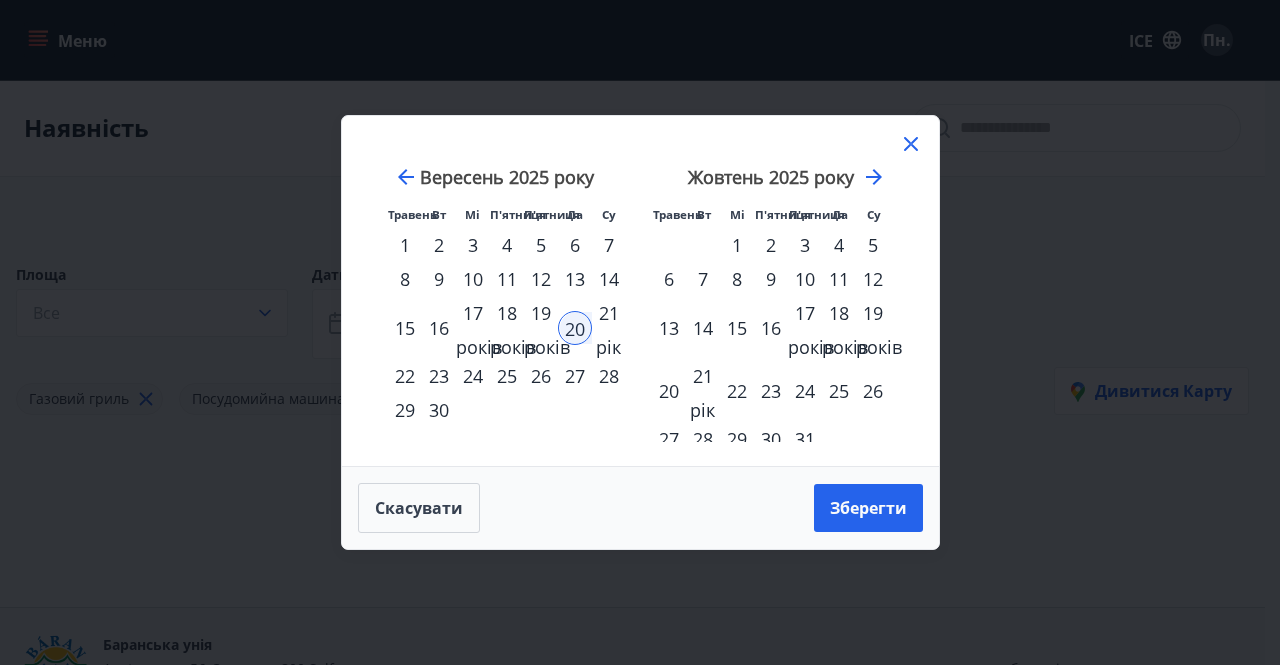 click on "21 рік" at bounding box center [608, 330] 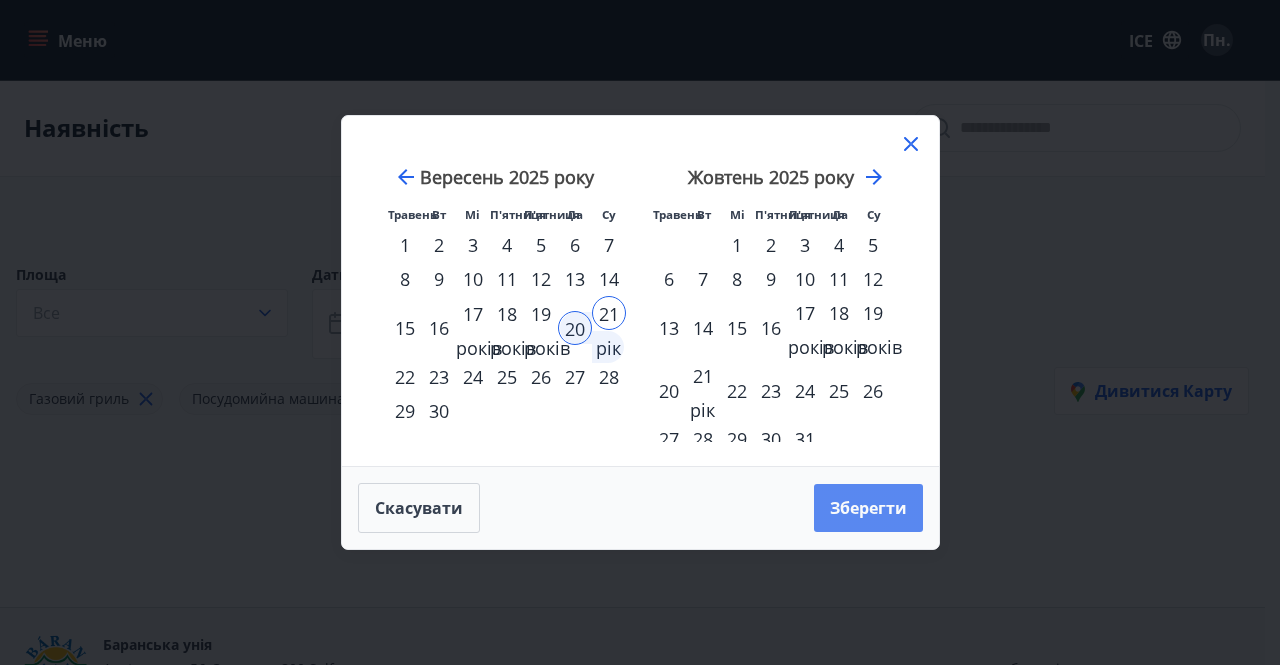 click on "Зберегти" at bounding box center (868, 508) 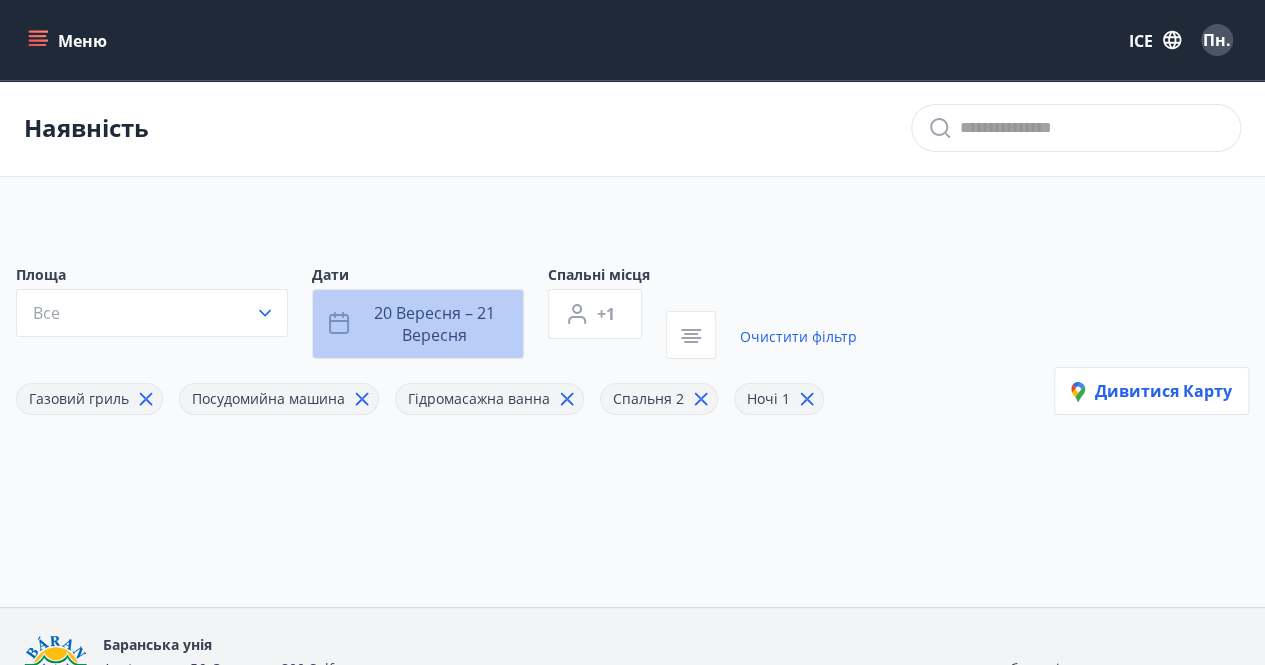 click on "20 вересня – 21 вересня" at bounding box center [434, 324] 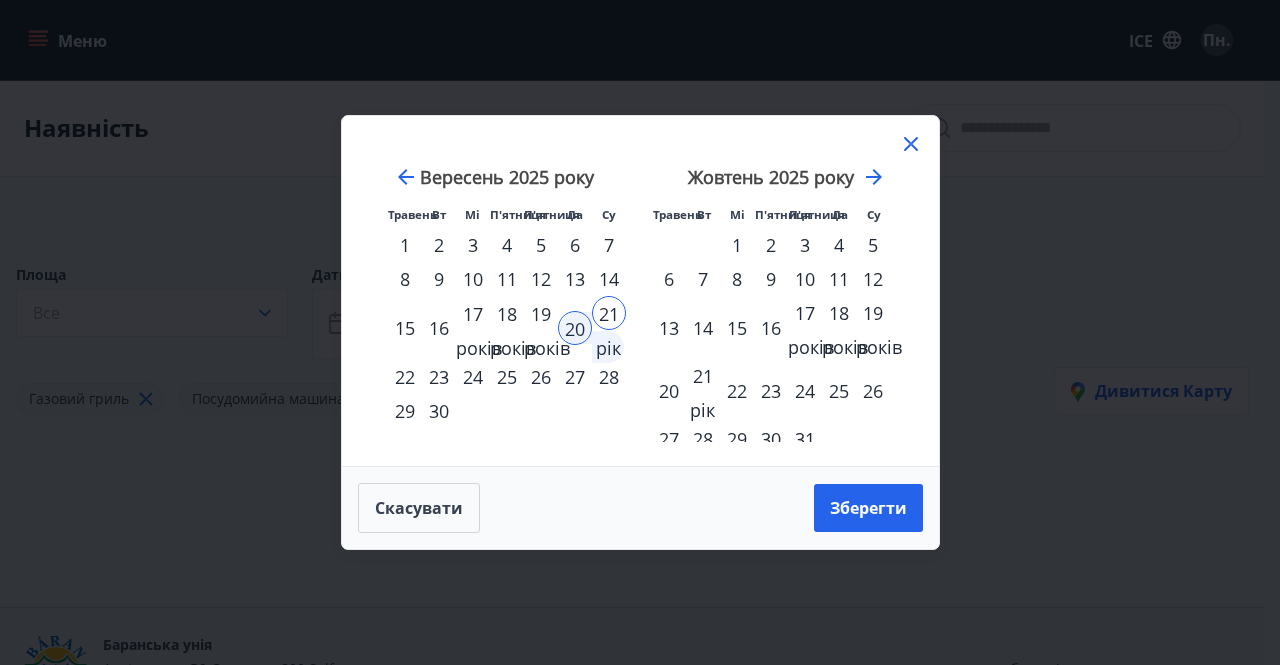 click on "27" at bounding box center [575, 377] 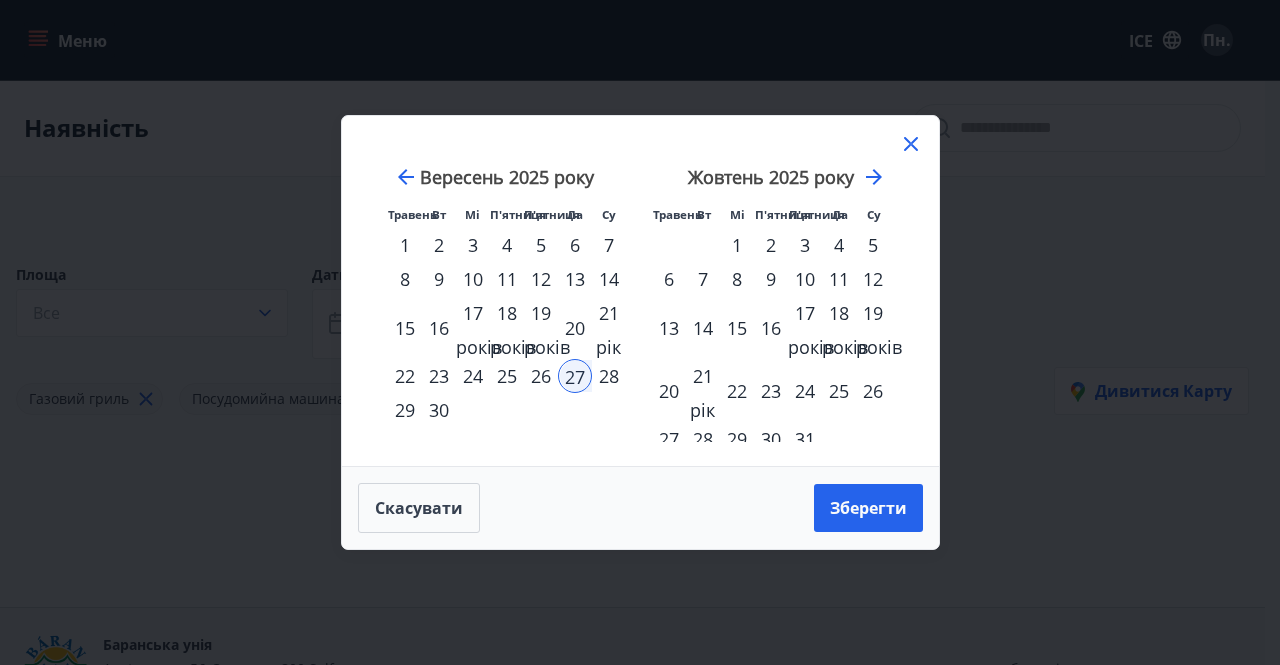 click on "28" at bounding box center [609, 376] 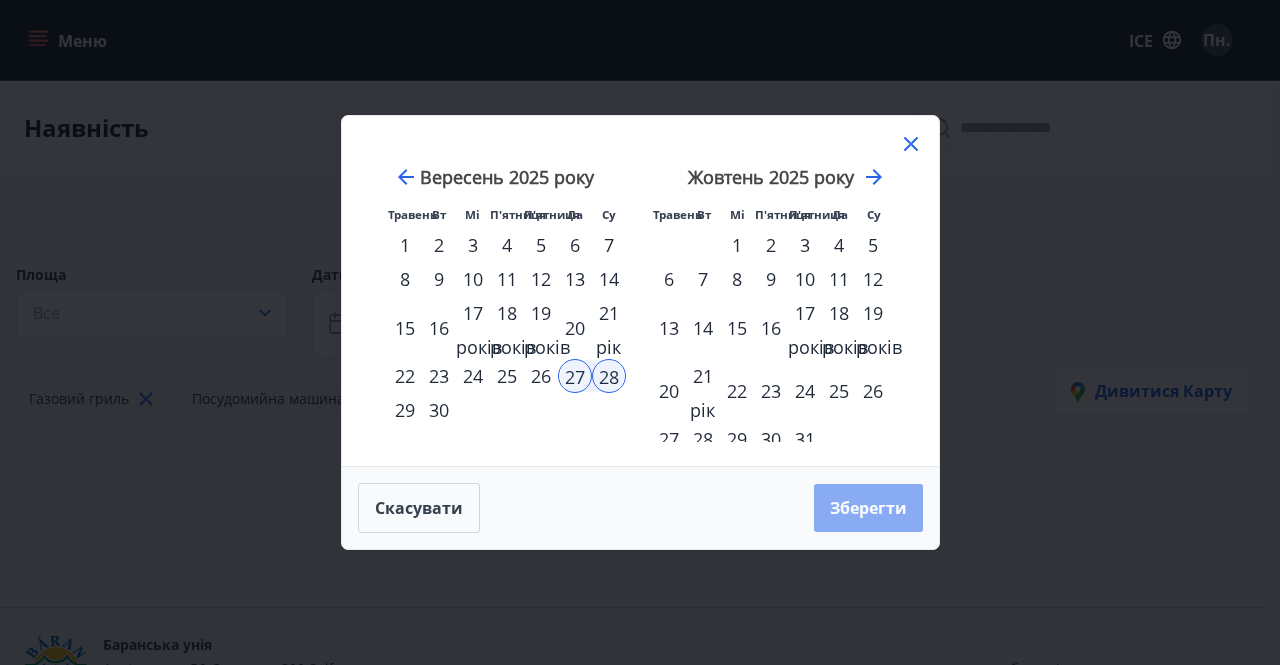 click on "Зберегти" at bounding box center [868, 508] 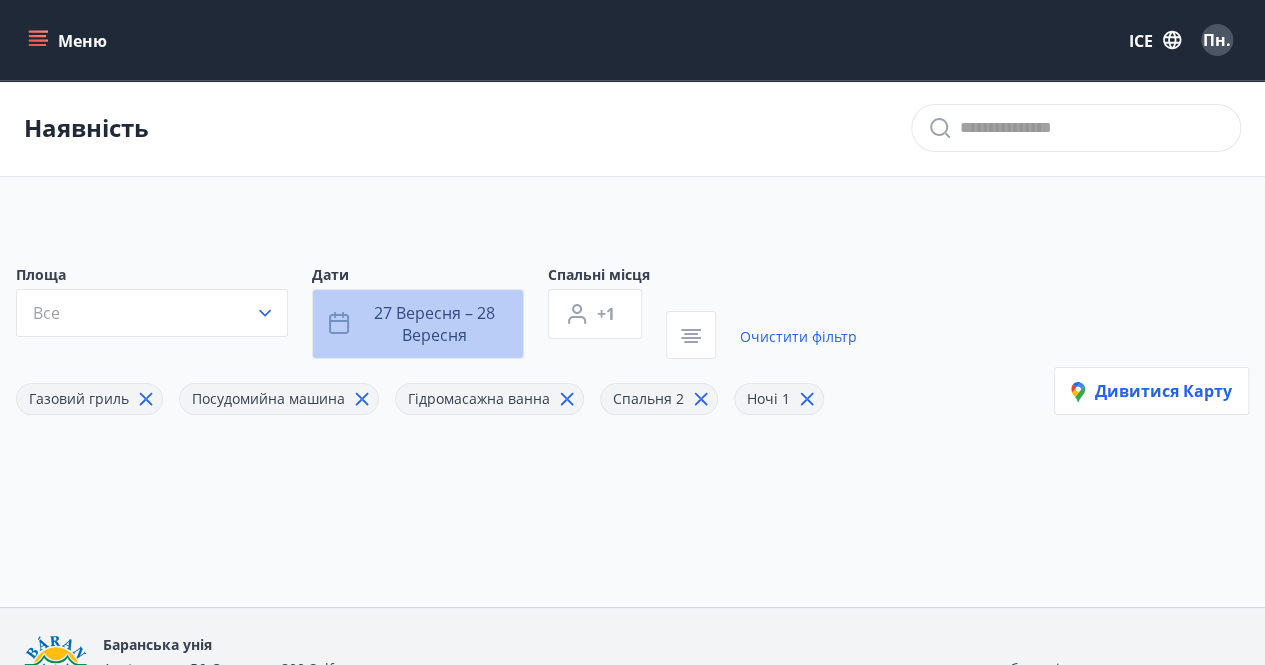 click on "27 вересня – 28 вересня" at bounding box center (434, 324) 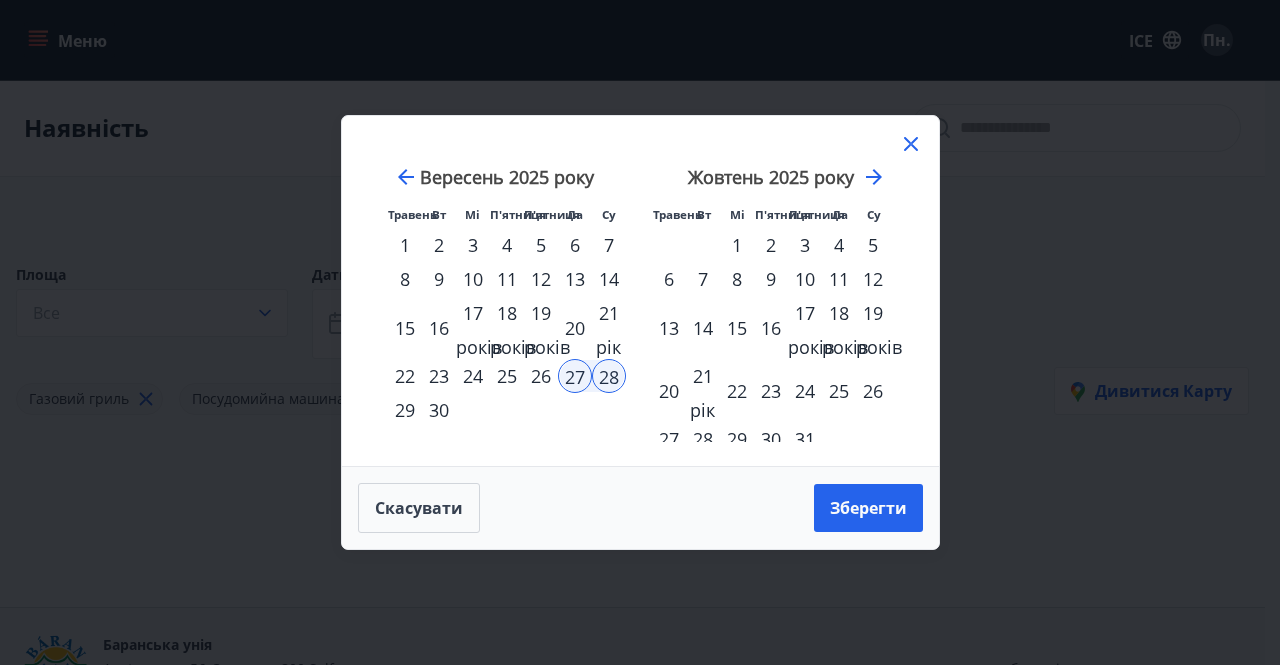click on "4" at bounding box center (839, 245) 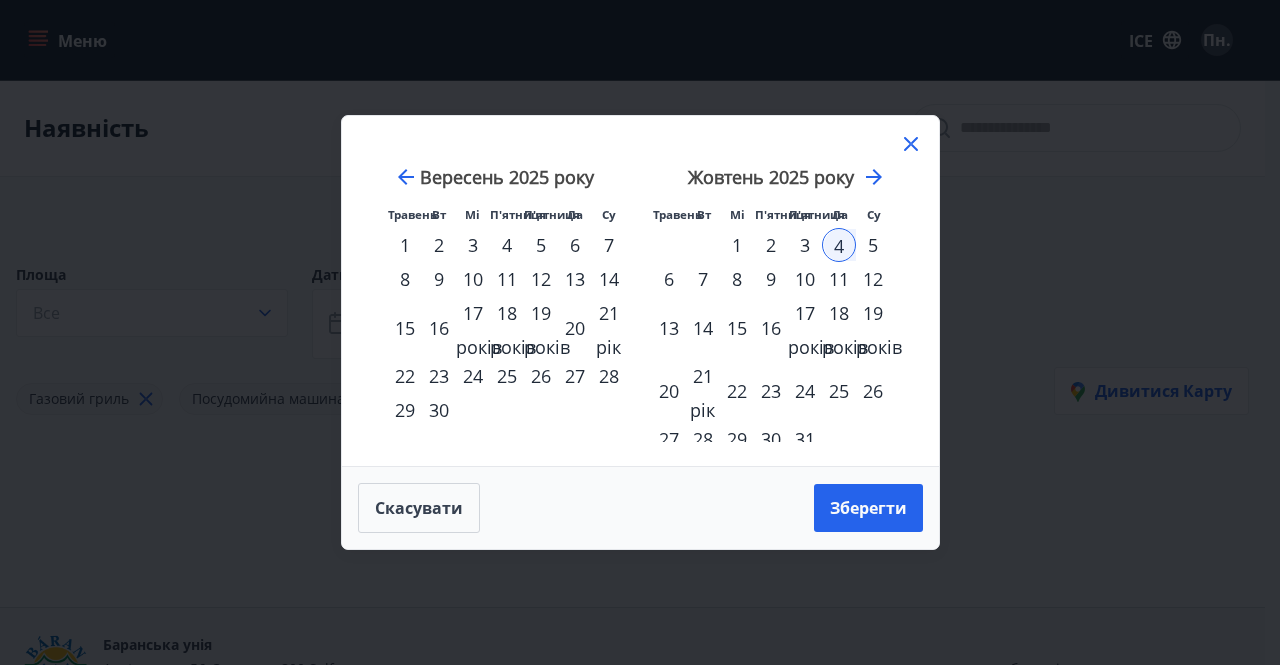 click on "5" at bounding box center (873, 245) 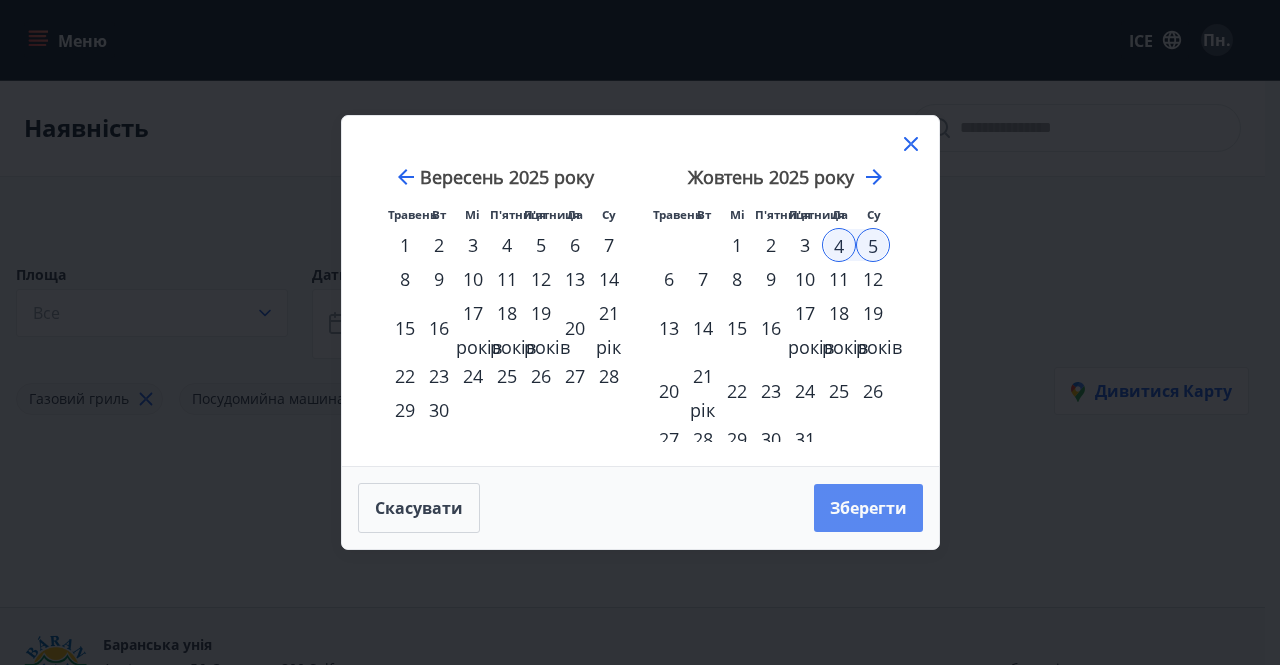 click on "Зберегти" at bounding box center [868, 508] 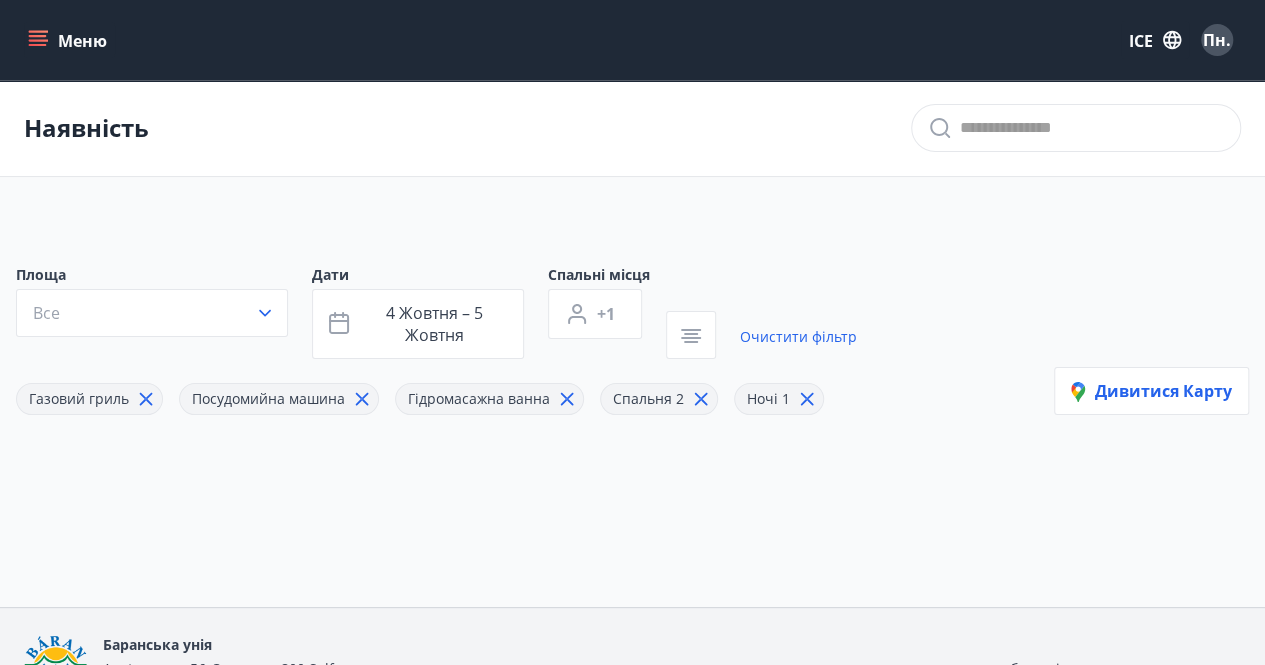 click 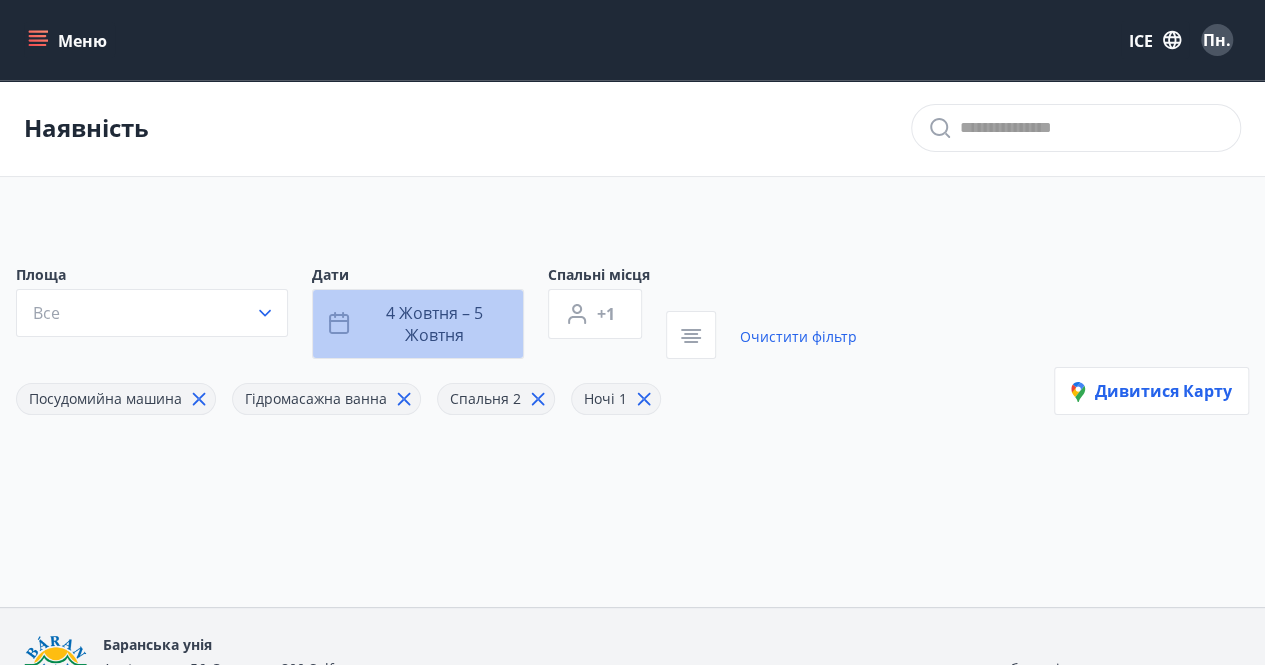 click on "4 жовтня – 5 жовтня" at bounding box center (434, 324) 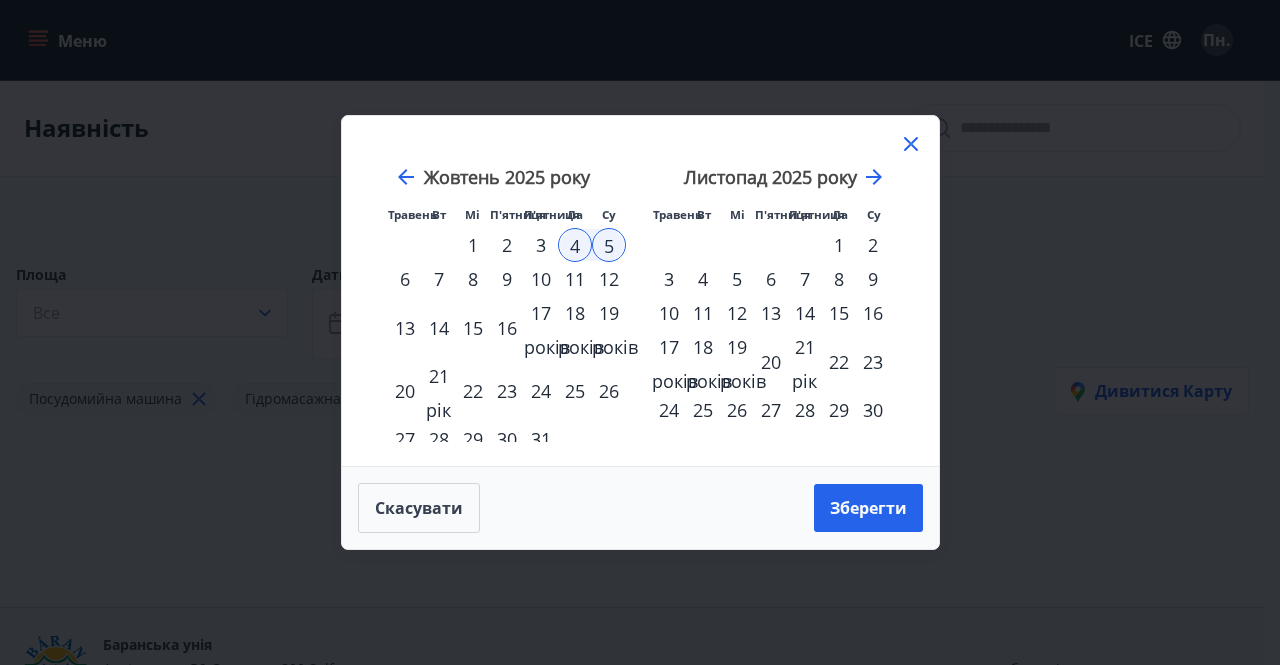 click on "11" at bounding box center [575, 279] 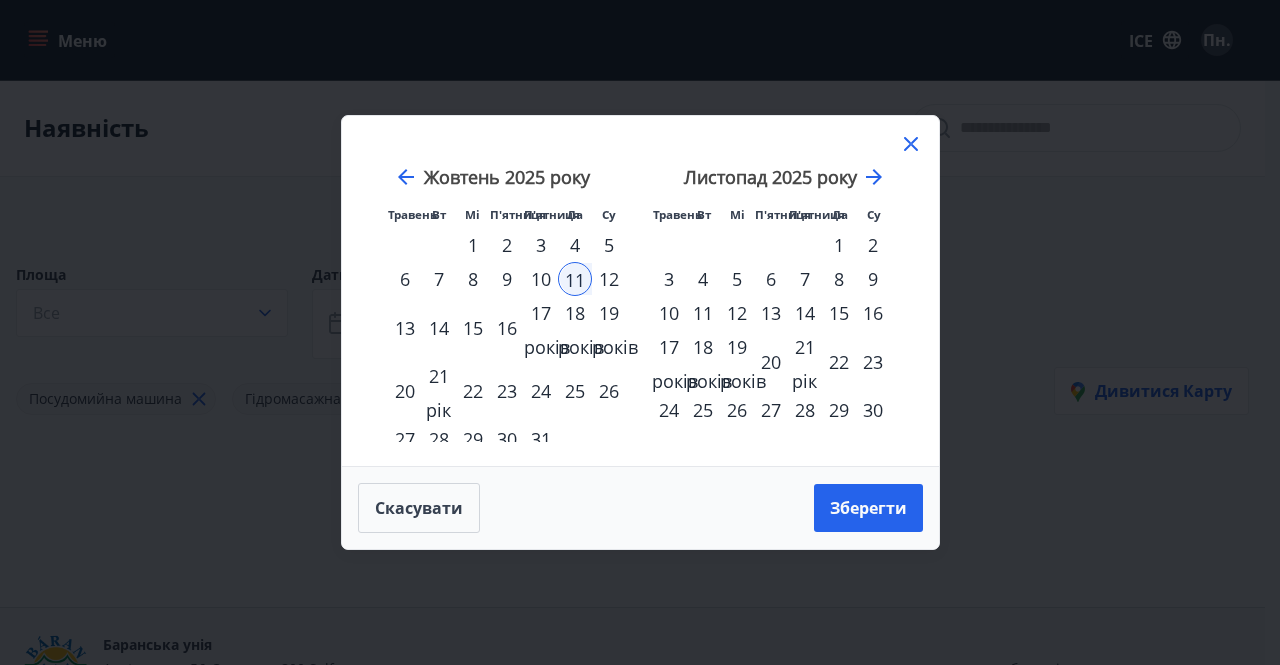 click on "12" at bounding box center [609, 279] 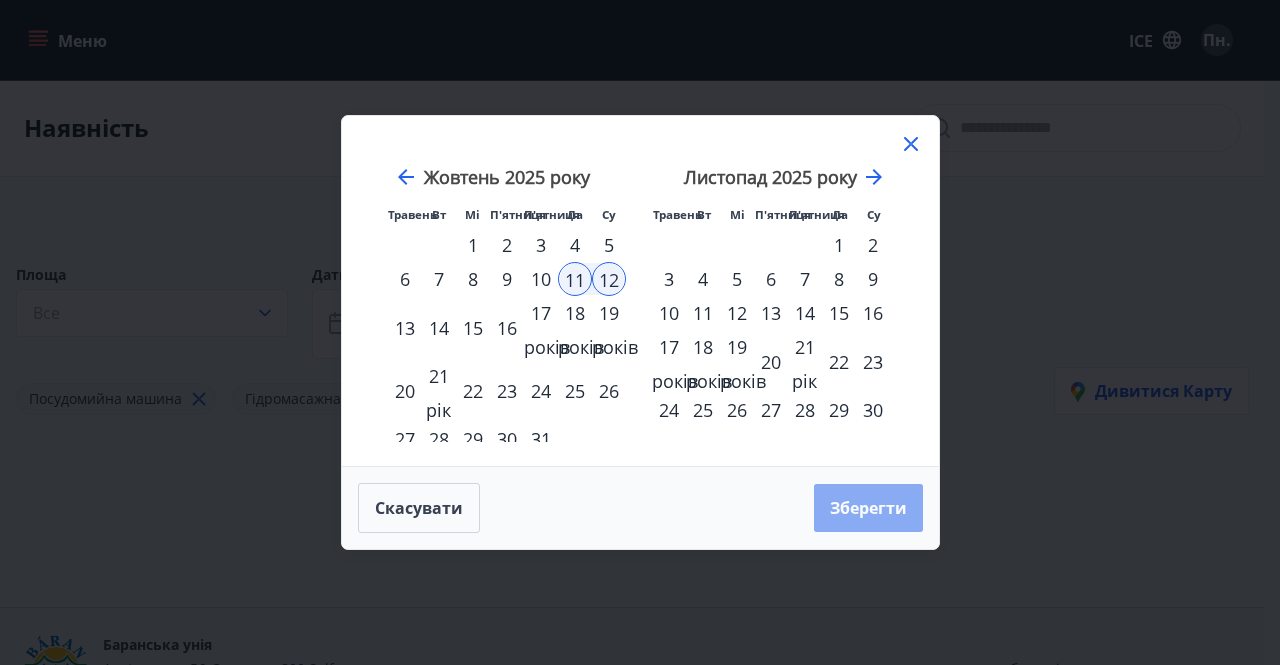 click on "Зберегти" at bounding box center (868, 508) 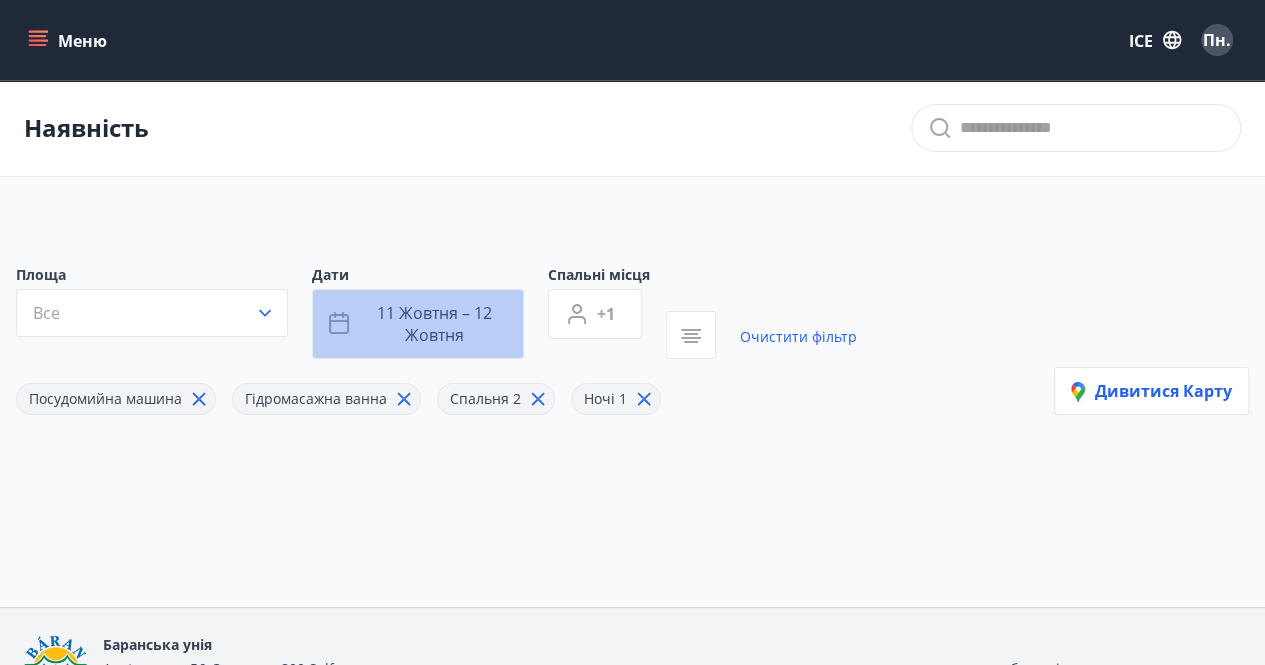 click on "11 жовтня – 12 жовтня" at bounding box center (434, 324) 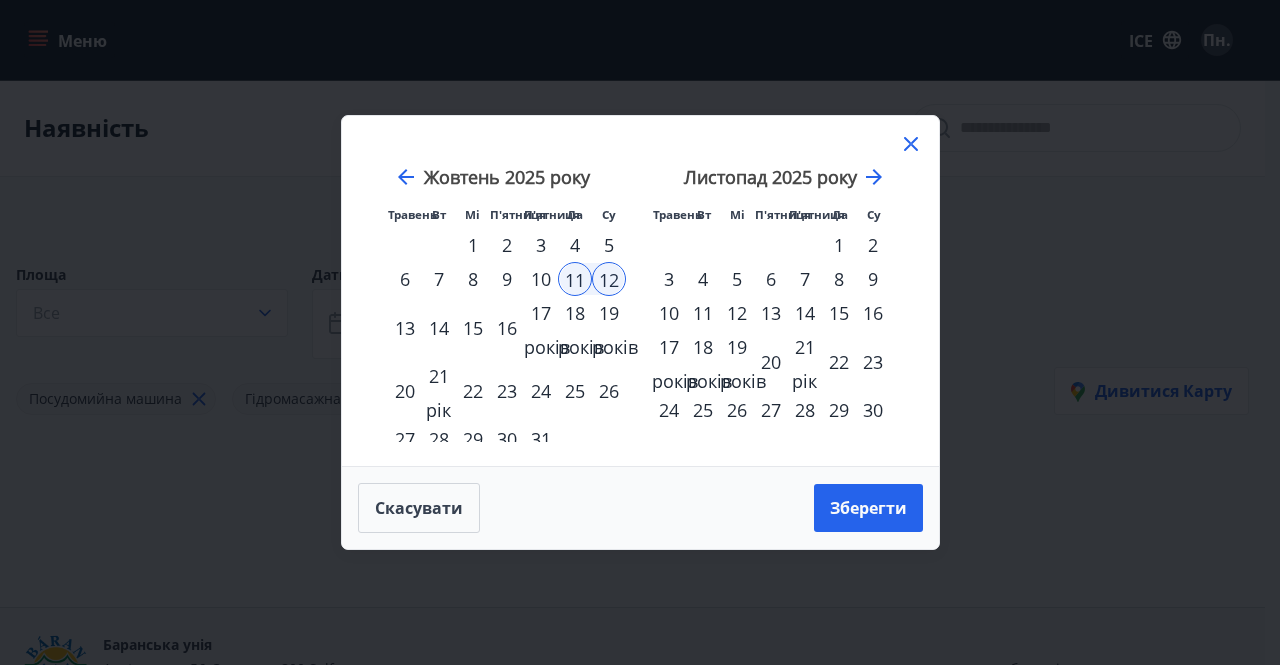 click on "18 років" at bounding box center (581, 330) 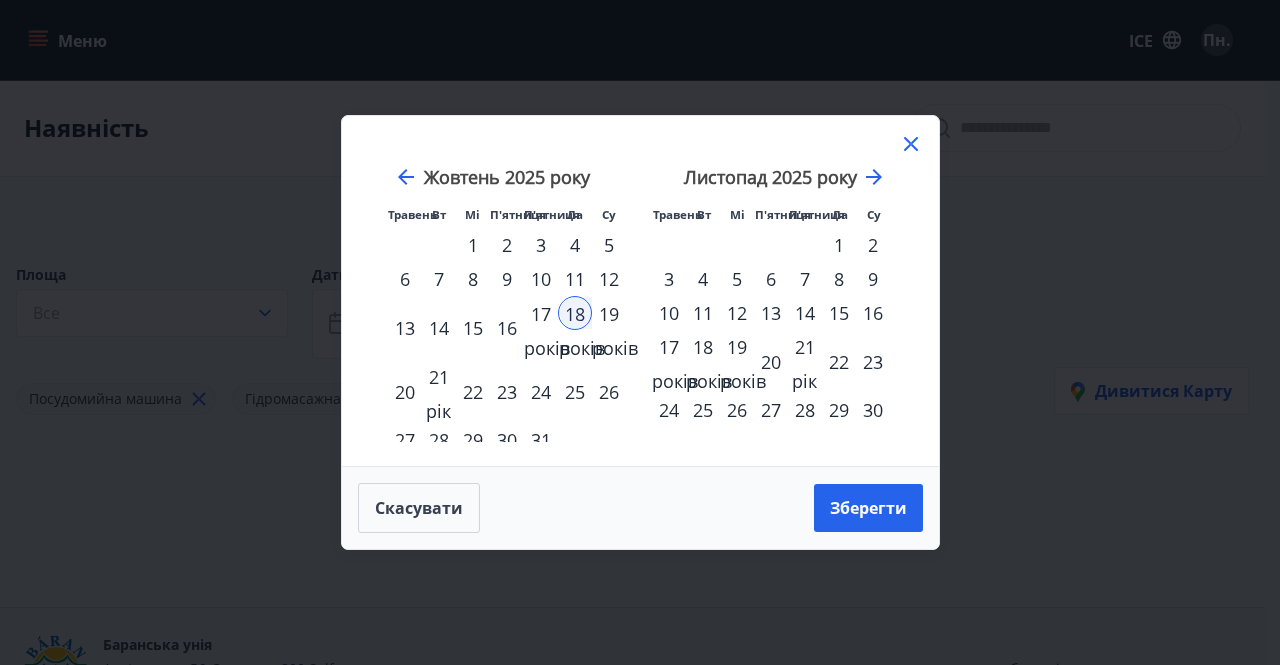 click on "19 років" at bounding box center (615, 331) 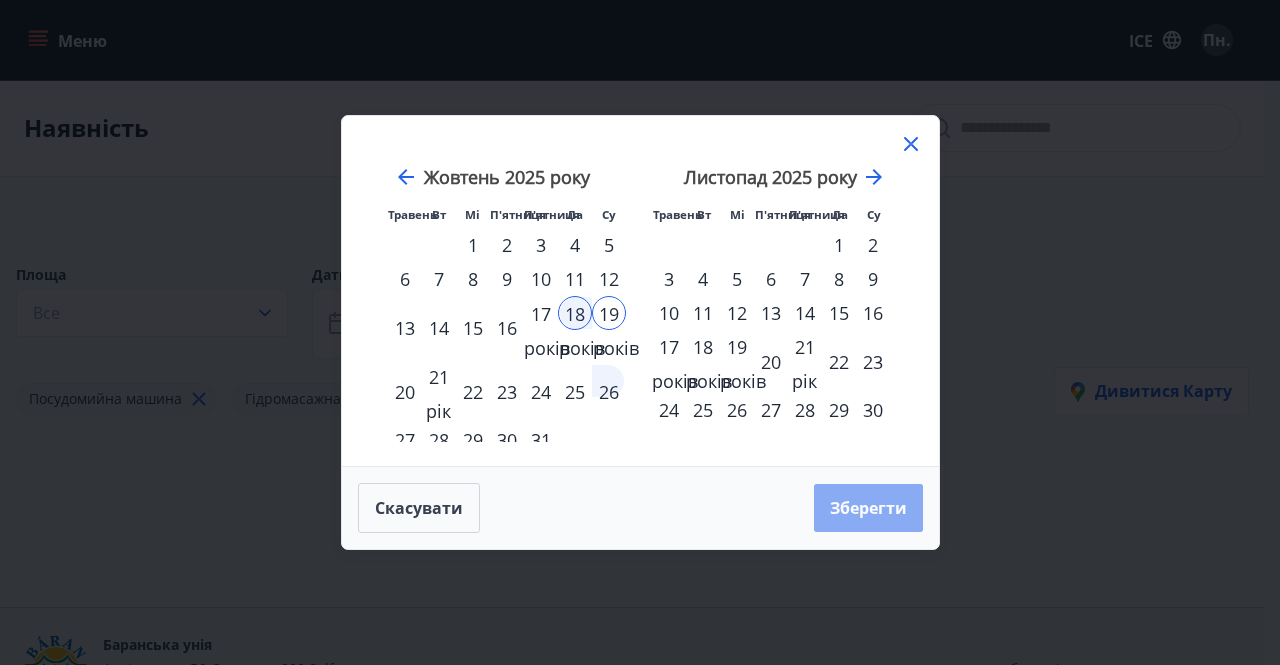 click on "Зберегти" at bounding box center (868, 508) 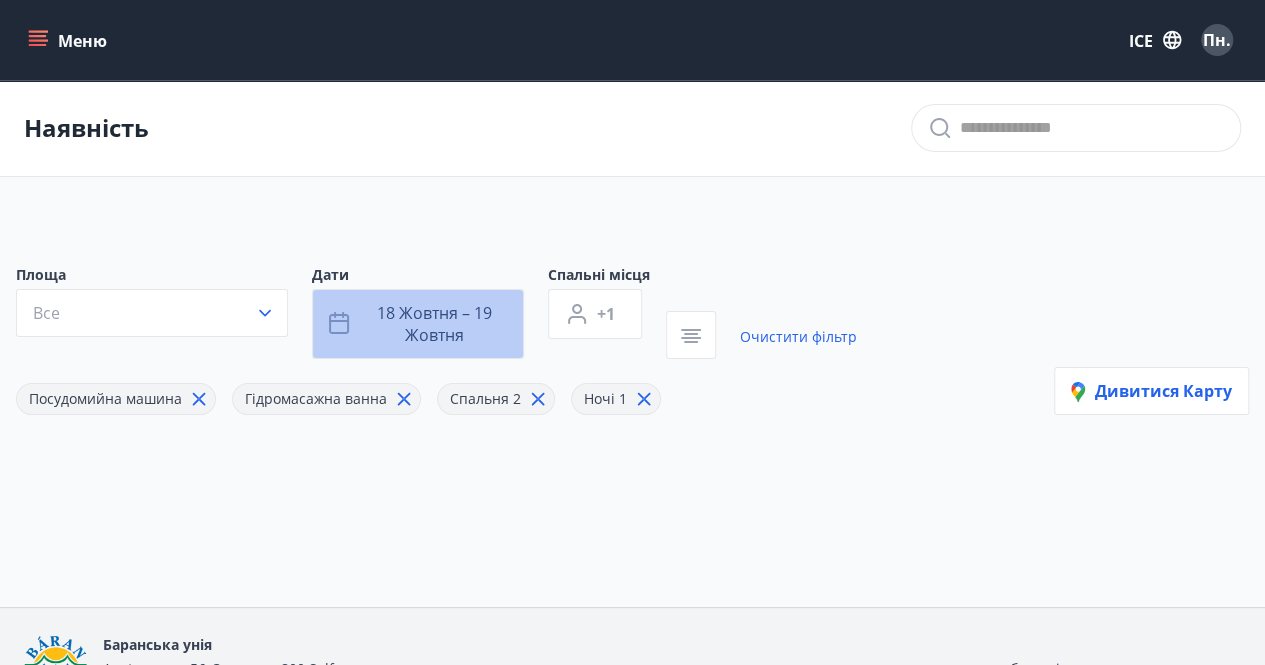 click on "18 жовтня – 19 жовтня" at bounding box center [434, 324] 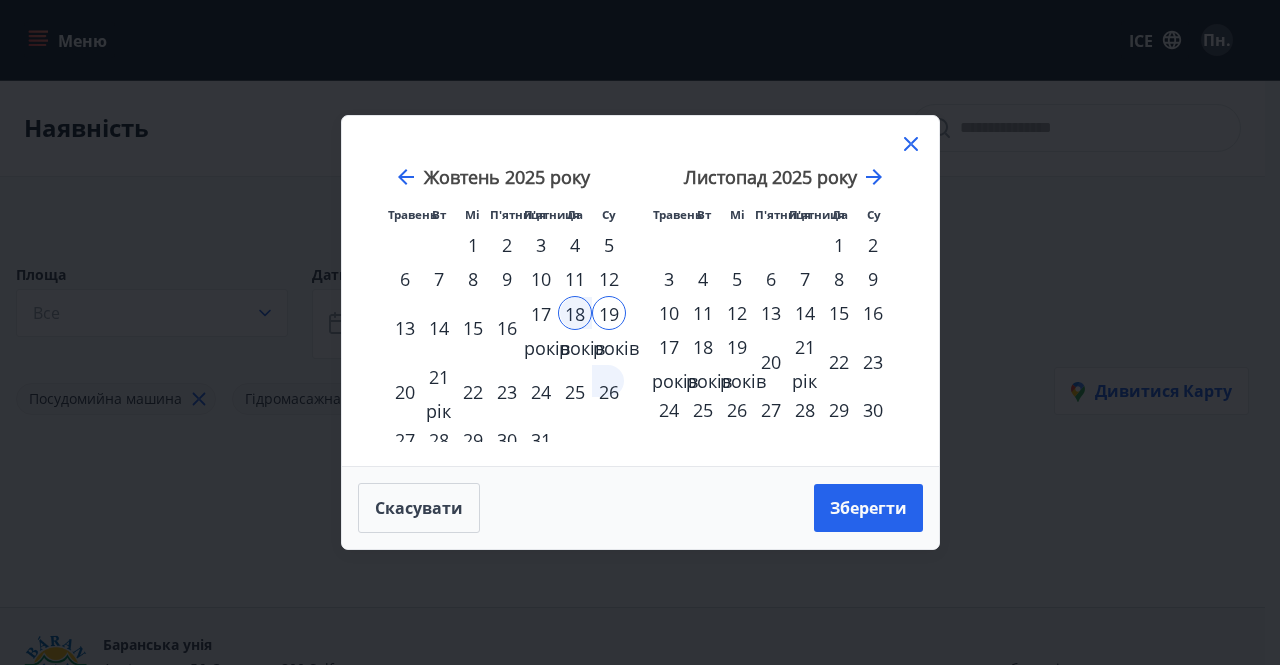 click on "25" at bounding box center [575, 392] 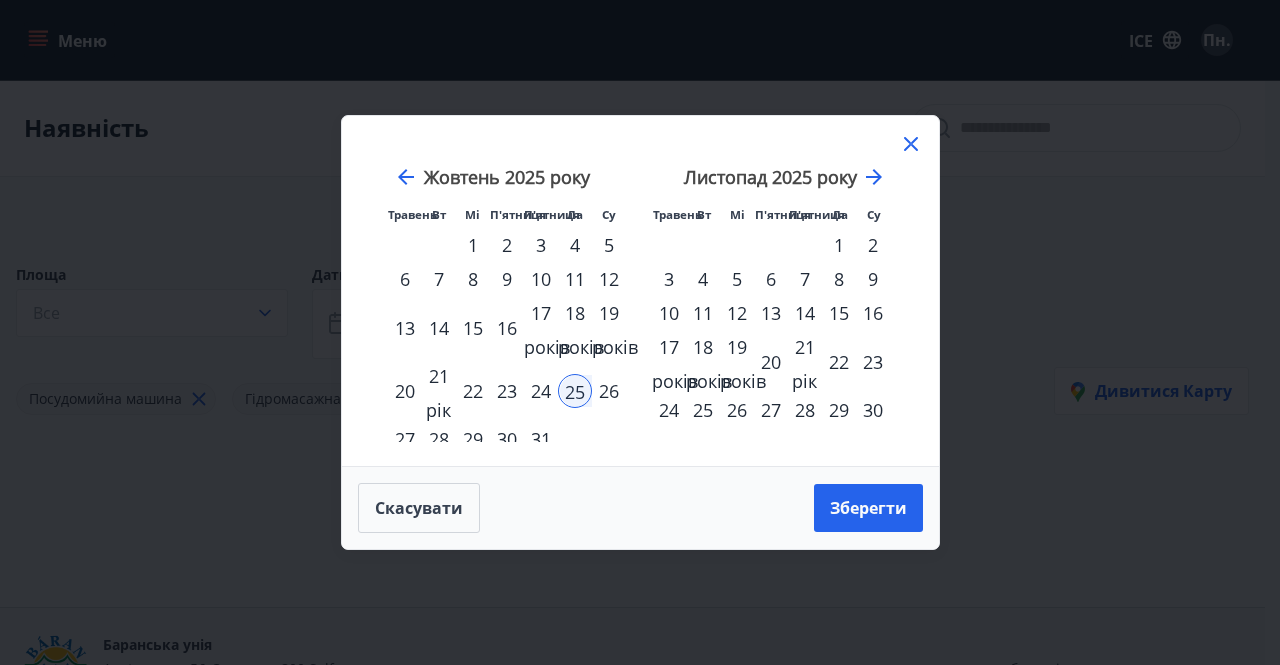 click on "26" at bounding box center (609, 391) 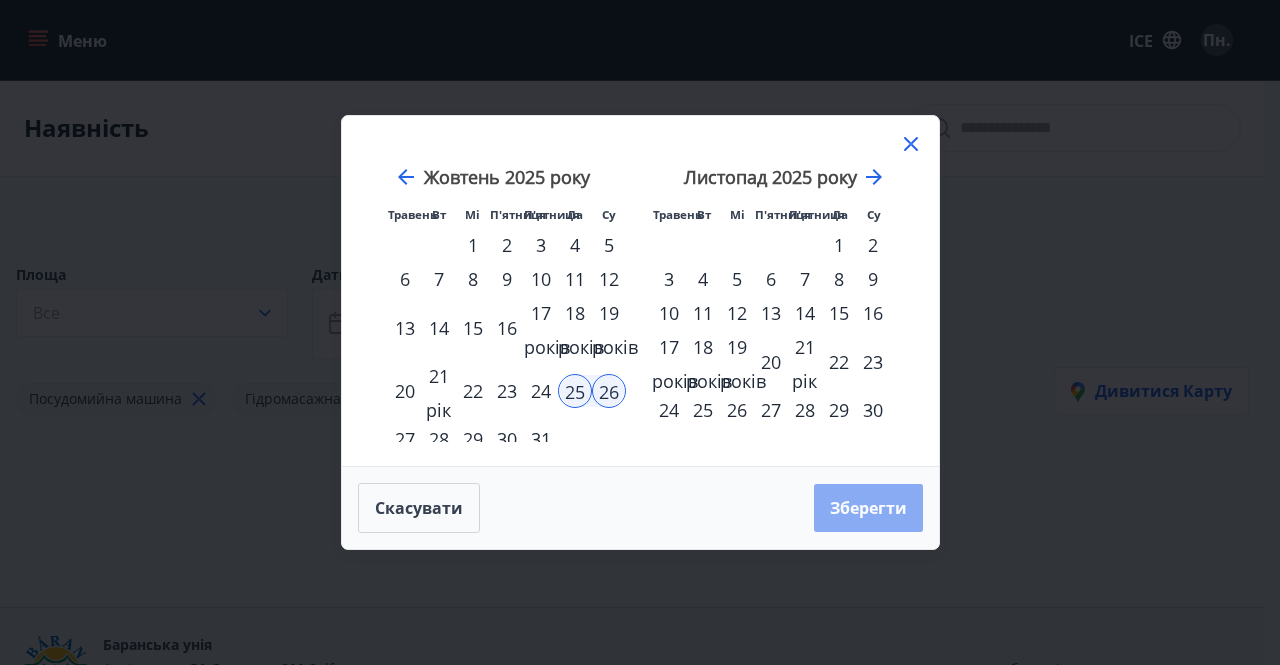 click on "Зберегти" at bounding box center (868, 508) 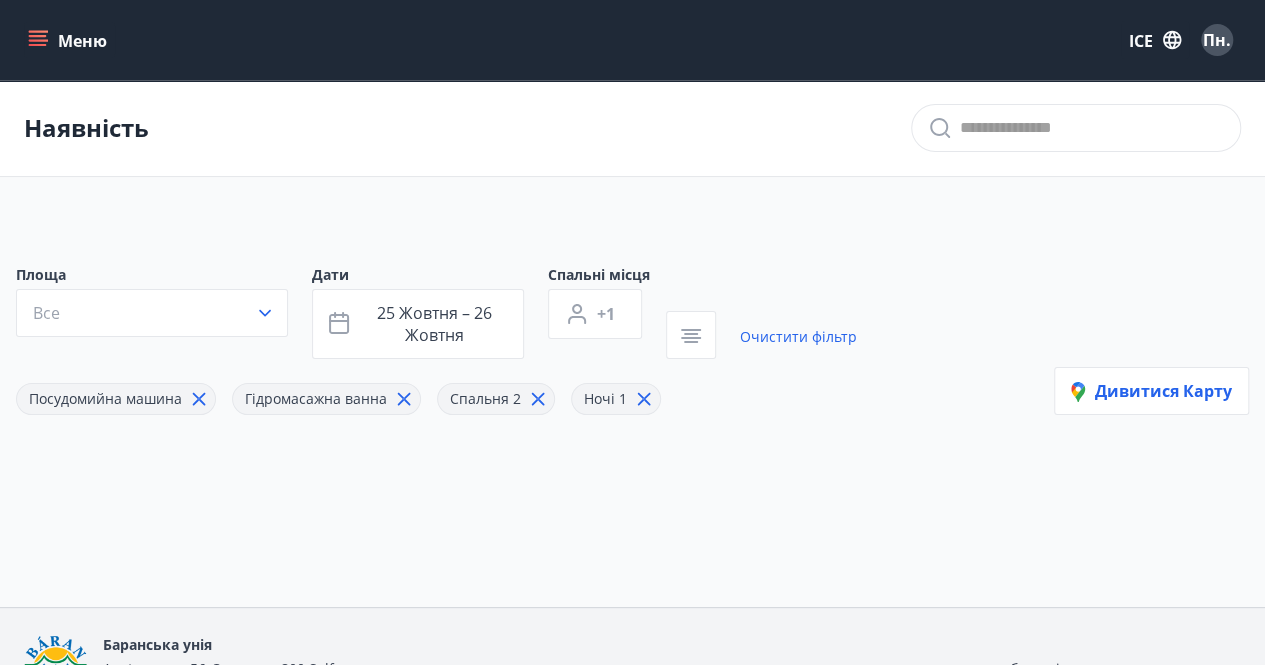 click 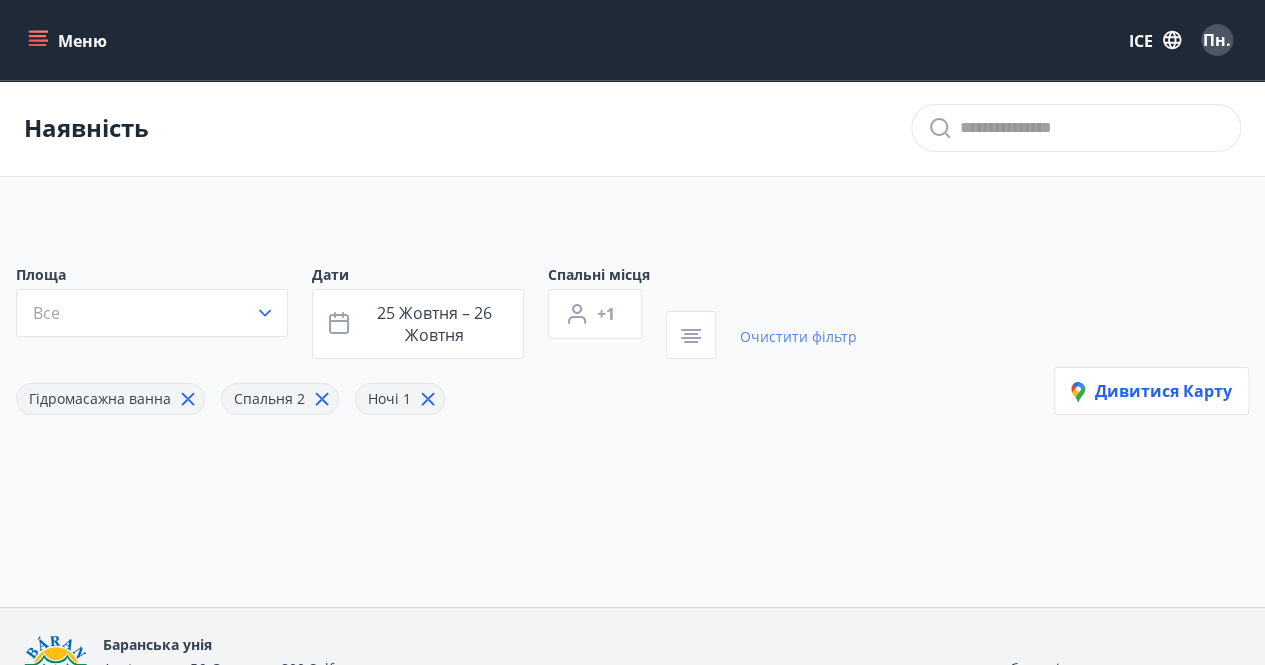 click on "Очистити фільтр" at bounding box center (798, 336) 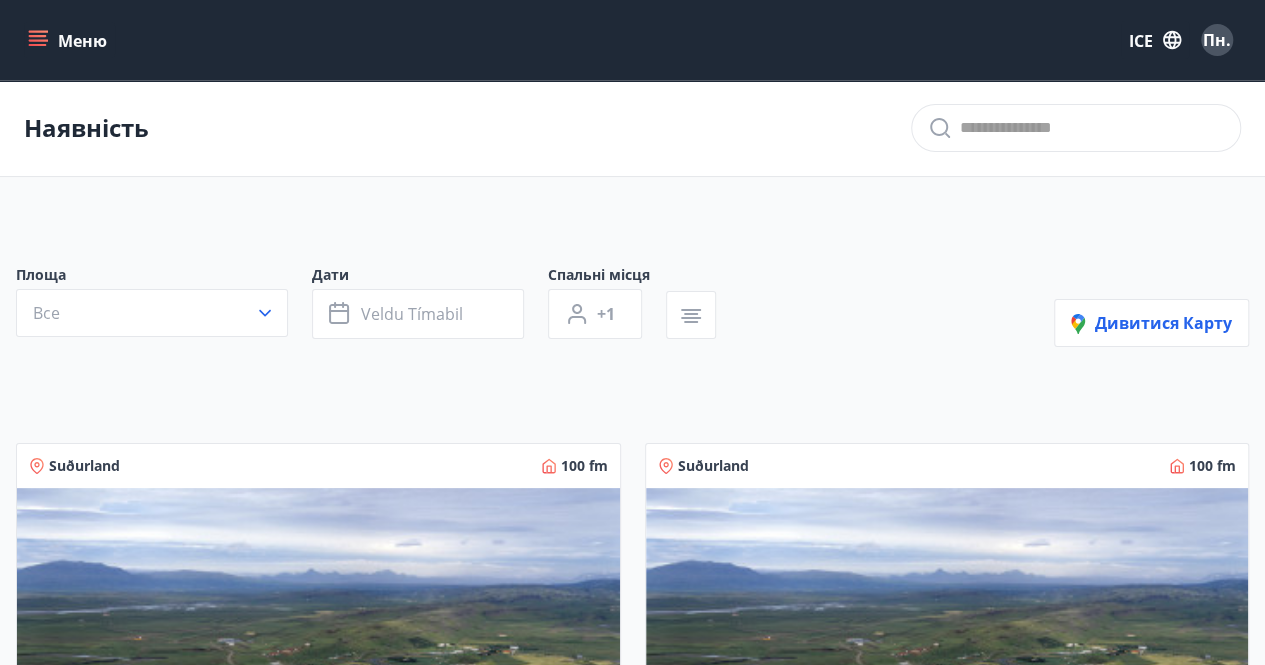 type on "*" 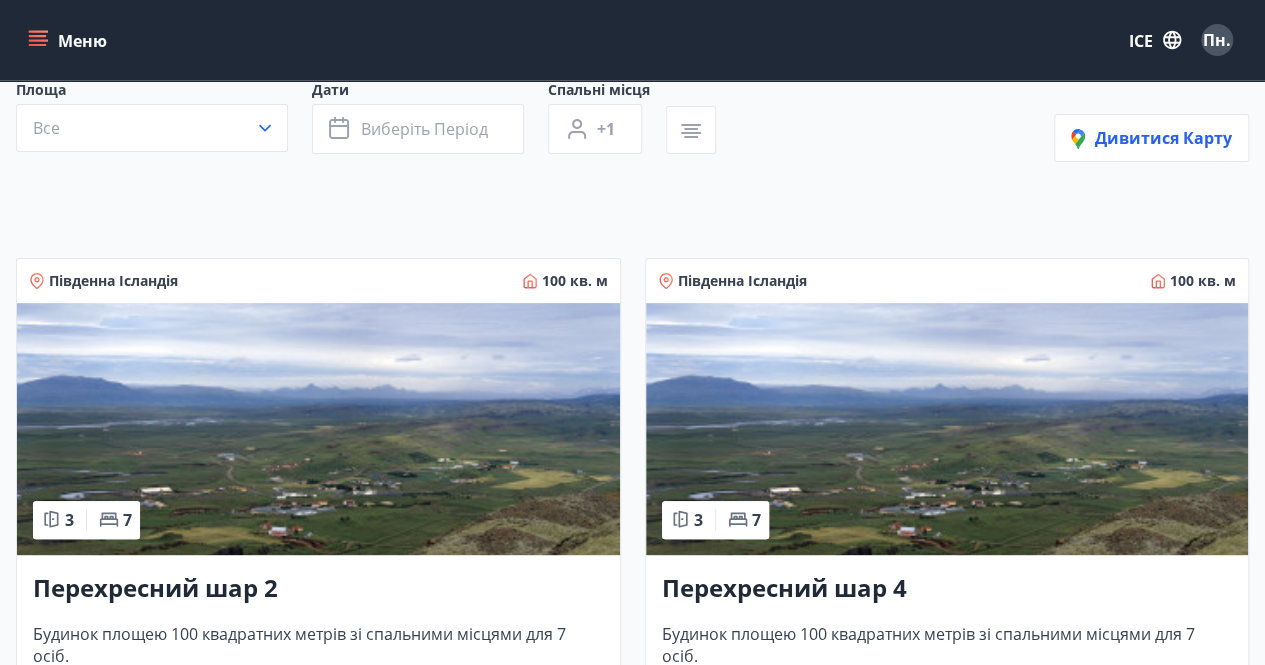 scroll, scrollTop: 186, scrollLeft: 0, axis: vertical 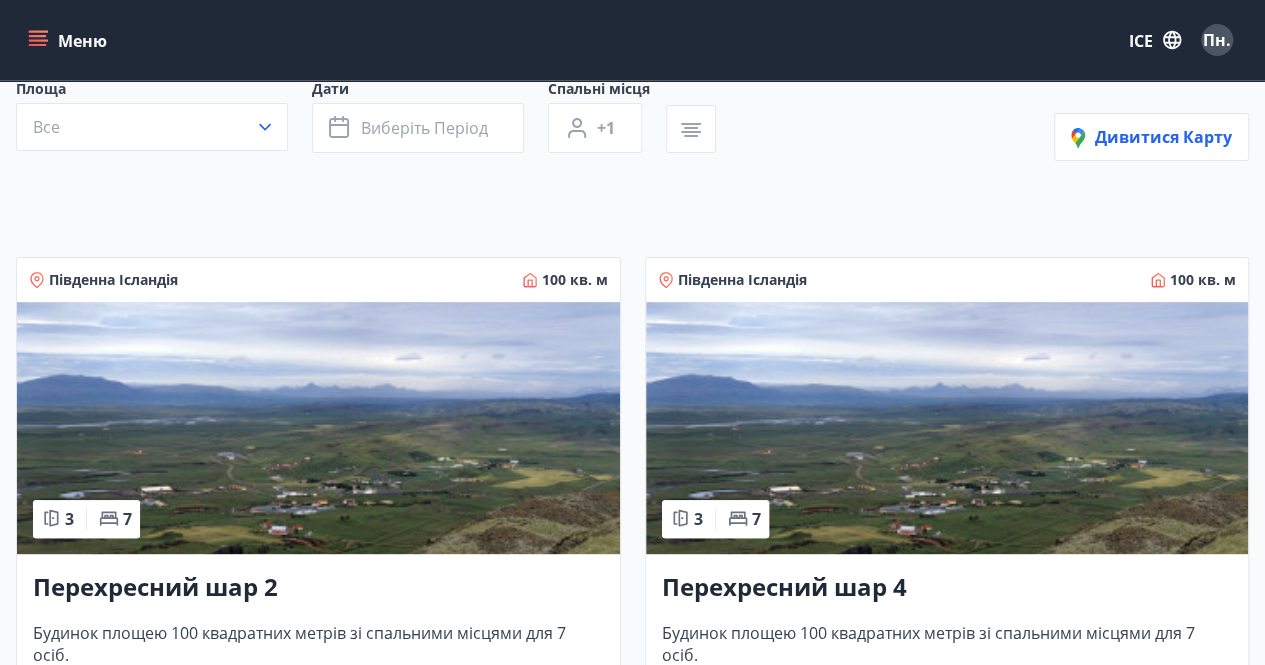 click at bounding box center (318, 428) 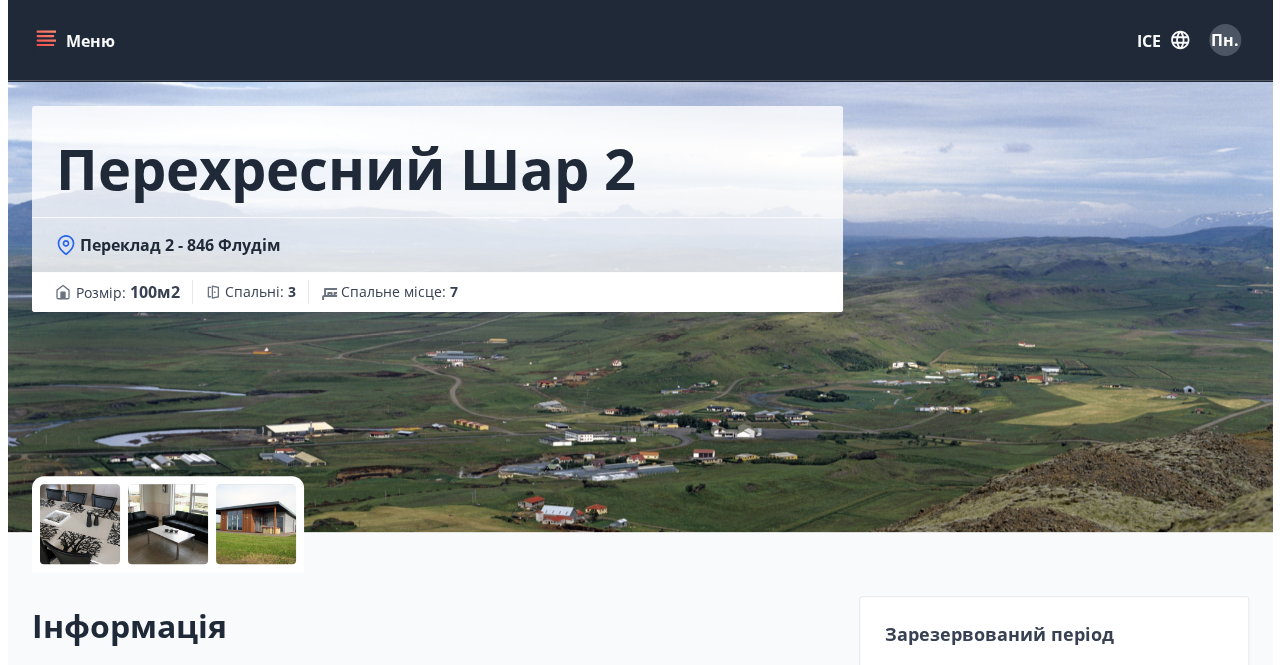 scroll, scrollTop: 69, scrollLeft: 0, axis: vertical 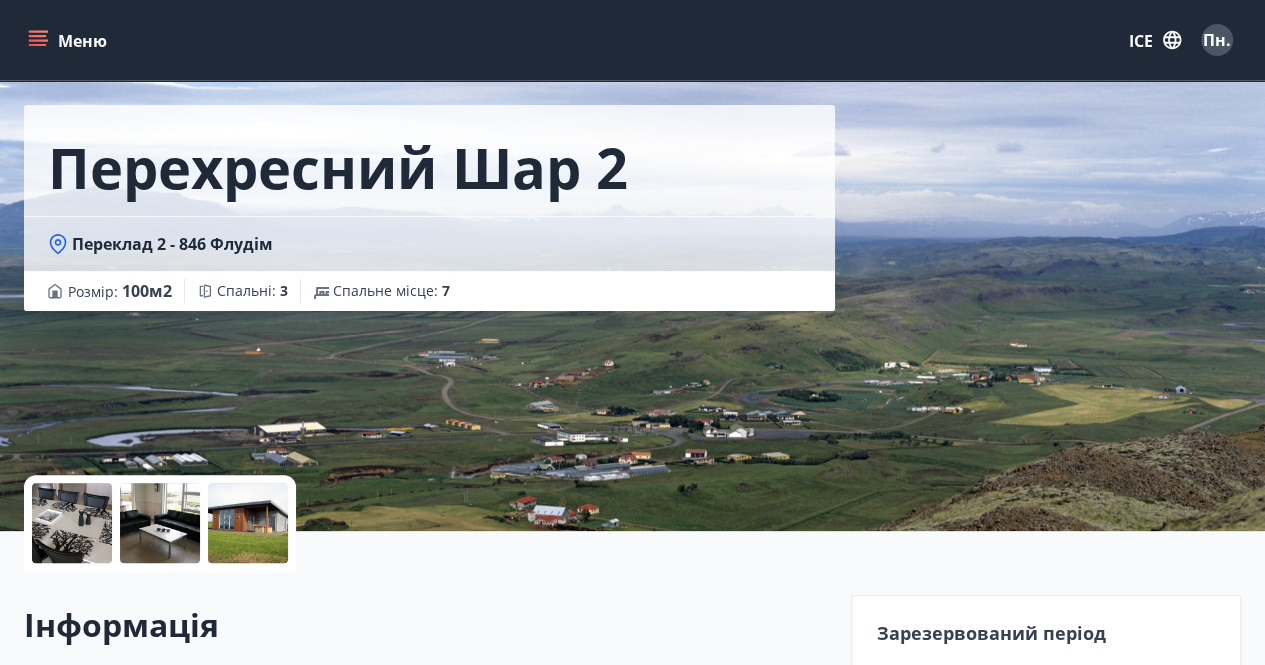 click at bounding box center [248, 523] 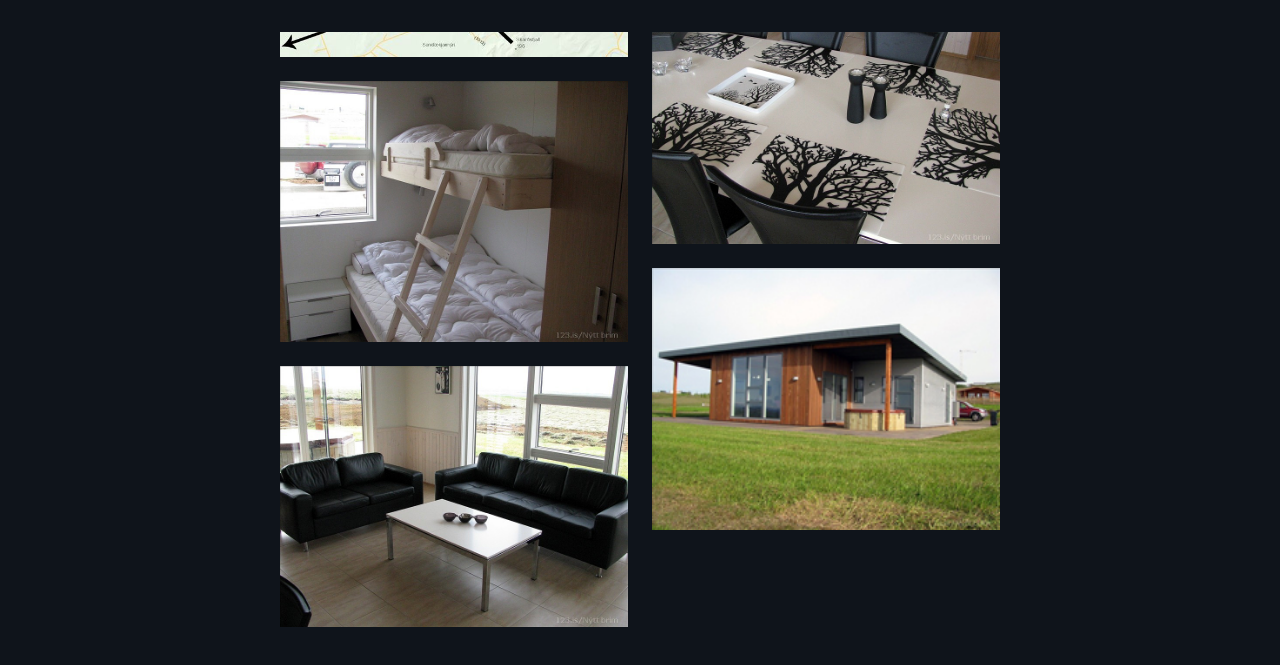 scroll, scrollTop: 0, scrollLeft: 0, axis: both 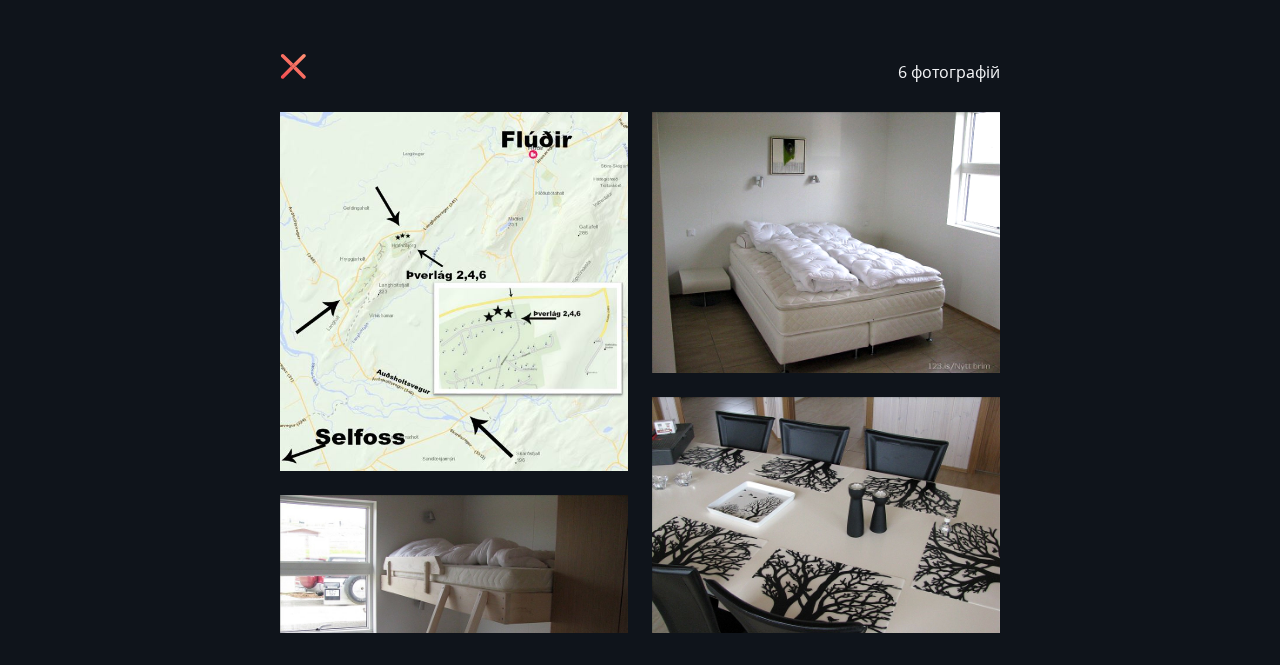 click on "6    фотографій" at bounding box center (640, 72) 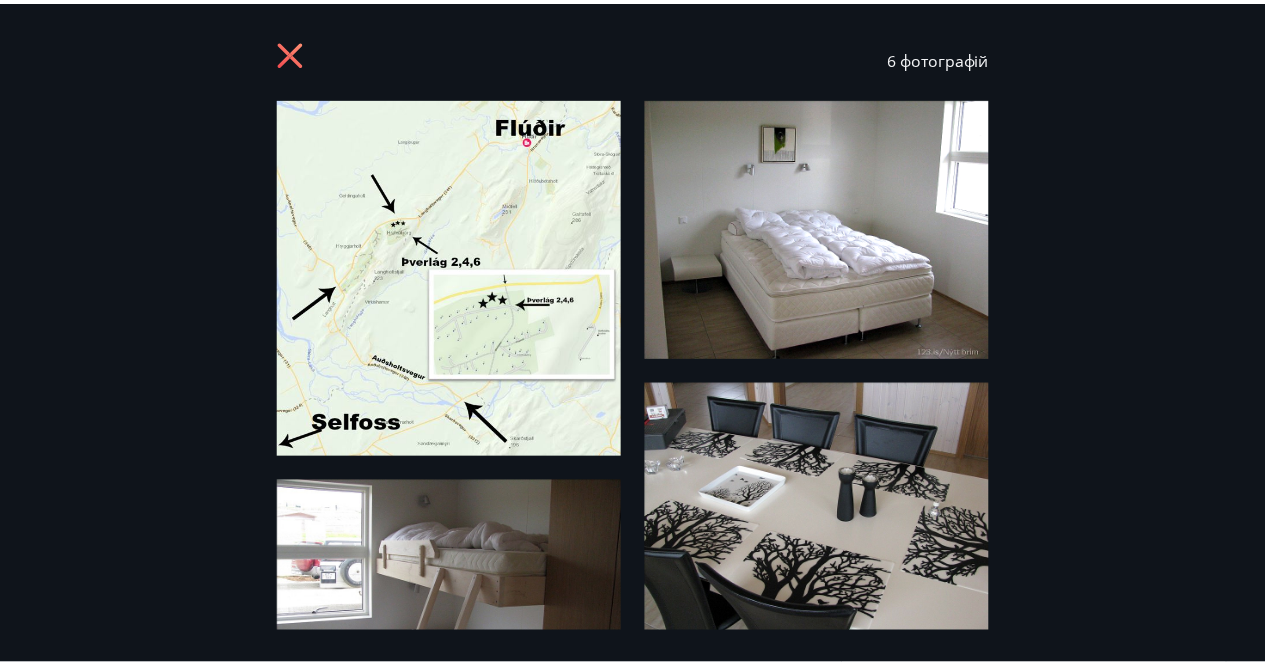 scroll, scrollTop: 0, scrollLeft: 0, axis: both 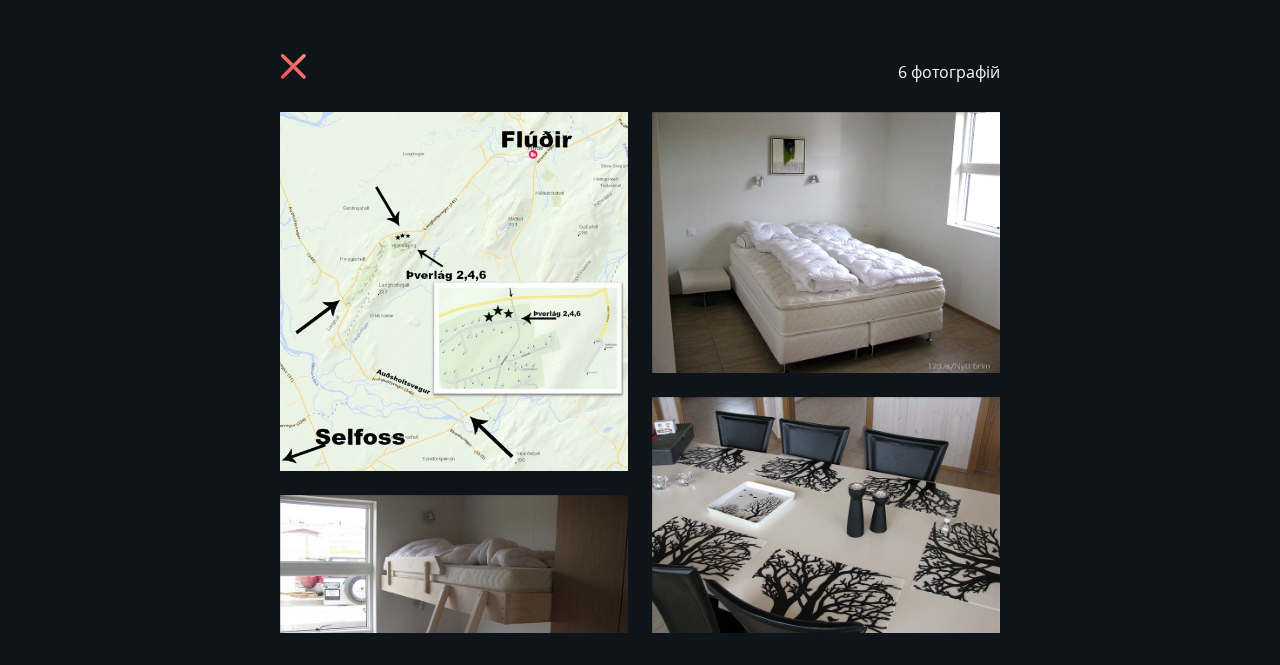 click 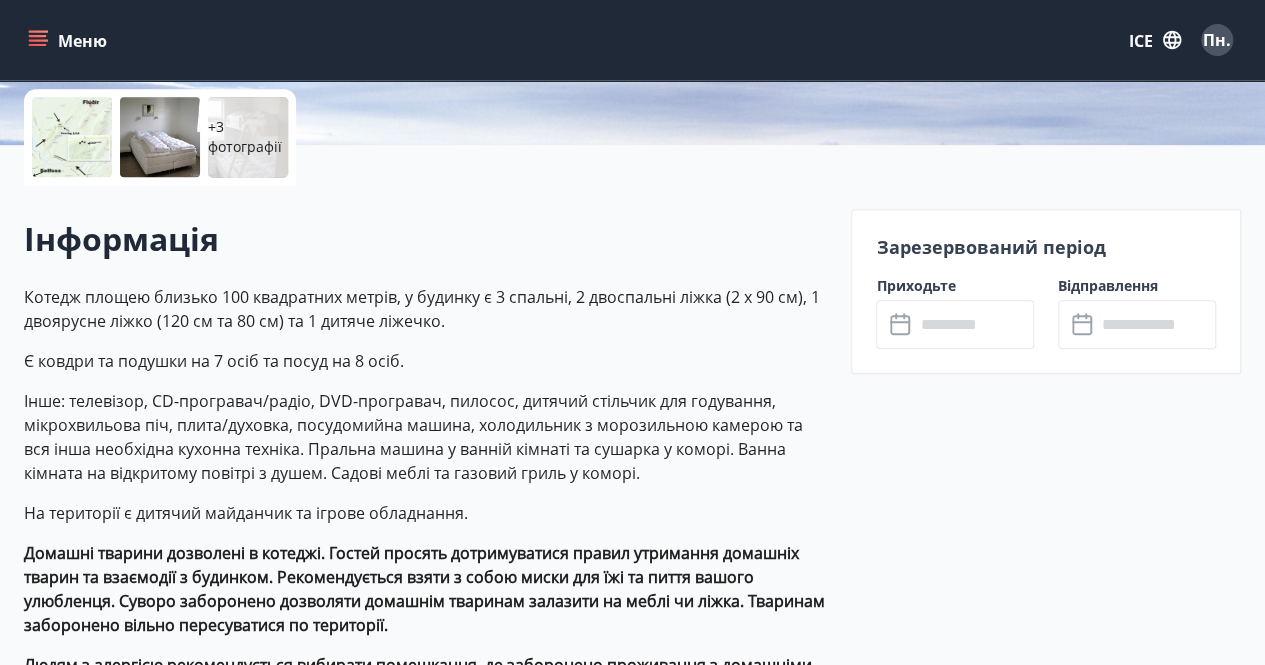 scroll, scrollTop: 456, scrollLeft: 0, axis: vertical 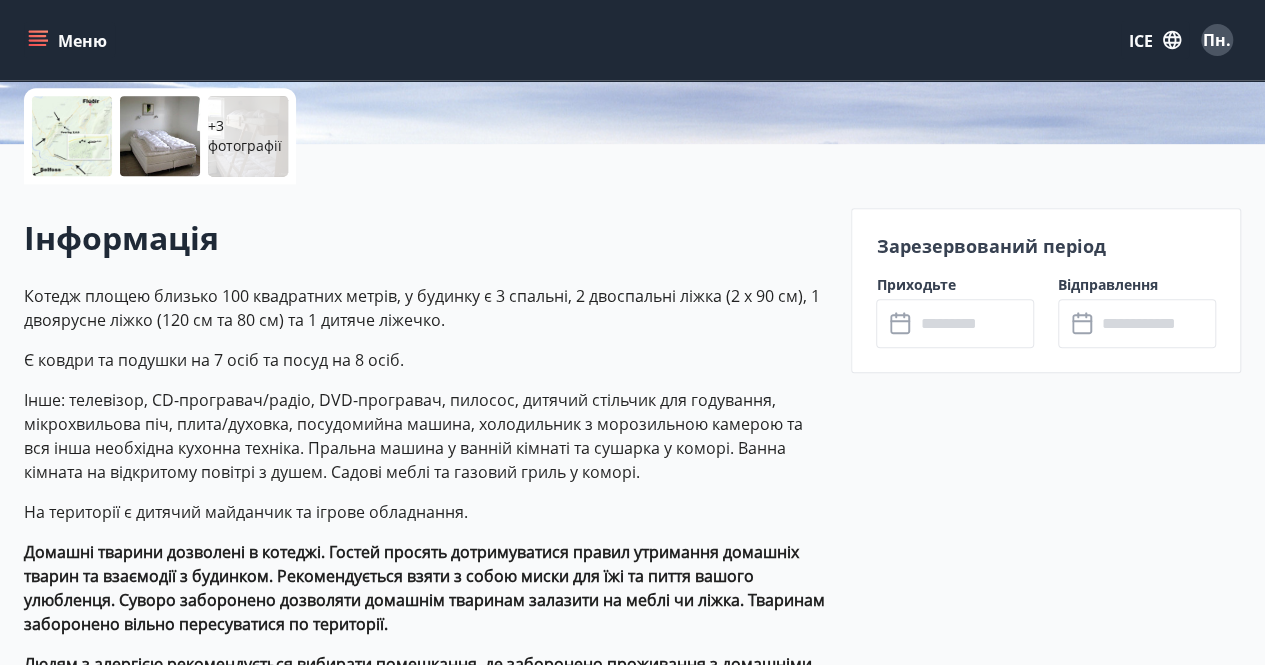 click at bounding box center (974, 323) 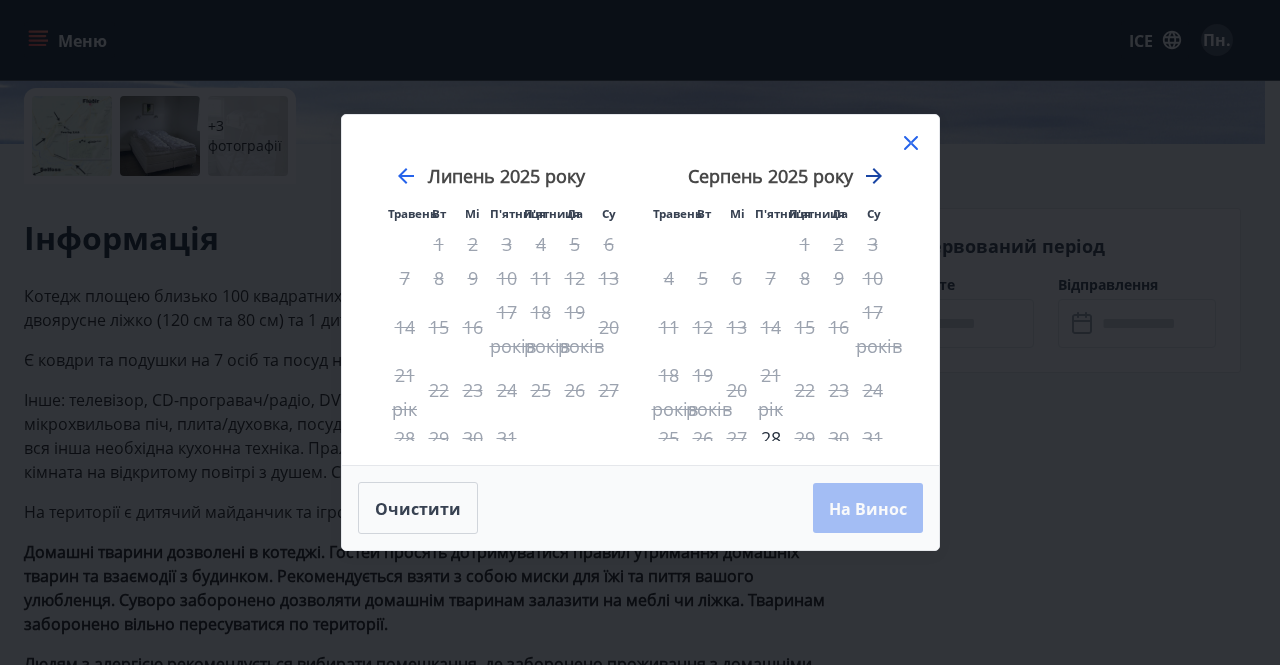 click 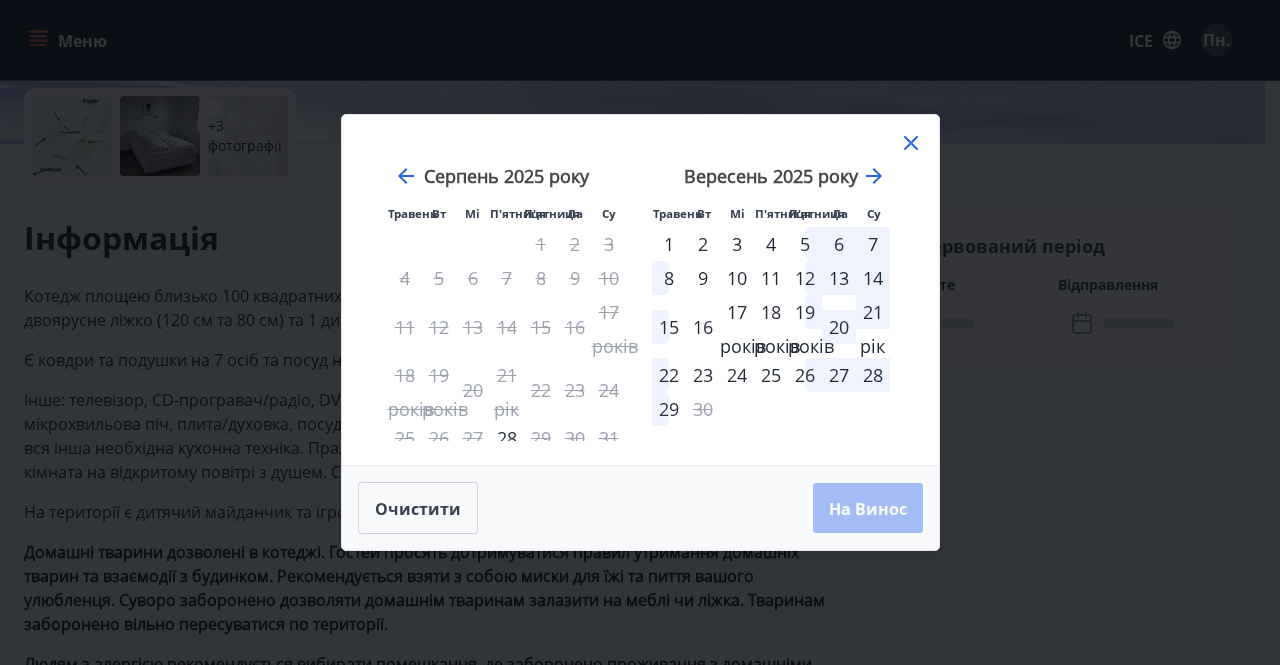 click on "6" at bounding box center [839, 244] 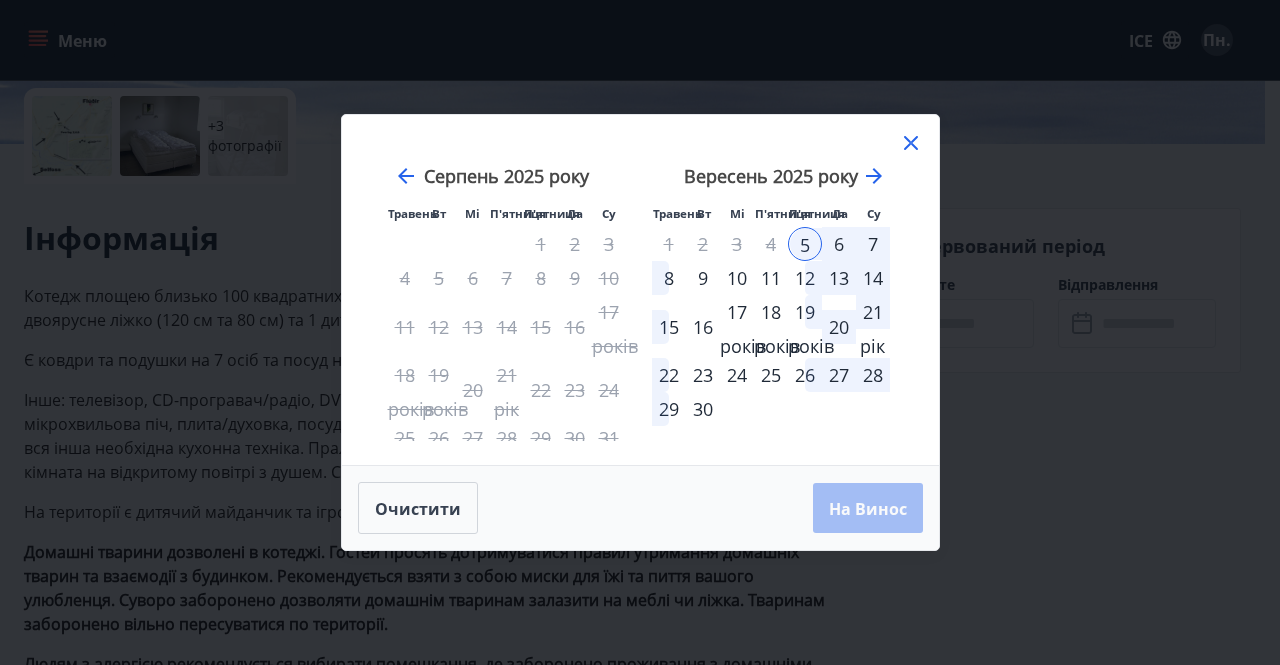 click on "6" at bounding box center [839, 244] 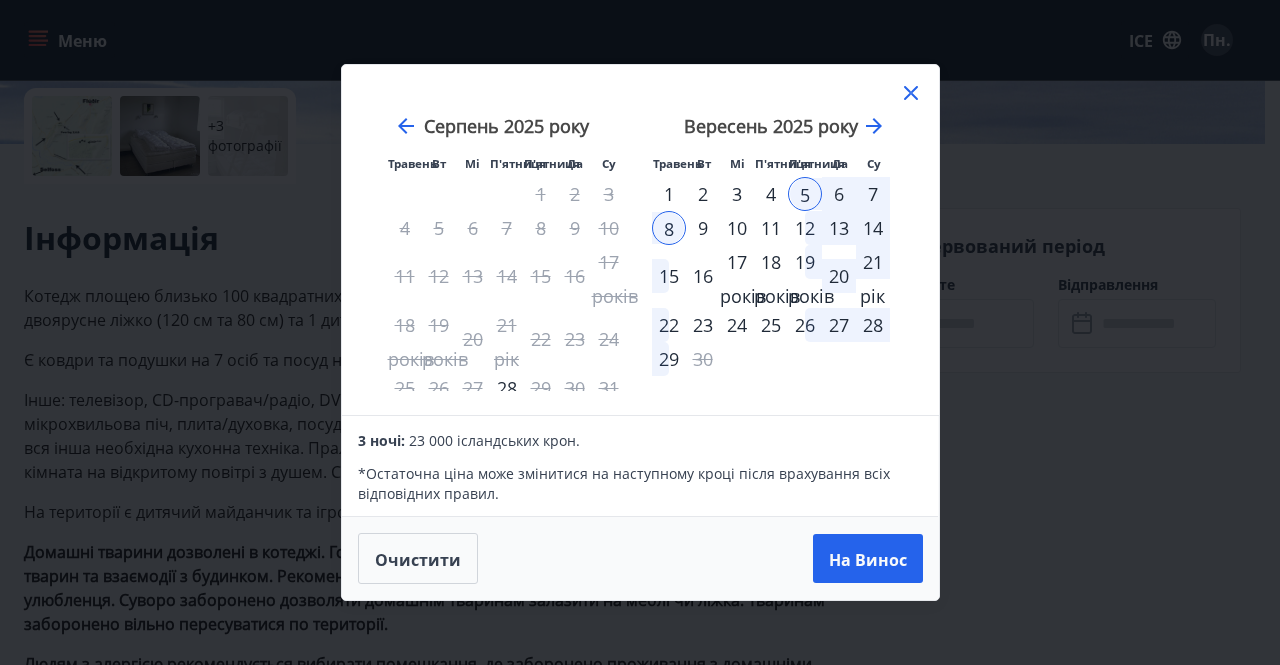 click on "7" at bounding box center (873, 194) 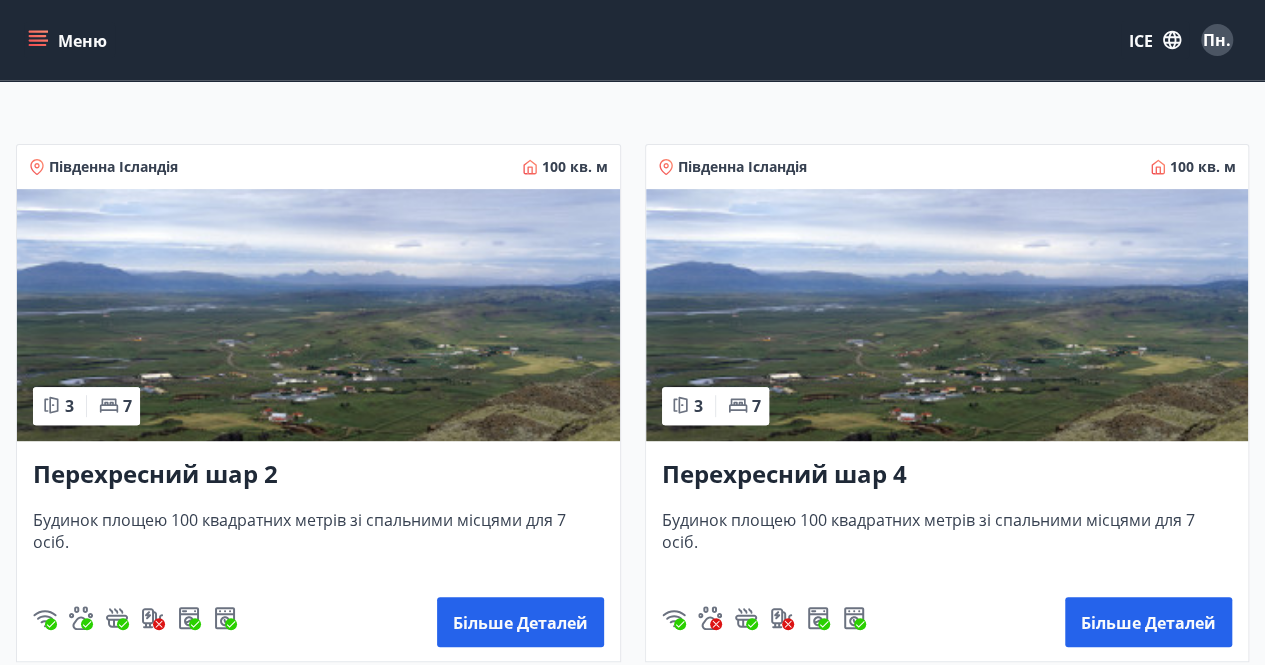 scroll, scrollTop: 300, scrollLeft: 0, axis: vertical 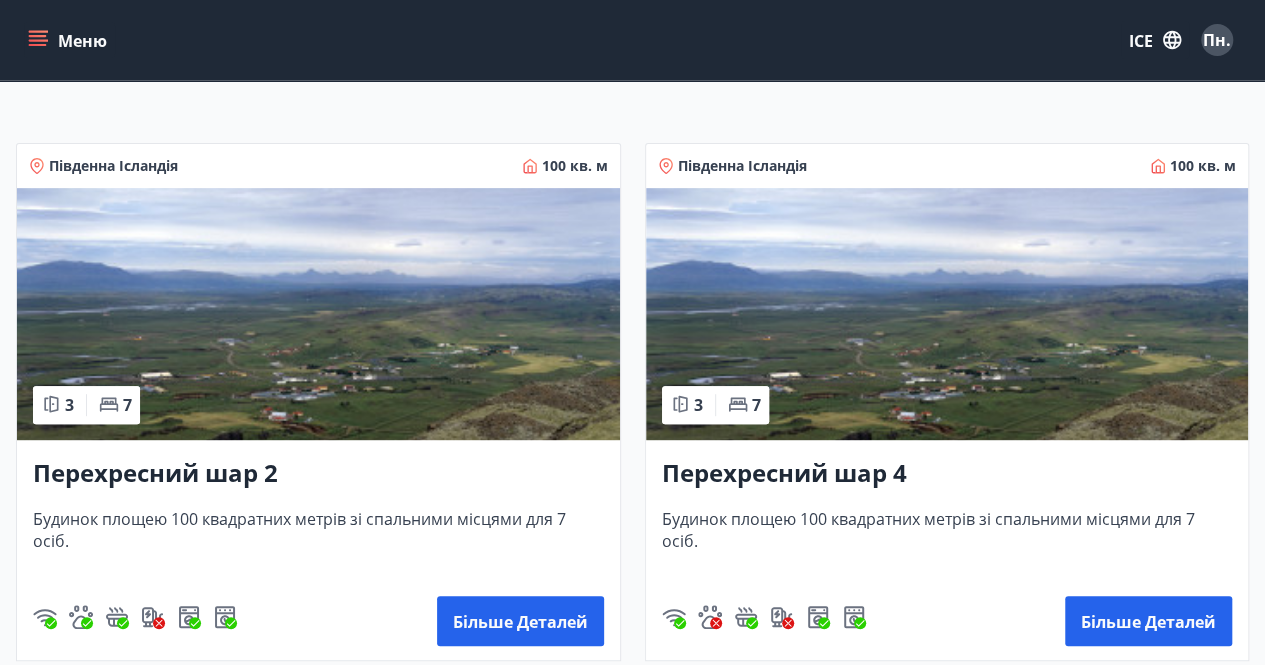 click at bounding box center (947, 314) 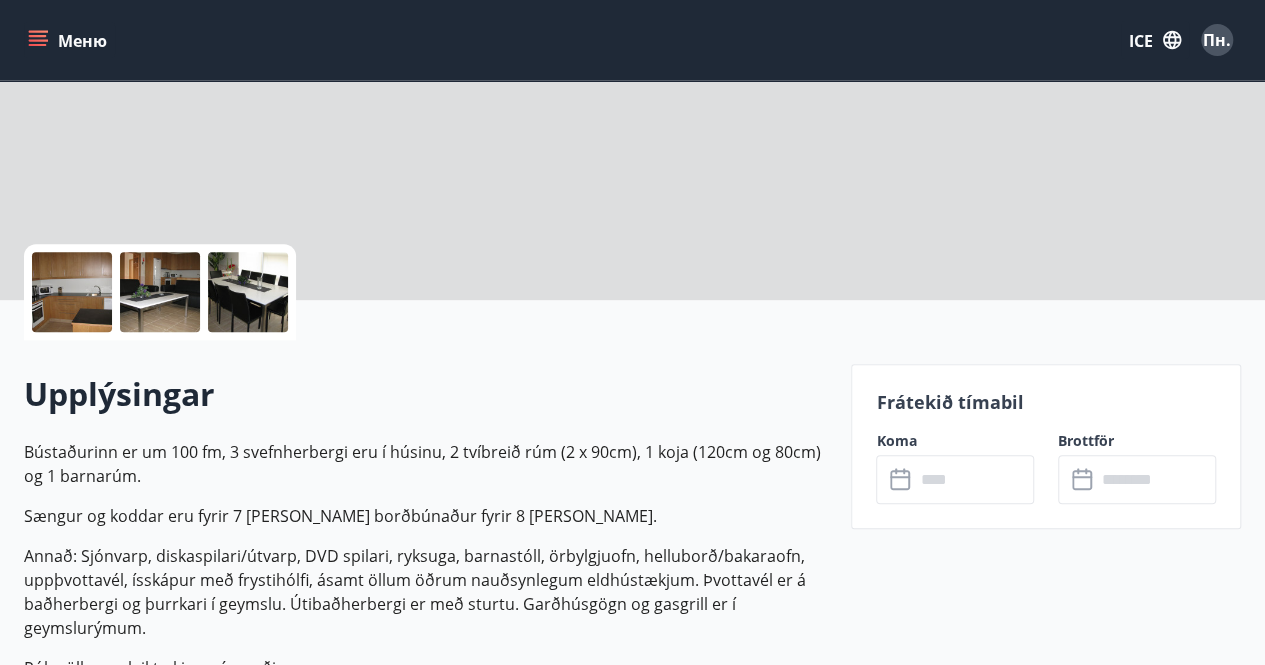 scroll, scrollTop: 0, scrollLeft: 0, axis: both 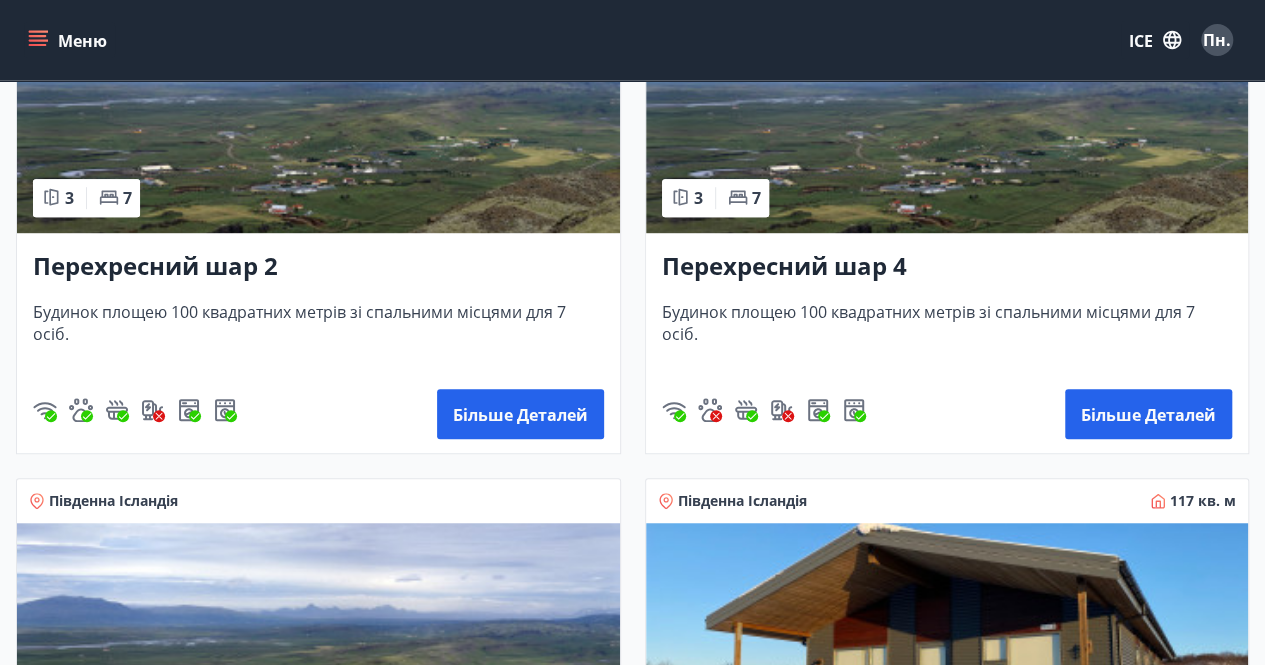 click at bounding box center [947, 107] 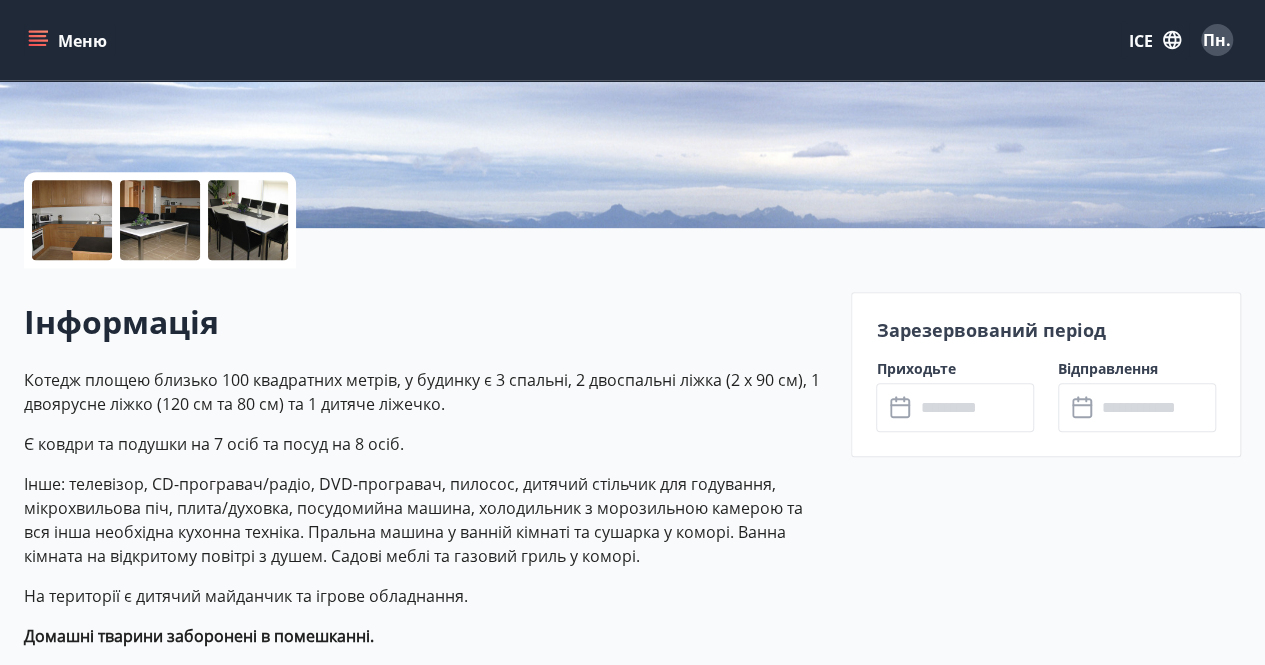 scroll, scrollTop: 387, scrollLeft: 0, axis: vertical 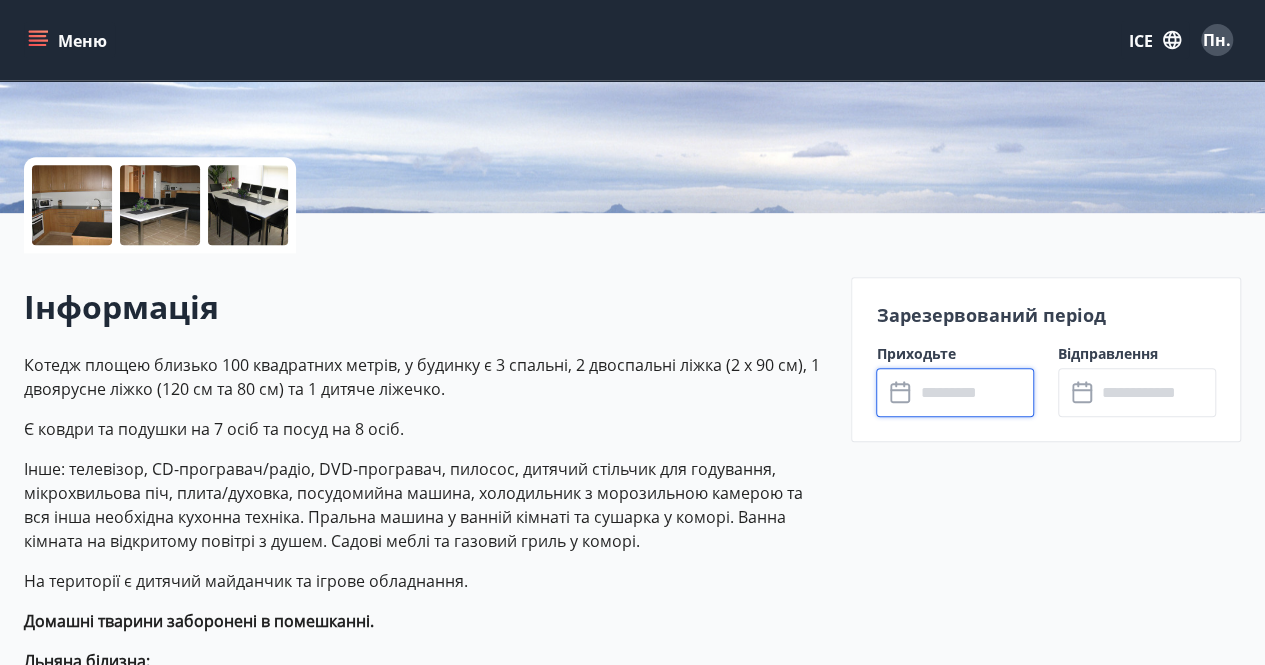 click at bounding box center (974, 392) 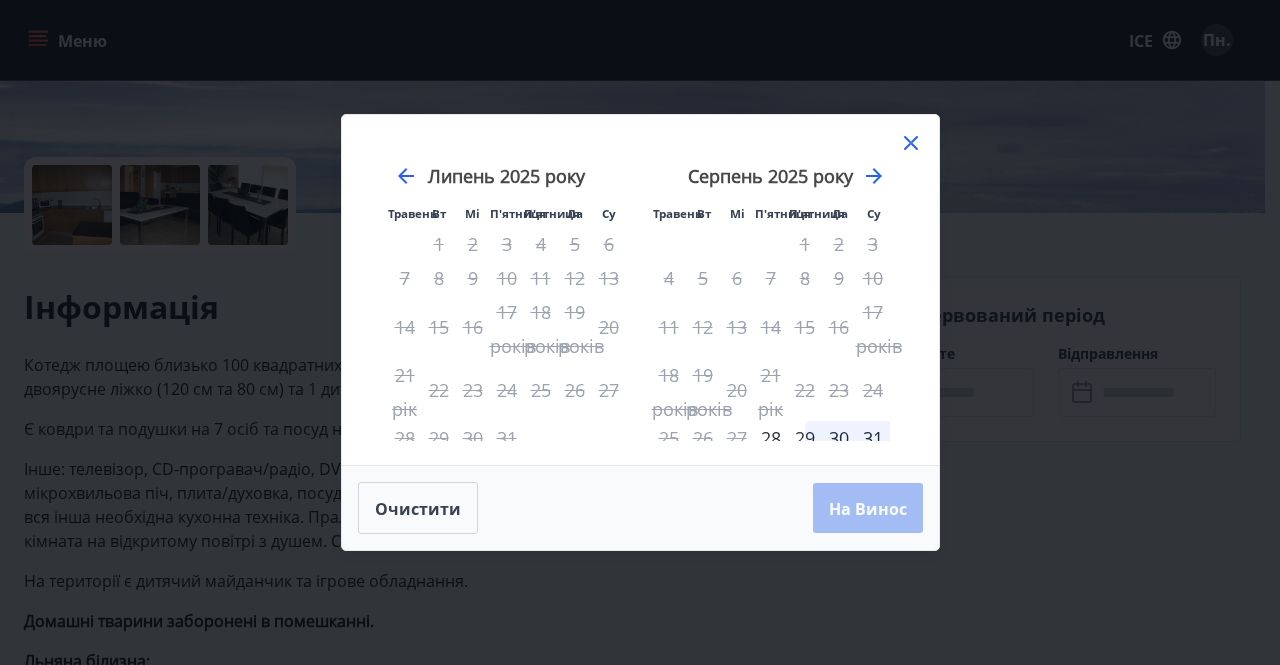 click on "30" at bounding box center [839, 438] 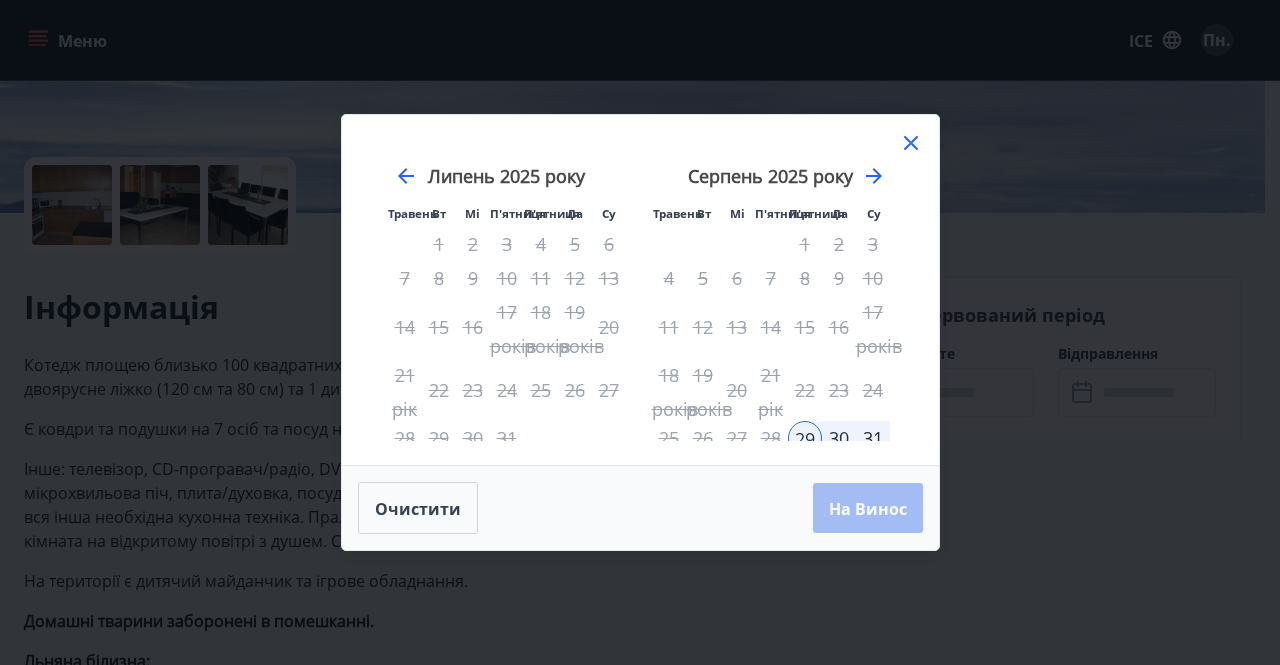 click on "31" at bounding box center (873, 438) 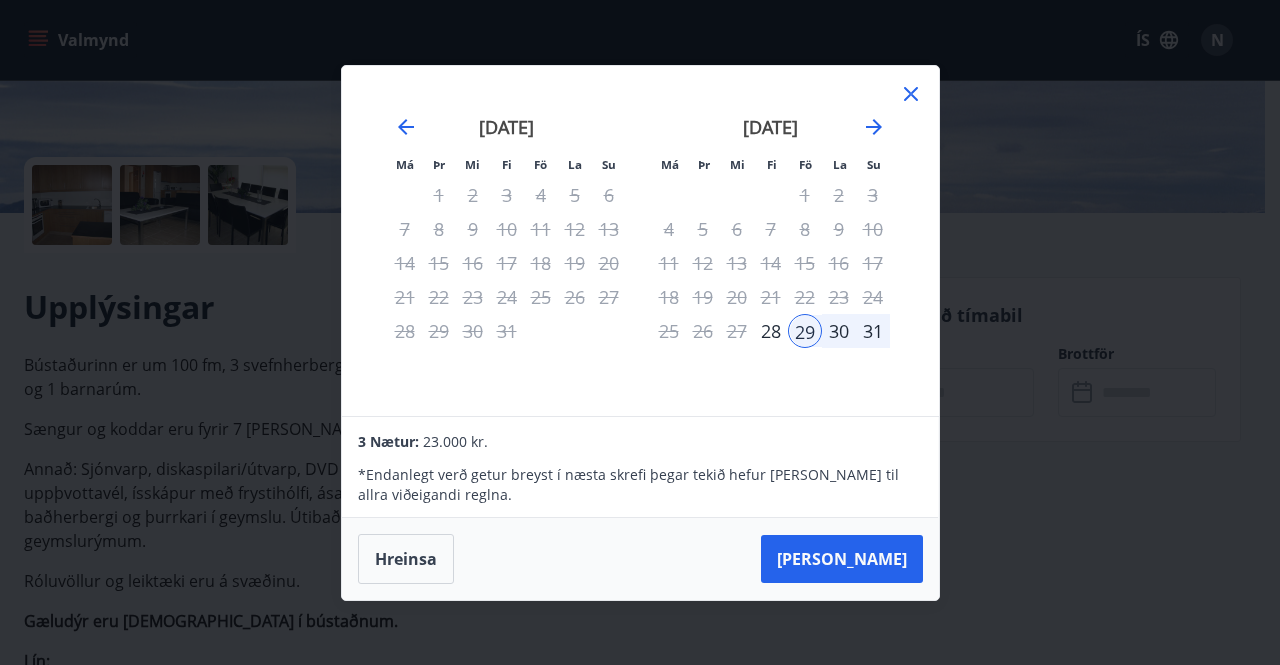 click on "31" at bounding box center (873, 331) 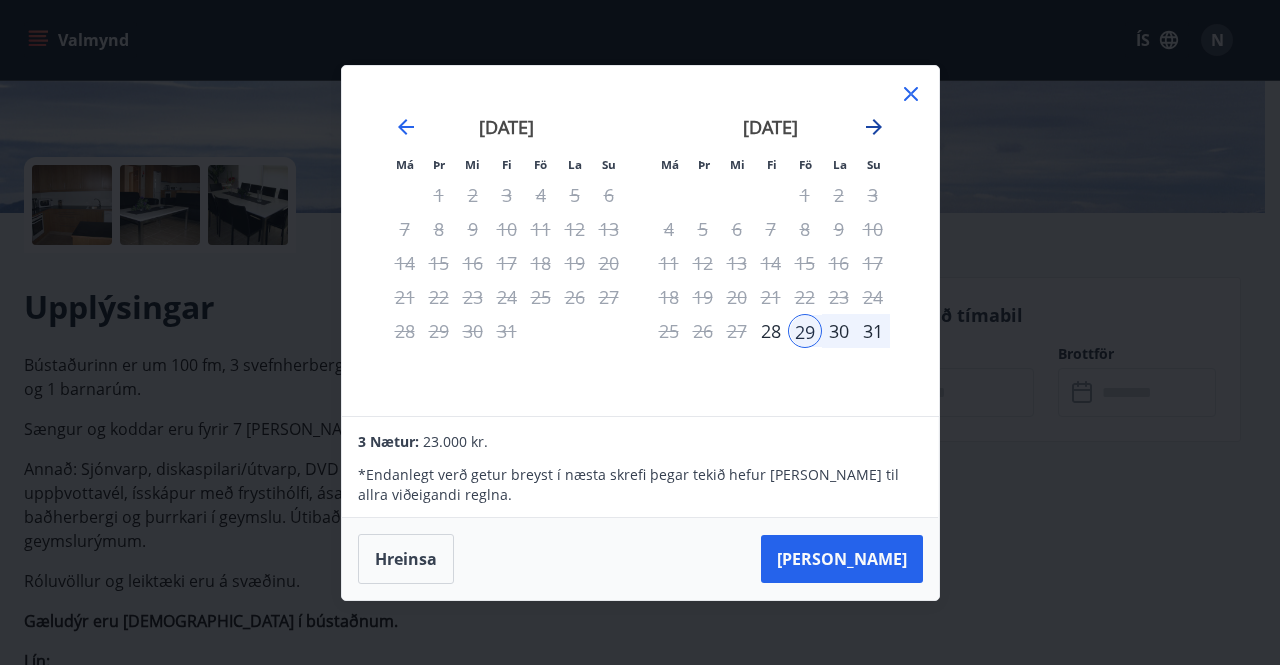 click 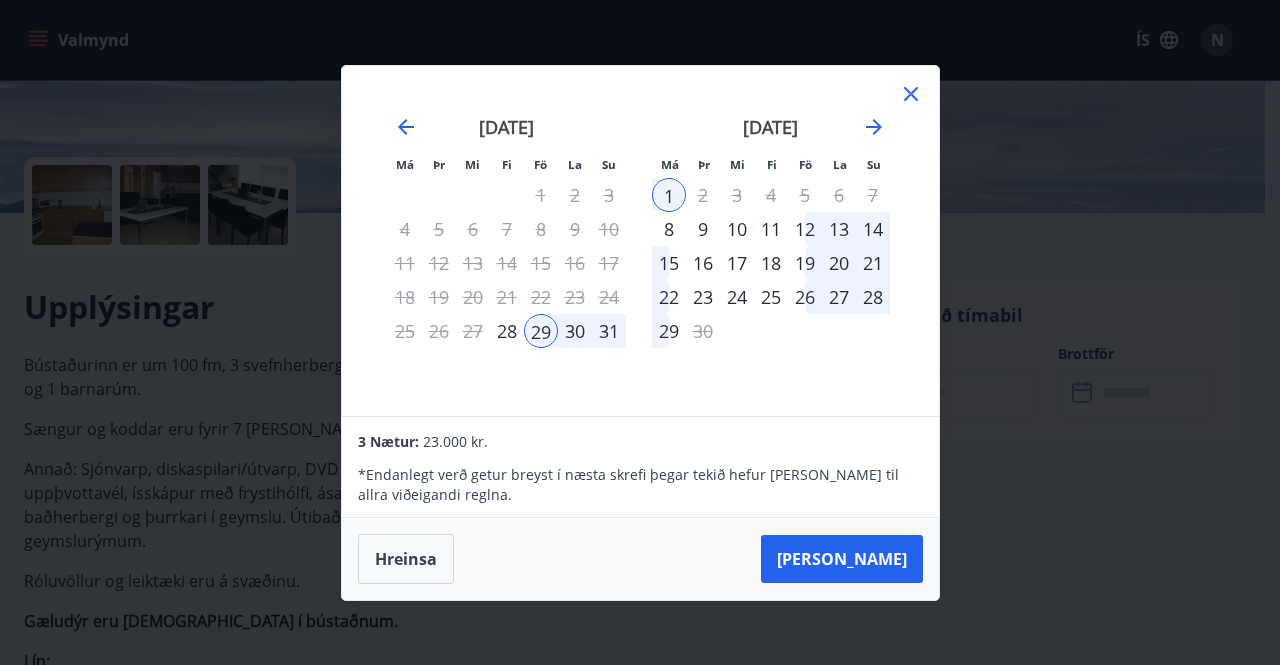 click on "Má Þr Mi Fi Fö La Su Má Þr Mi Fi Fö La Su [DATE] 1 2 3 4 5 6 7 8 9 10 11 12 13 14 15 16 17 18 19 20 21 22 23 24 25 26 27 28 29 30 [DATE] 1 2 3 4 5 6 7 8 9 10 11 12 13 14 15 16 17 18 19 20 21 22 23 24 25 26 27 28 29 30 31 [DATE] 1 2 3 4 5 6 7 8 9 10 11 12 13 14 15 16 17 18 19 20 21 22 23 24 25 26 27 28 29 [DATE] 1 2 3 4 5 6 7 8 9 10 11 12 13 14 15 16 17 18 19 20 21 22 23 24 25 26 27 28 29 30 31" at bounding box center [640, 241] 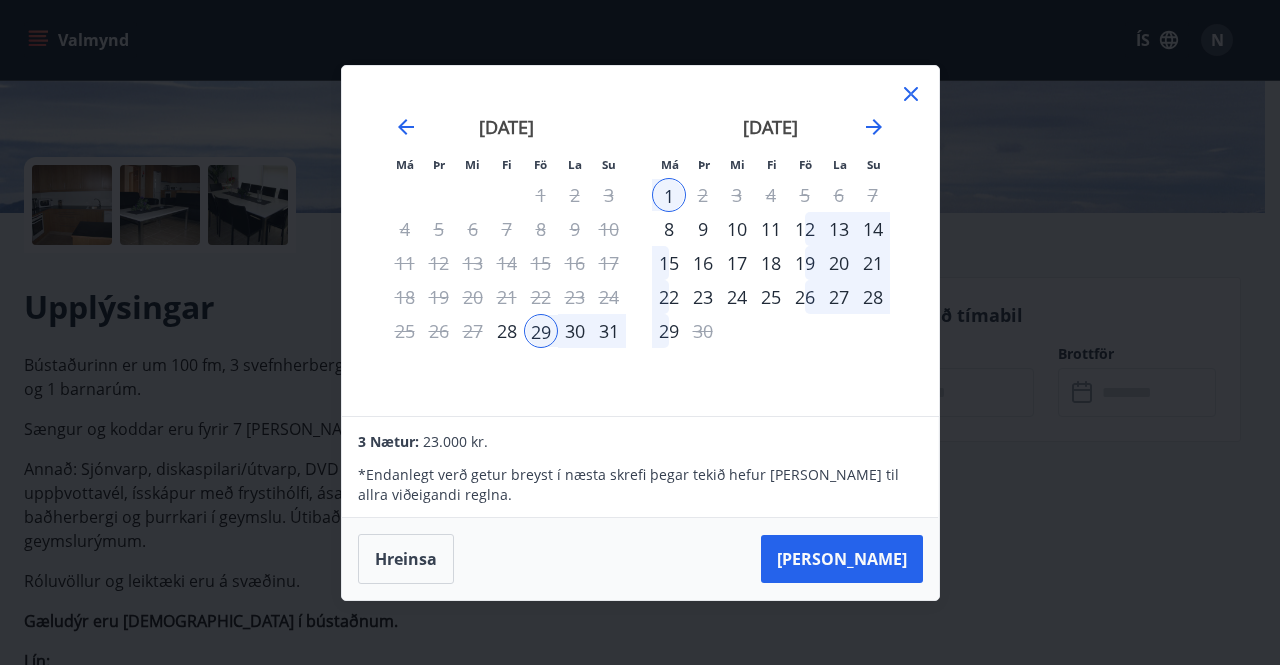 click 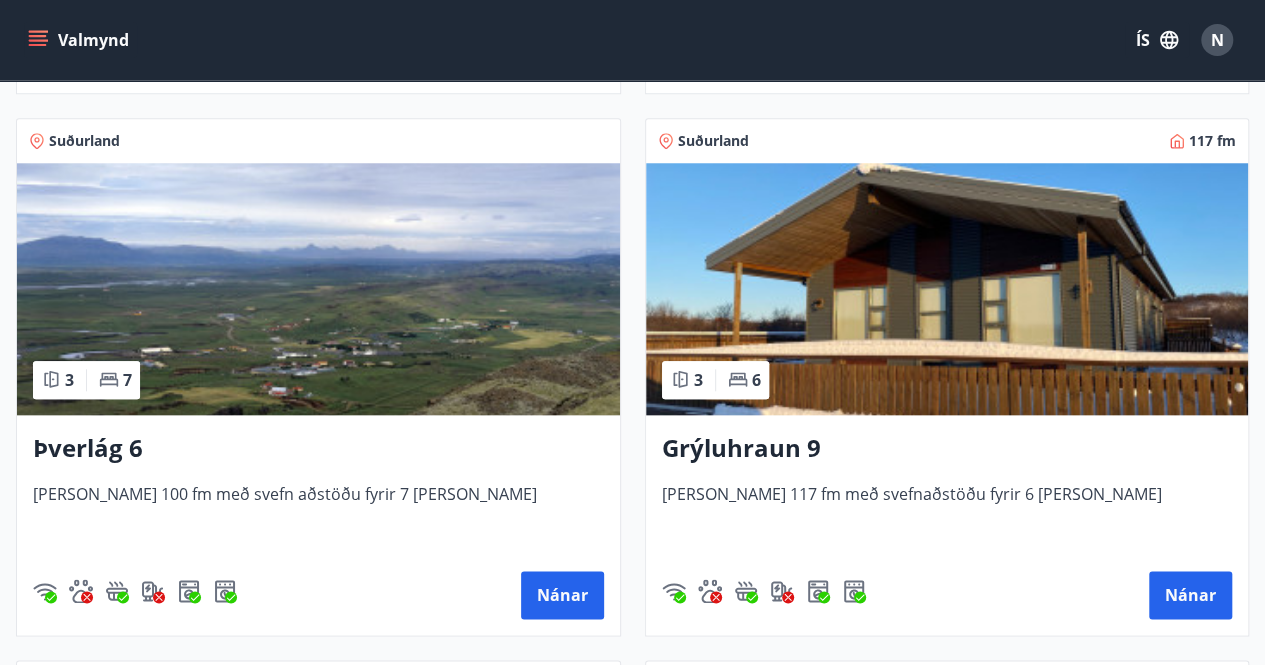 scroll, scrollTop: 868, scrollLeft: 0, axis: vertical 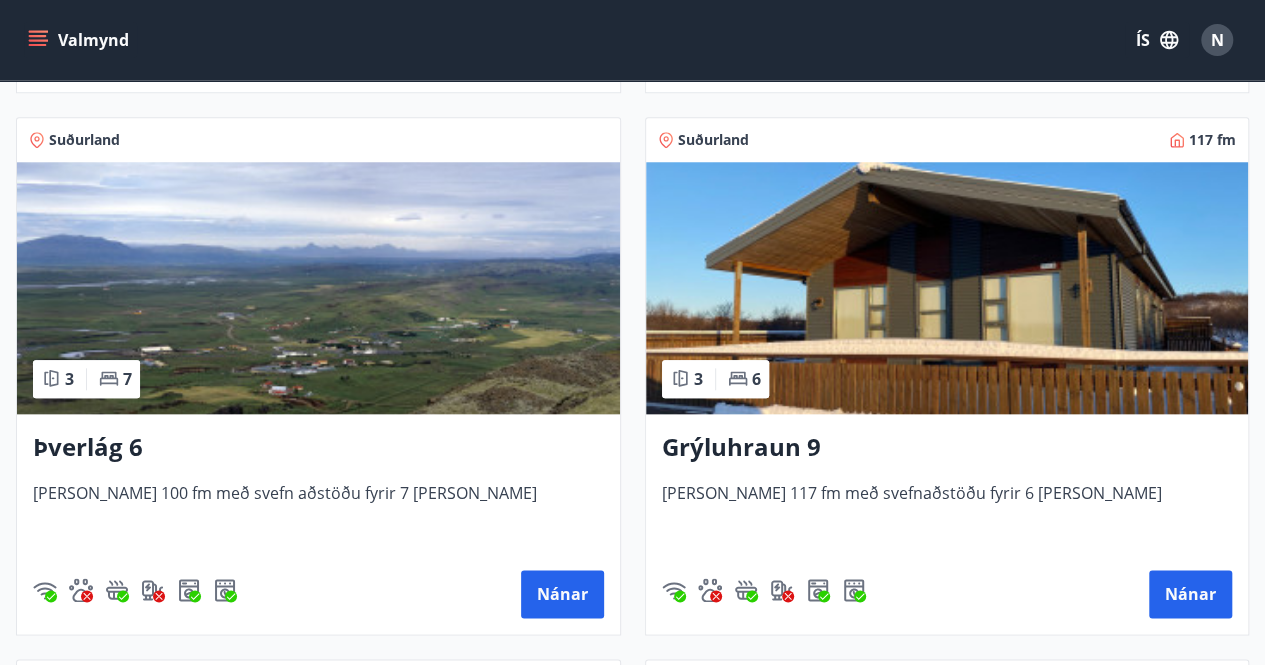click at bounding box center (947, 288) 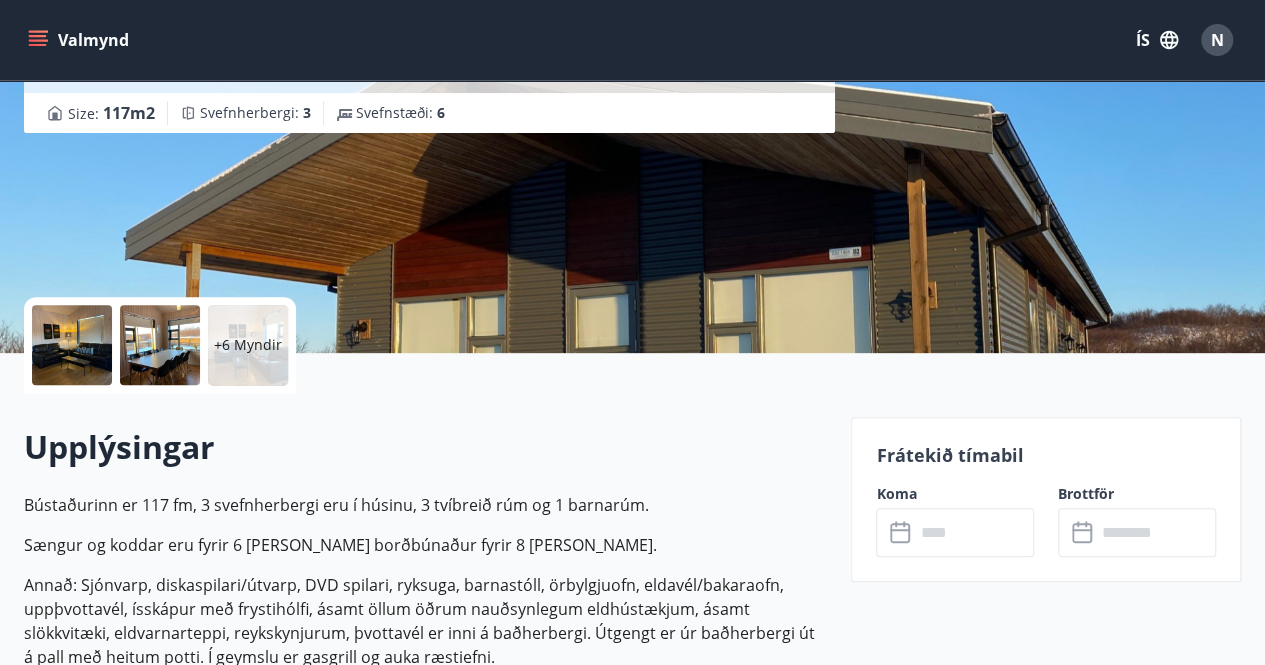 scroll, scrollTop: 246, scrollLeft: 0, axis: vertical 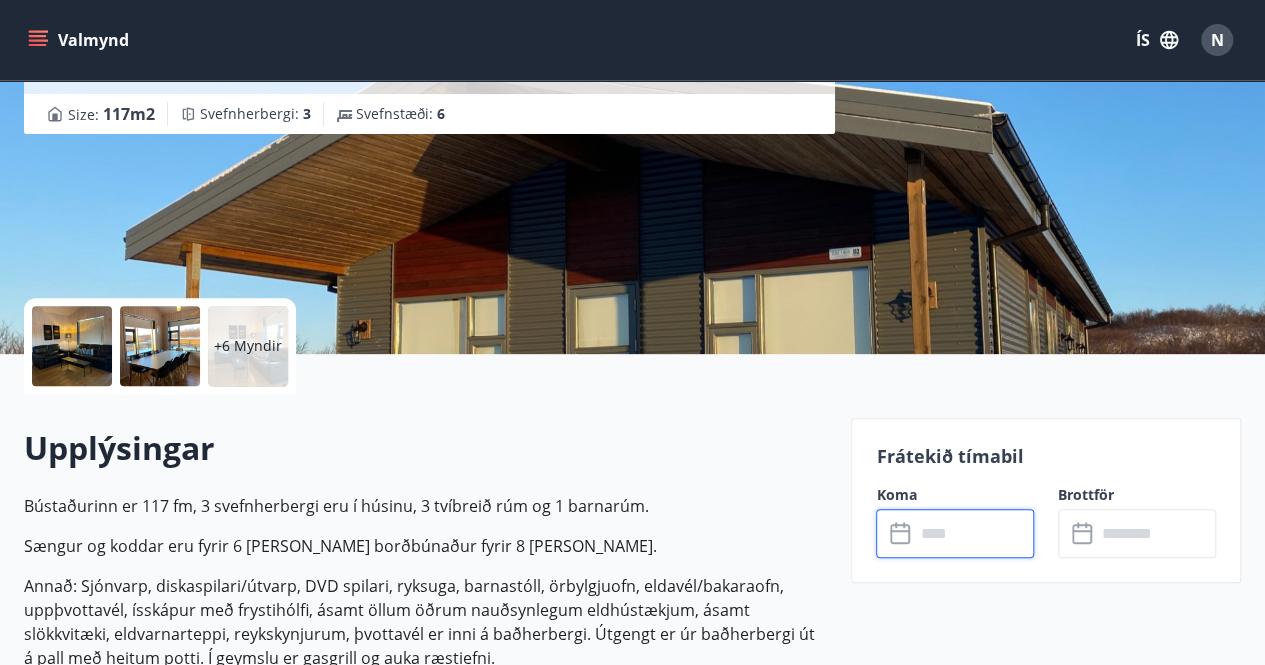 click at bounding box center [974, 533] 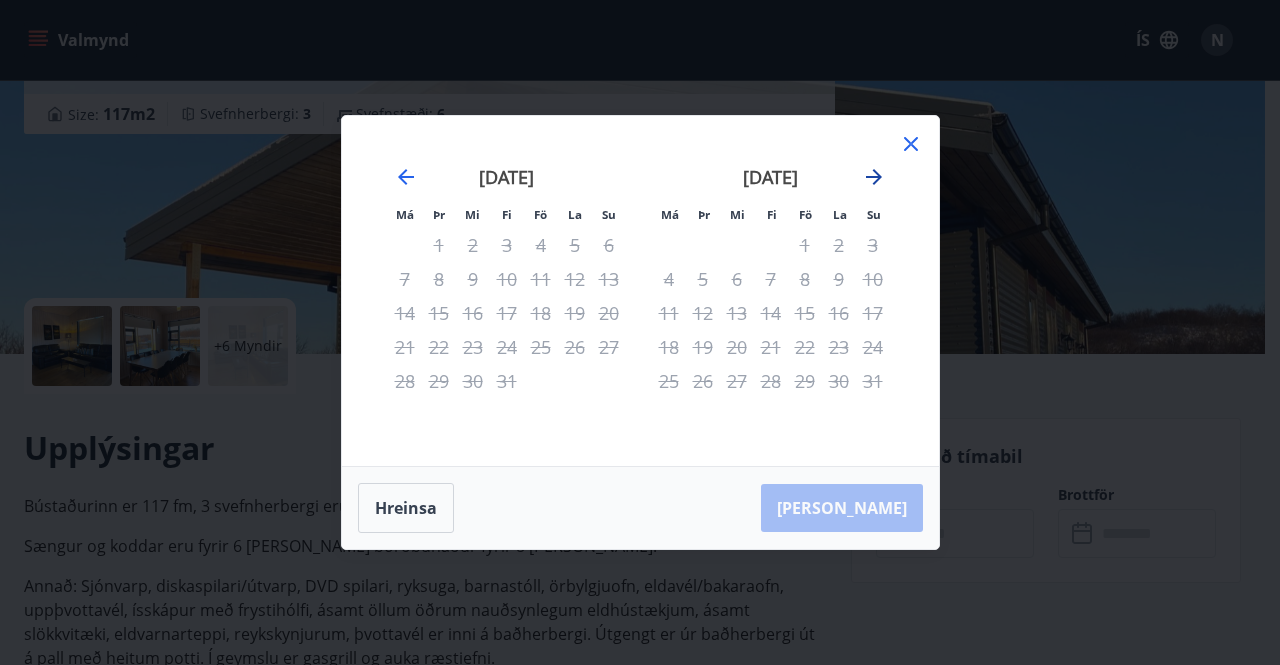 click 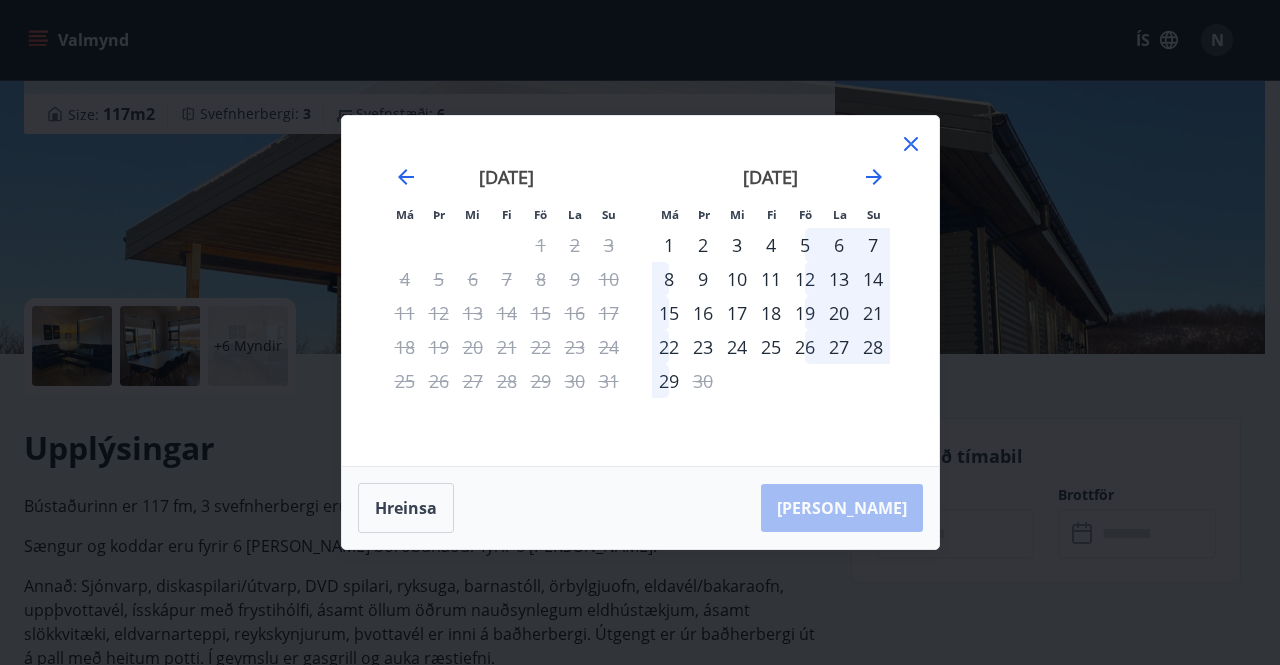 click 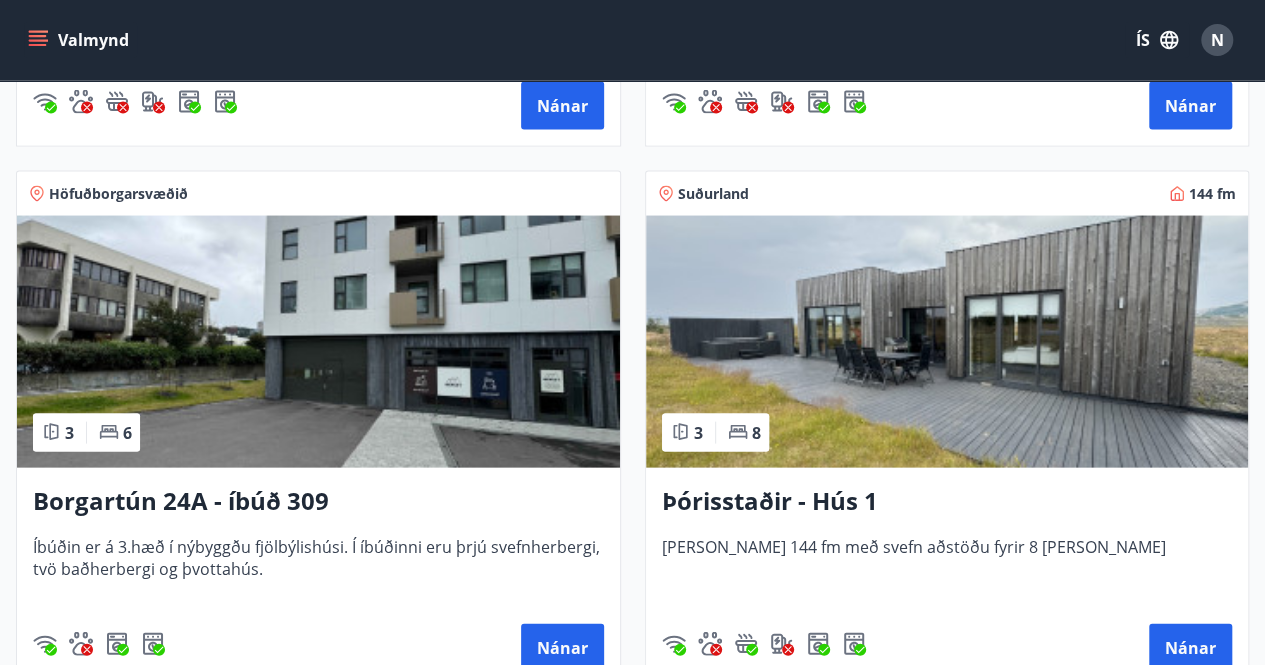 scroll, scrollTop: 1900, scrollLeft: 0, axis: vertical 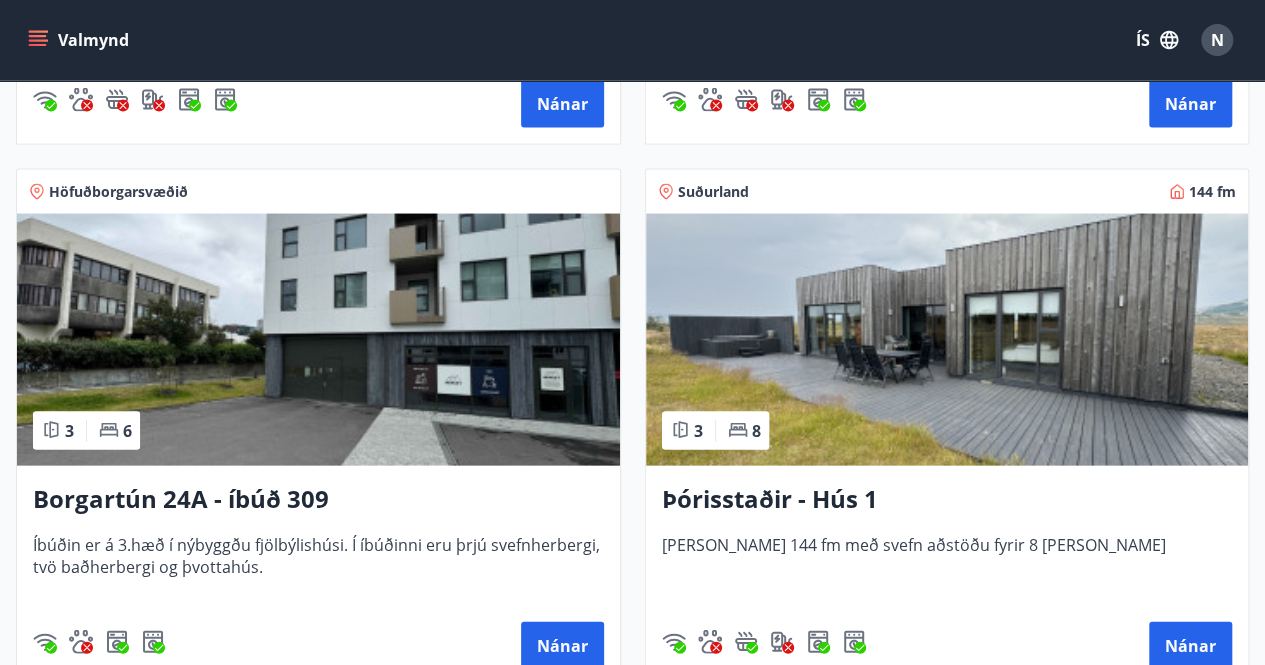 click at bounding box center [947, 340] 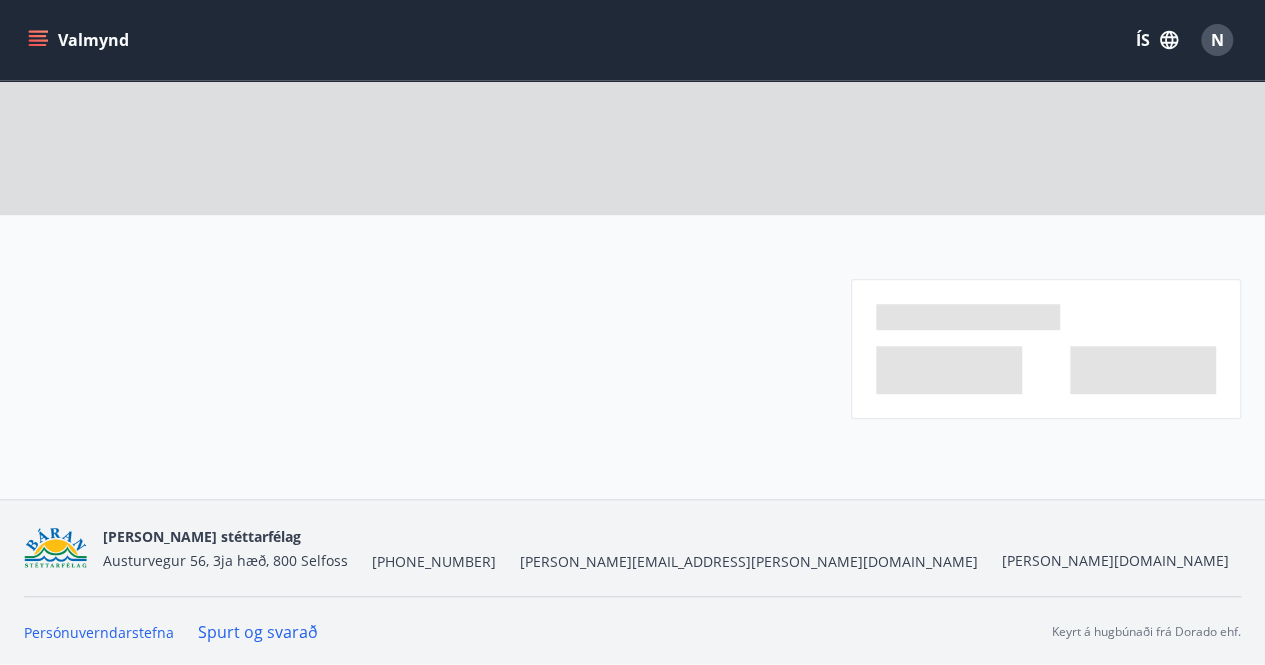 scroll, scrollTop: 0, scrollLeft: 0, axis: both 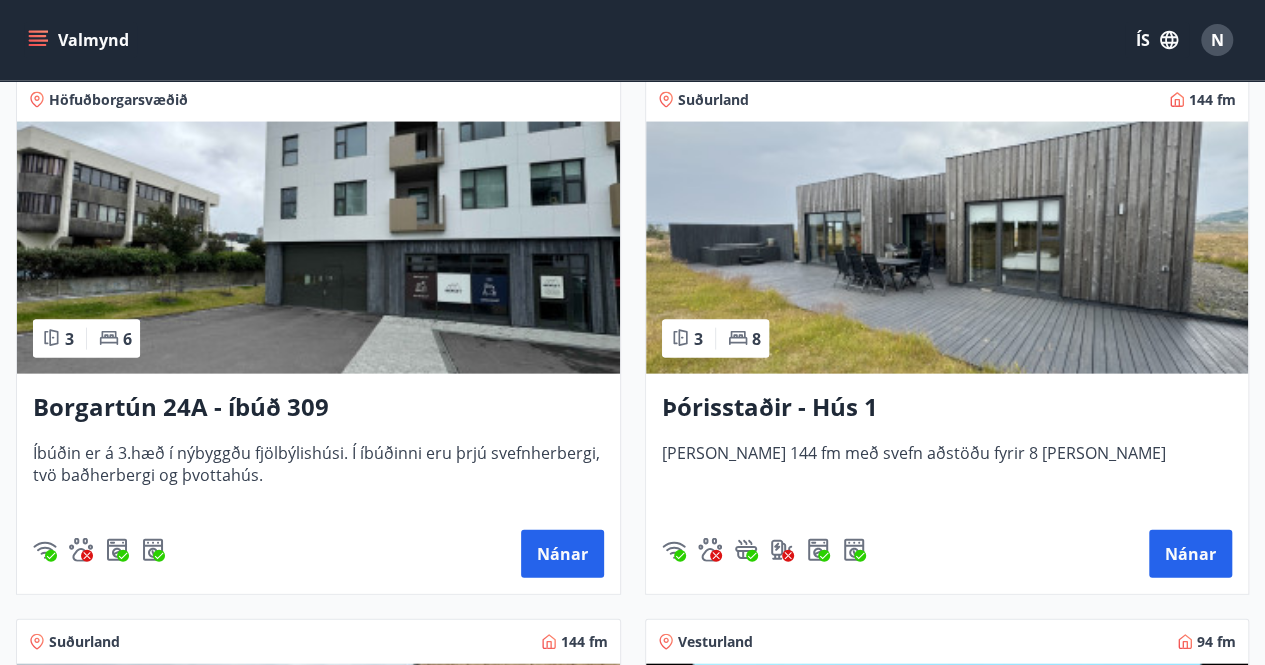 click at bounding box center (947, 248) 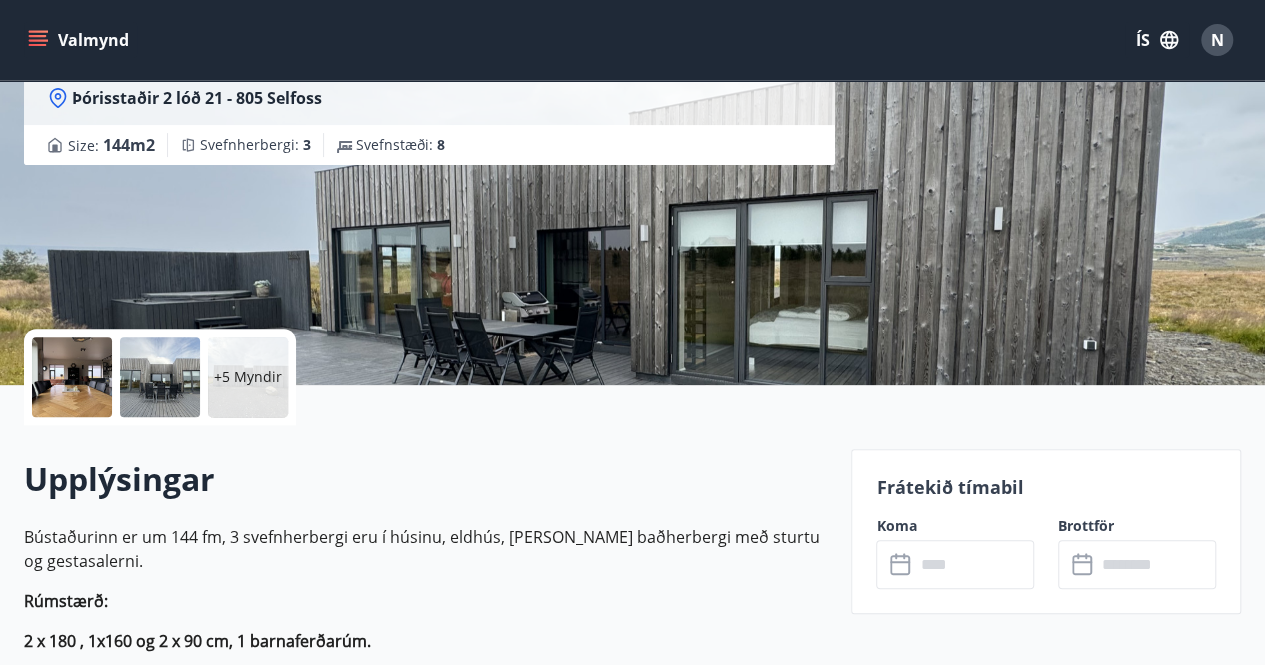 scroll, scrollTop: 220, scrollLeft: 0, axis: vertical 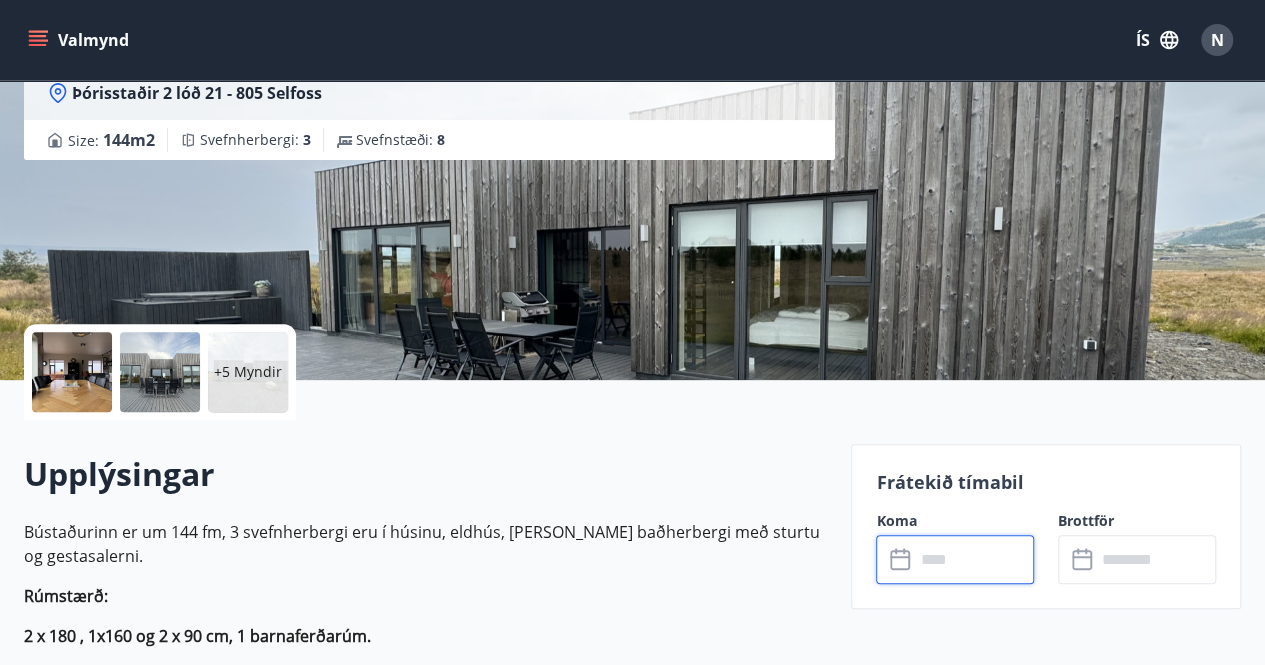 click at bounding box center (974, 559) 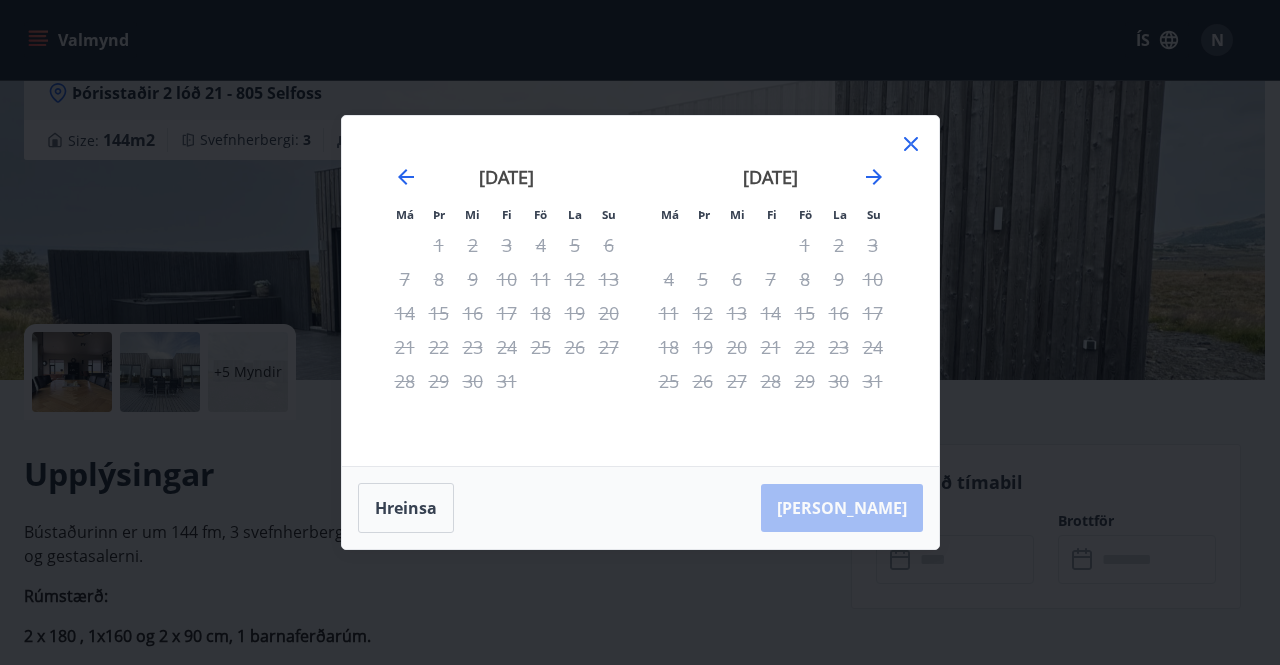 click on "[DATE]" at bounding box center (771, 184) 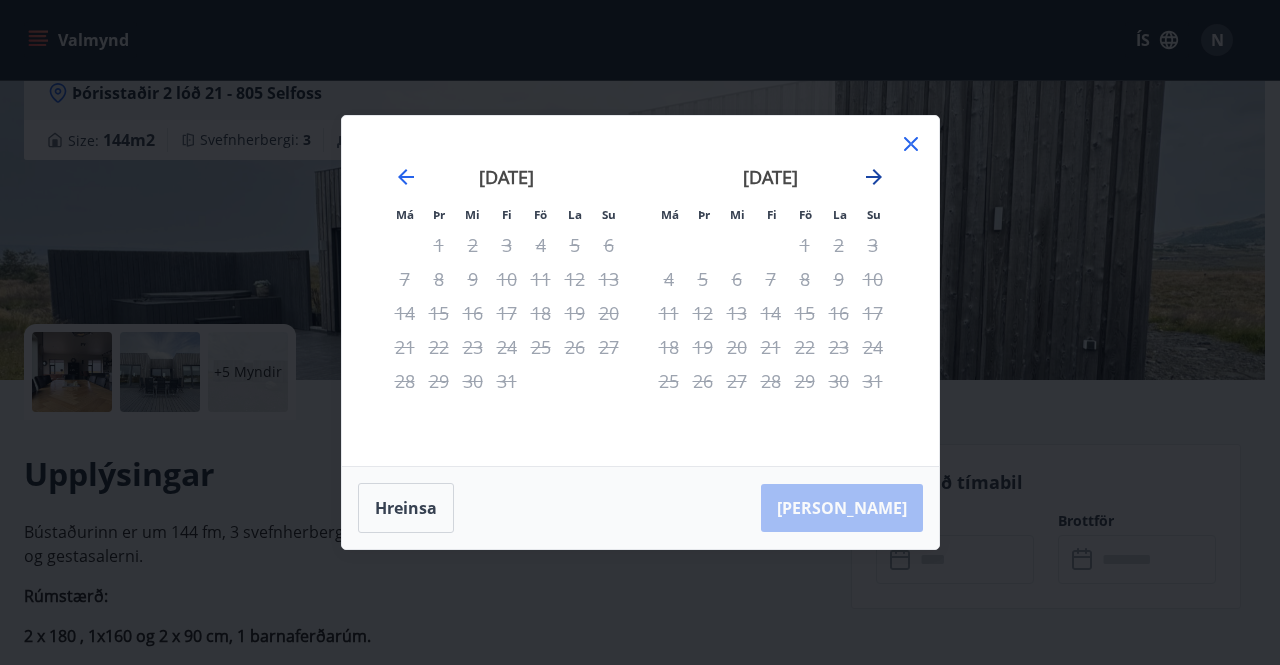 click 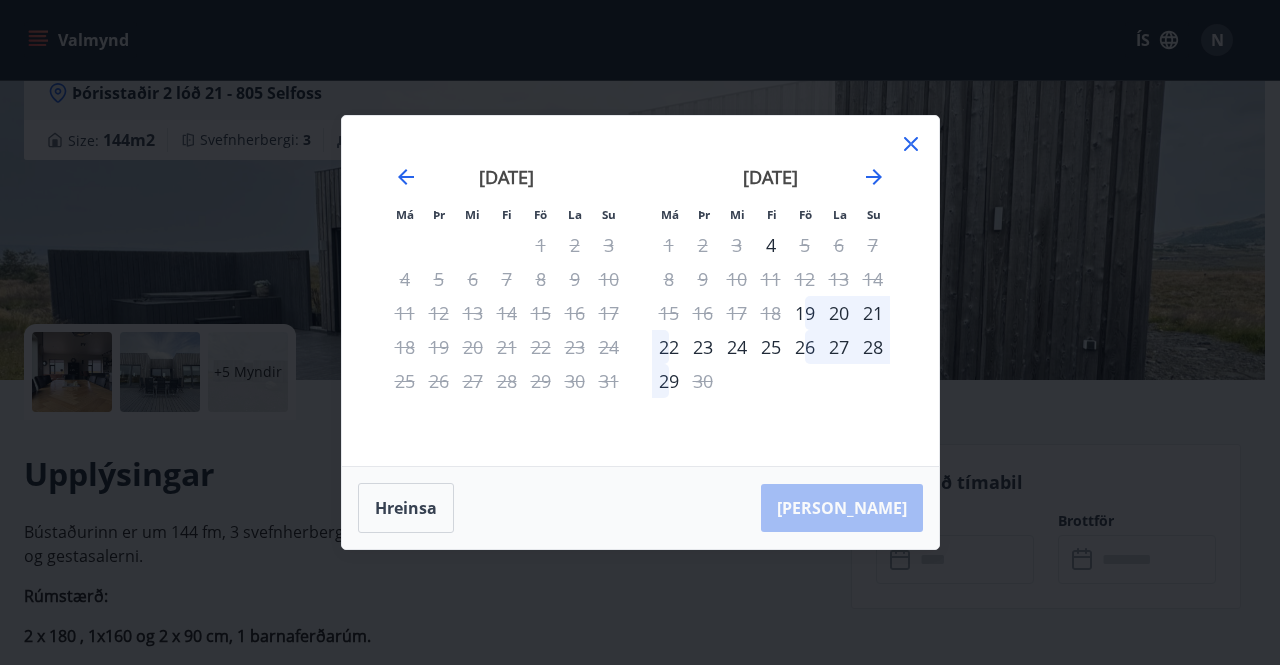 click 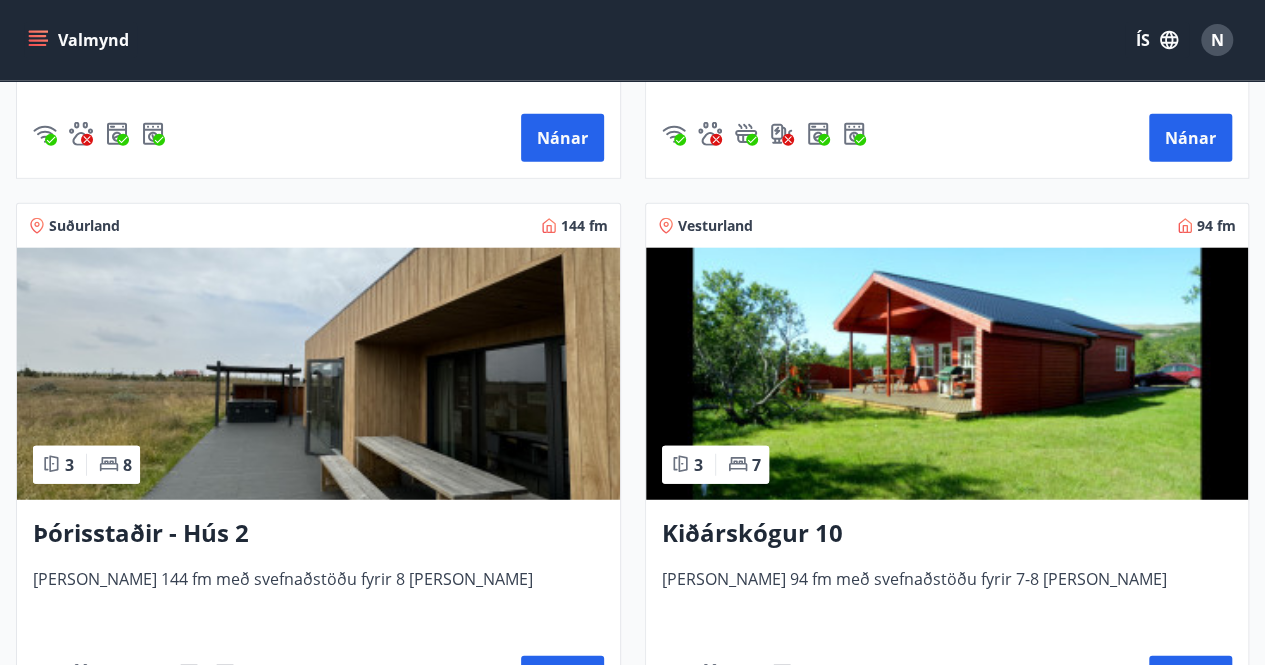 scroll, scrollTop: 2407, scrollLeft: 0, axis: vertical 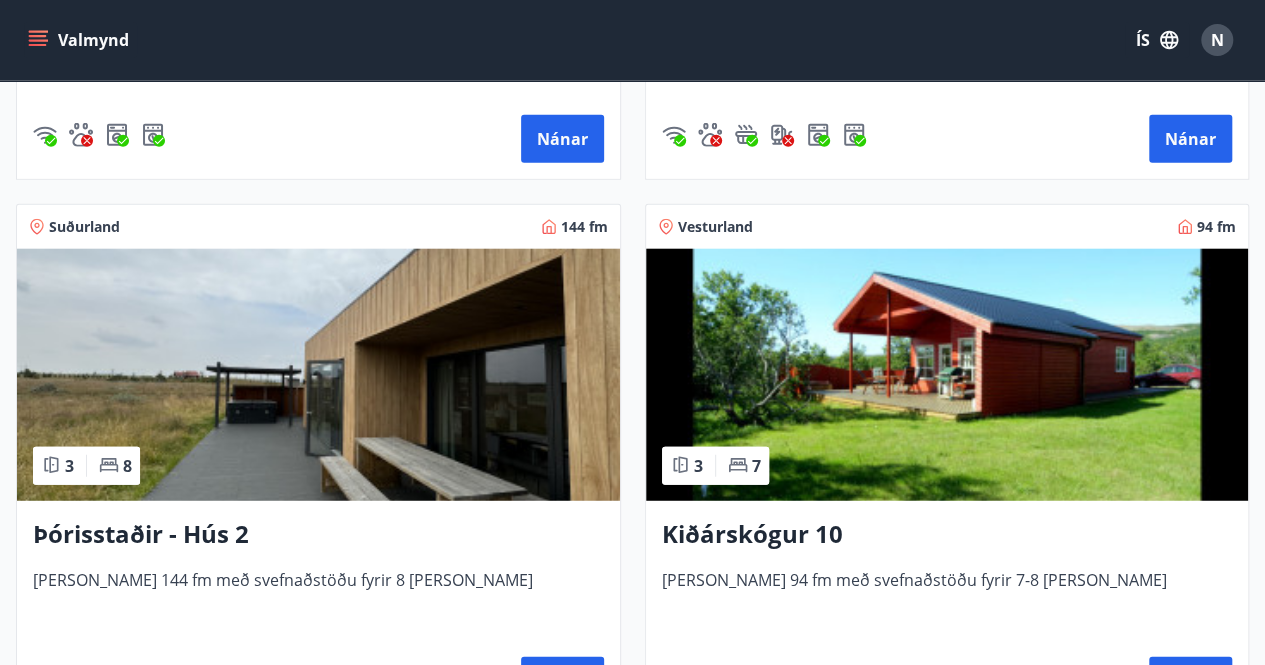 click at bounding box center [318, 375] 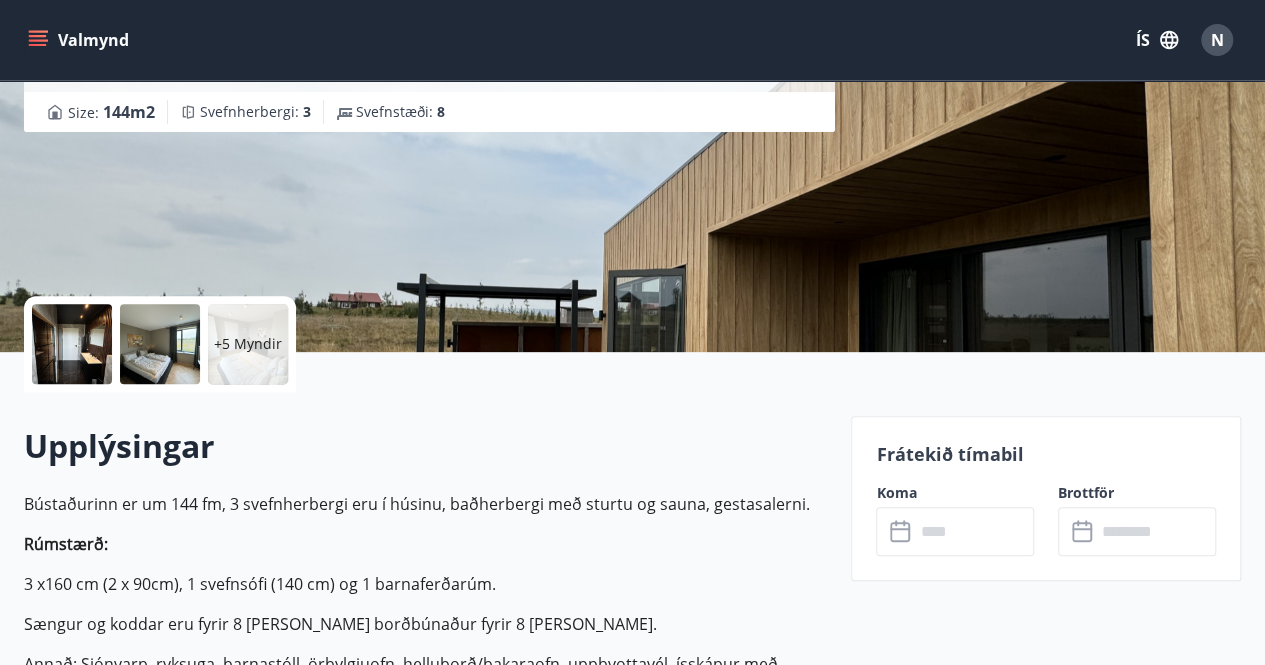 scroll, scrollTop: 260, scrollLeft: 0, axis: vertical 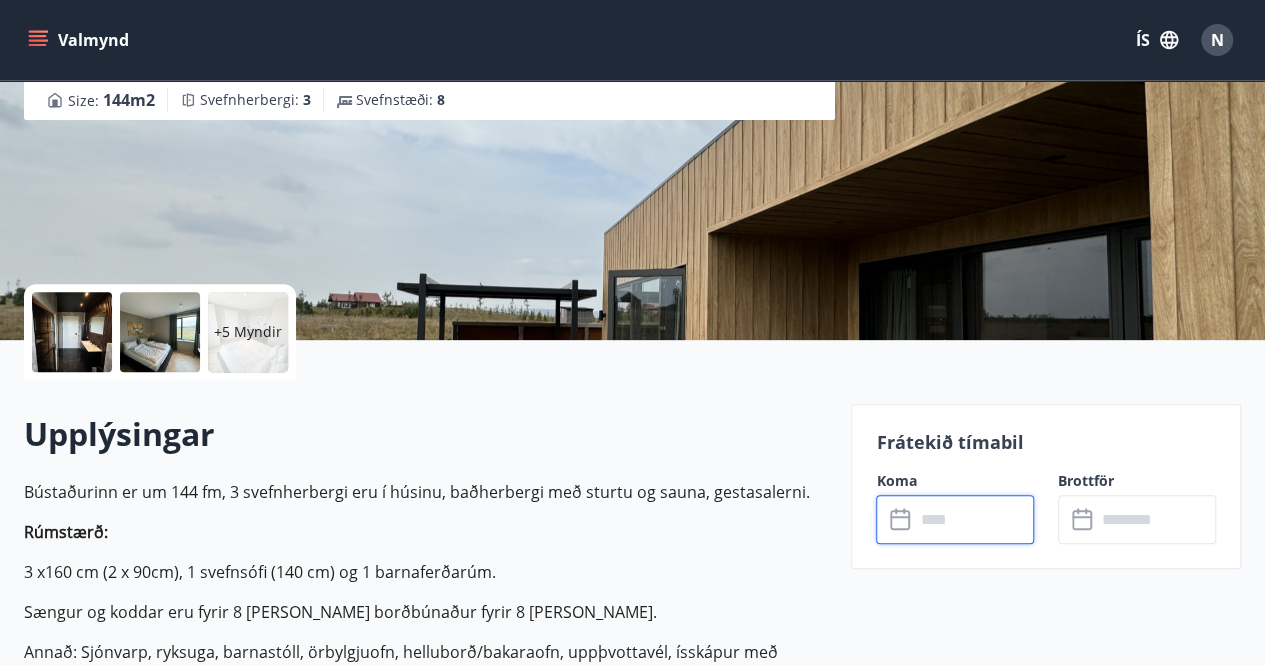 click at bounding box center (974, 519) 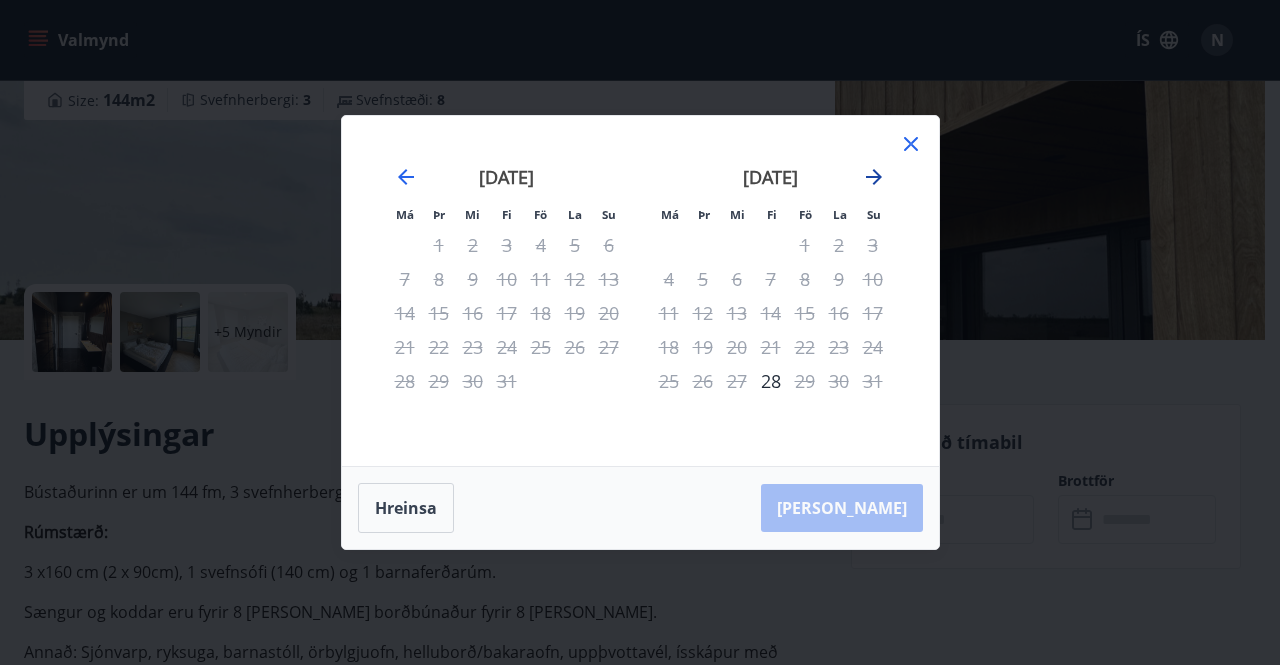 click 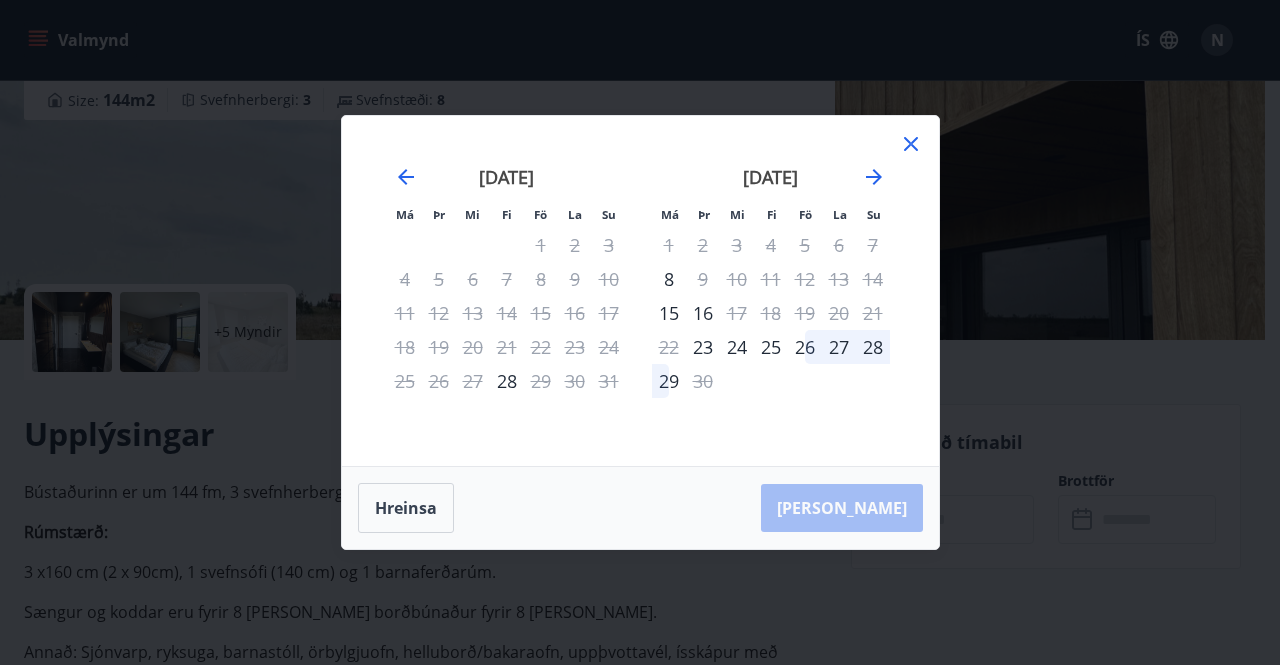 click 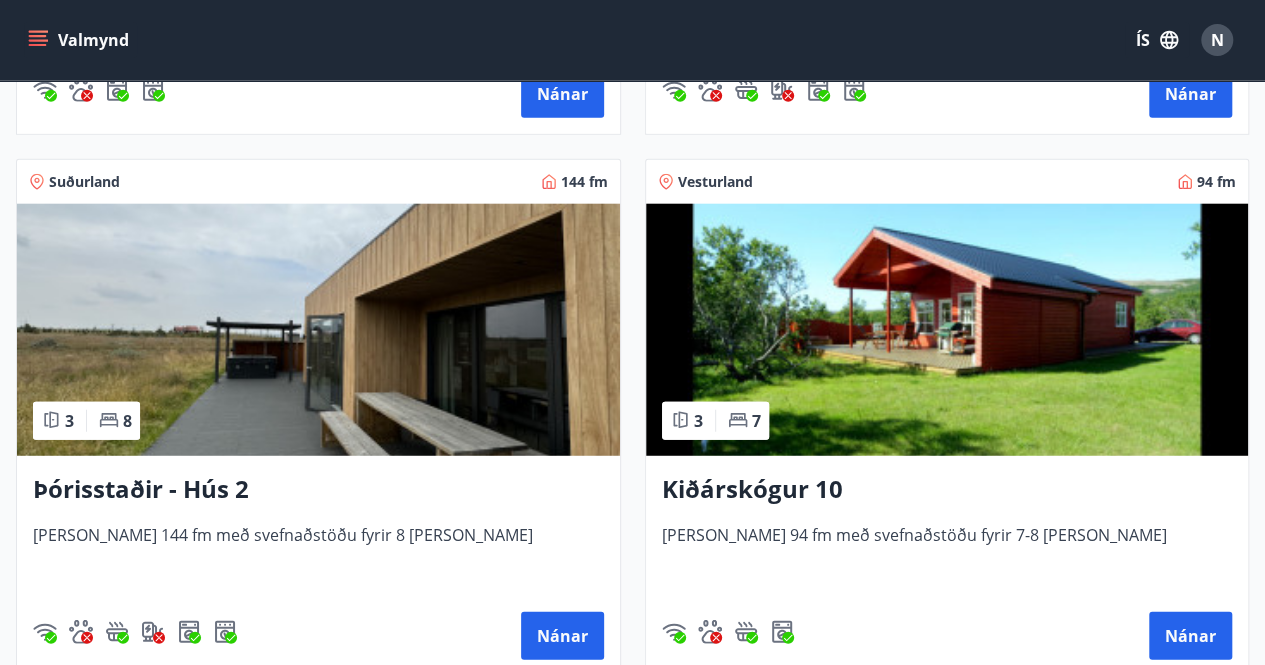 scroll, scrollTop: 2456, scrollLeft: 0, axis: vertical 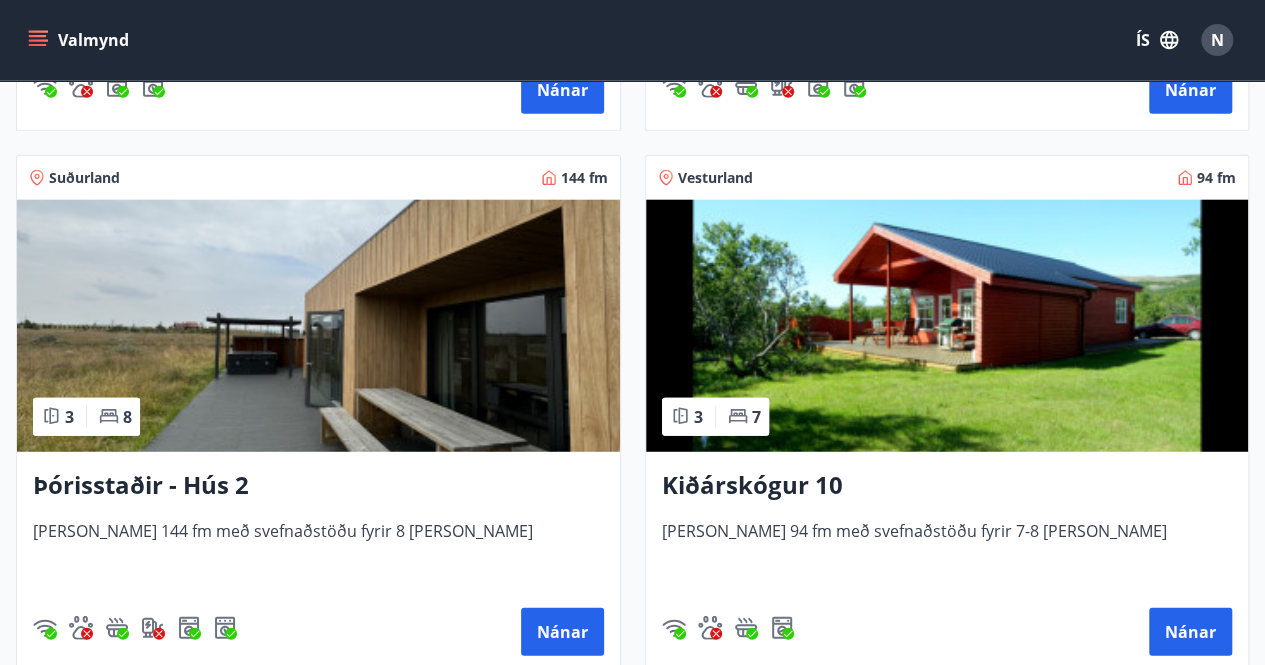 click at bounding box center (947, 326) 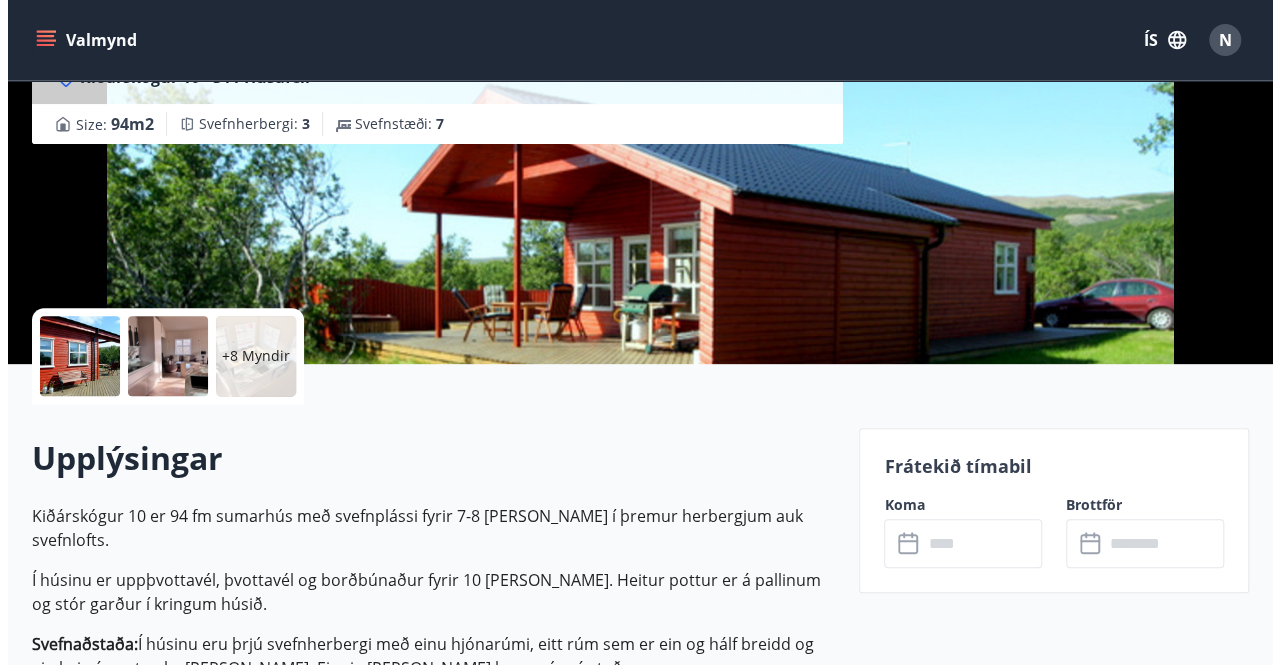 scroll, scrollTop: 235, scrollLeft: 0, axis: vertical 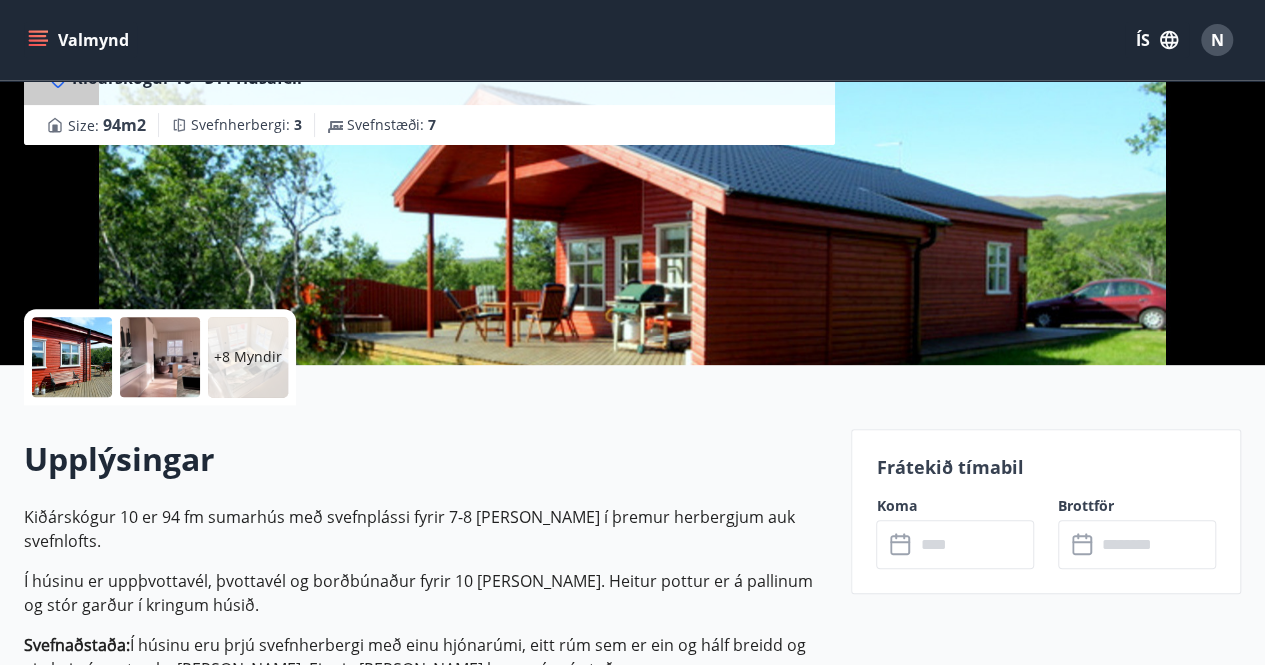 click at bounding box center [160, 357] 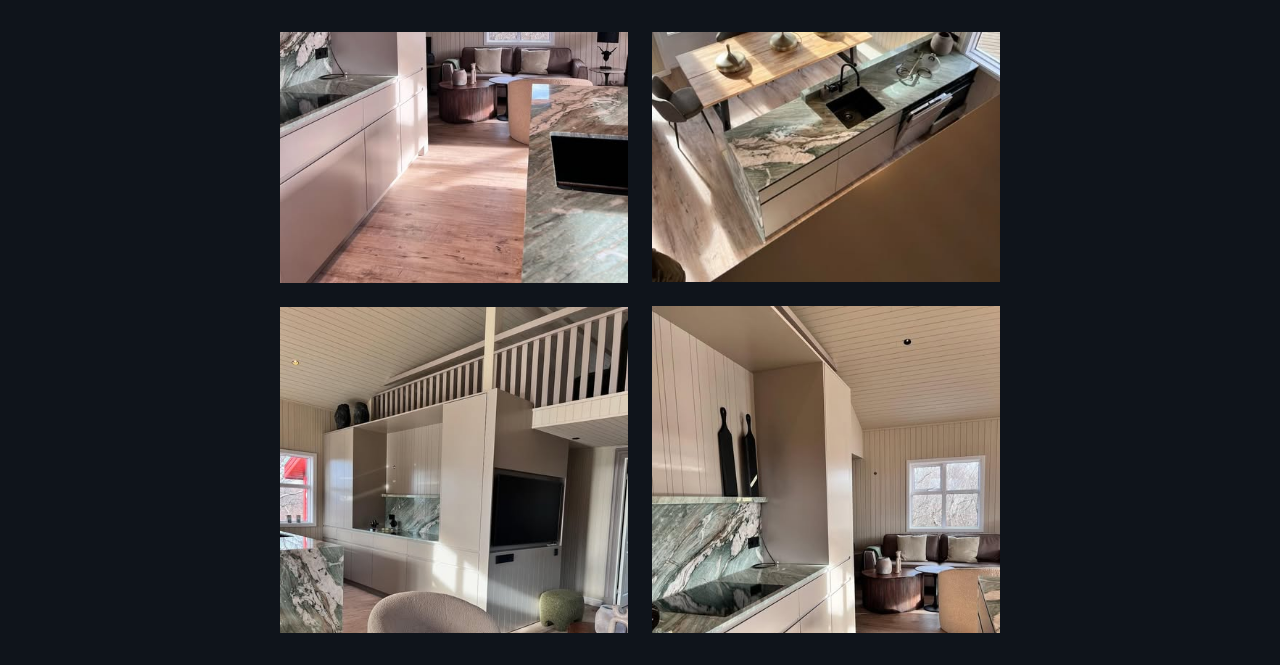 scroll, scrollTop: 710, scrollLeft: 0, axis: vertical 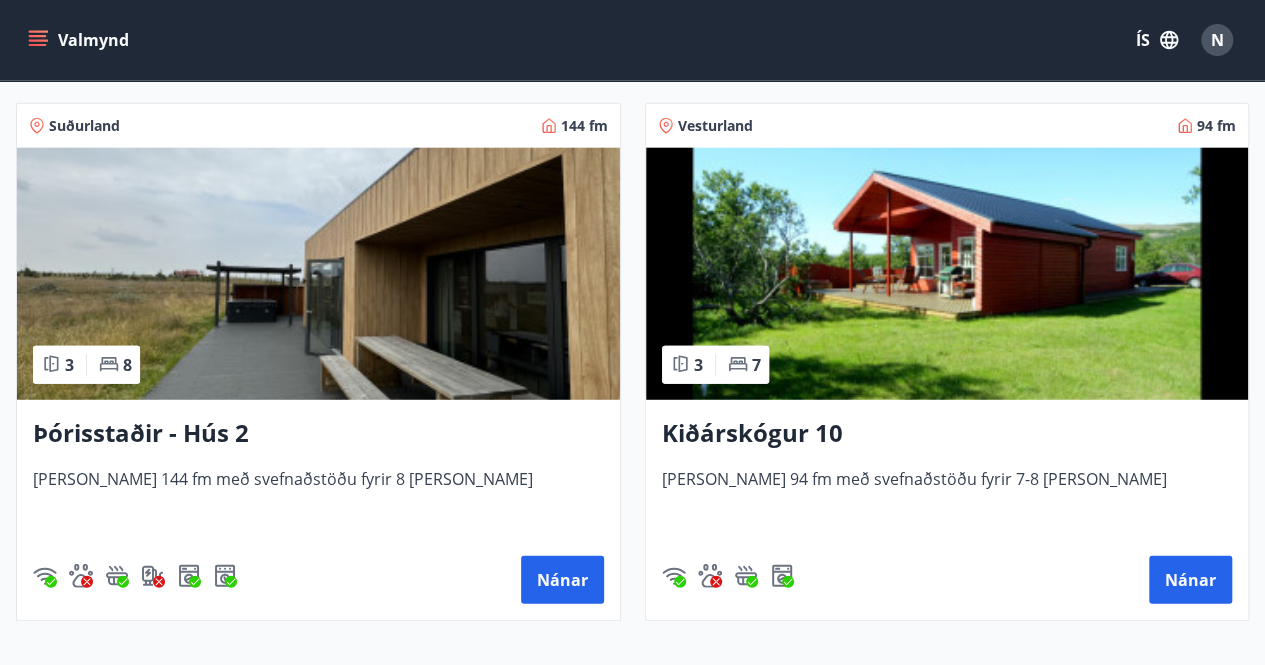 click at bounding box center [947, 274] 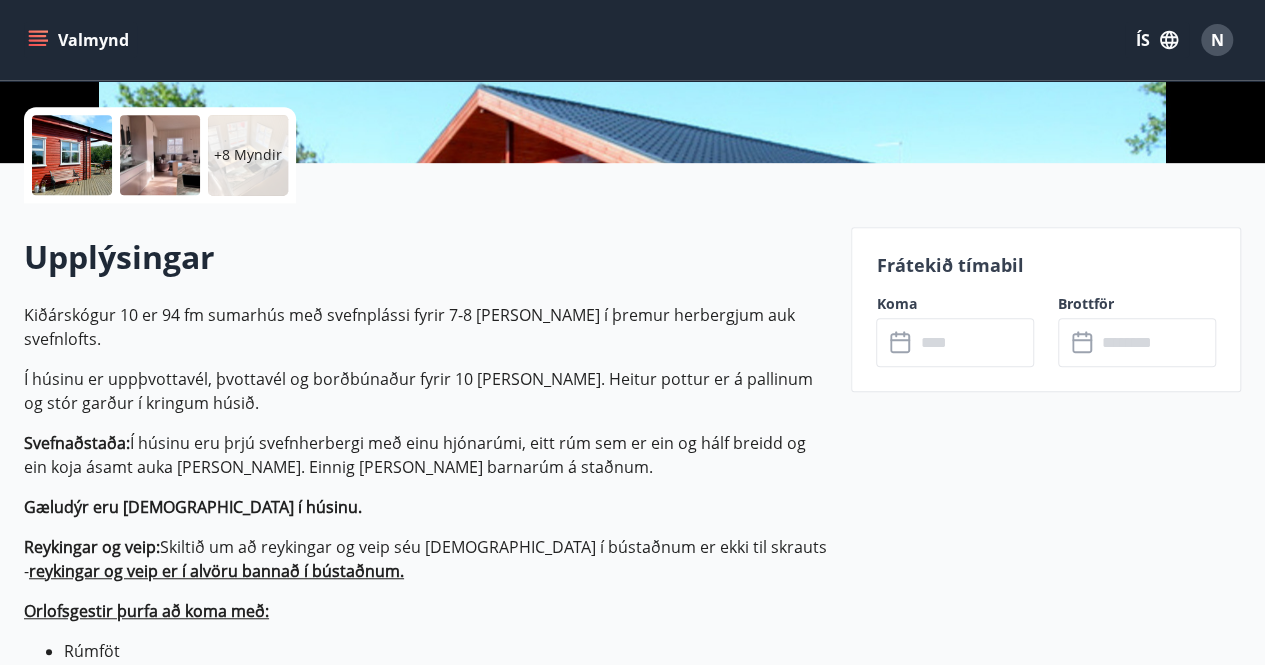 scroll, scrollTop: 446, scrollLeft: 0, axis: vertical 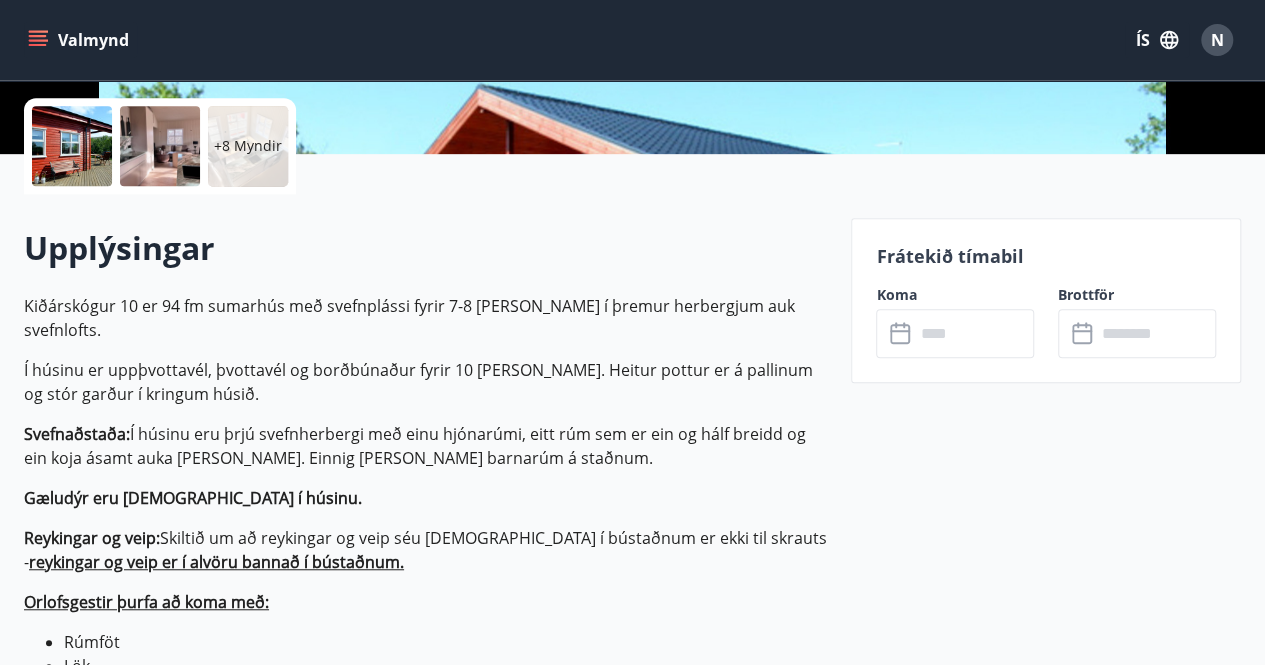 click at bounding box center (974, 333) 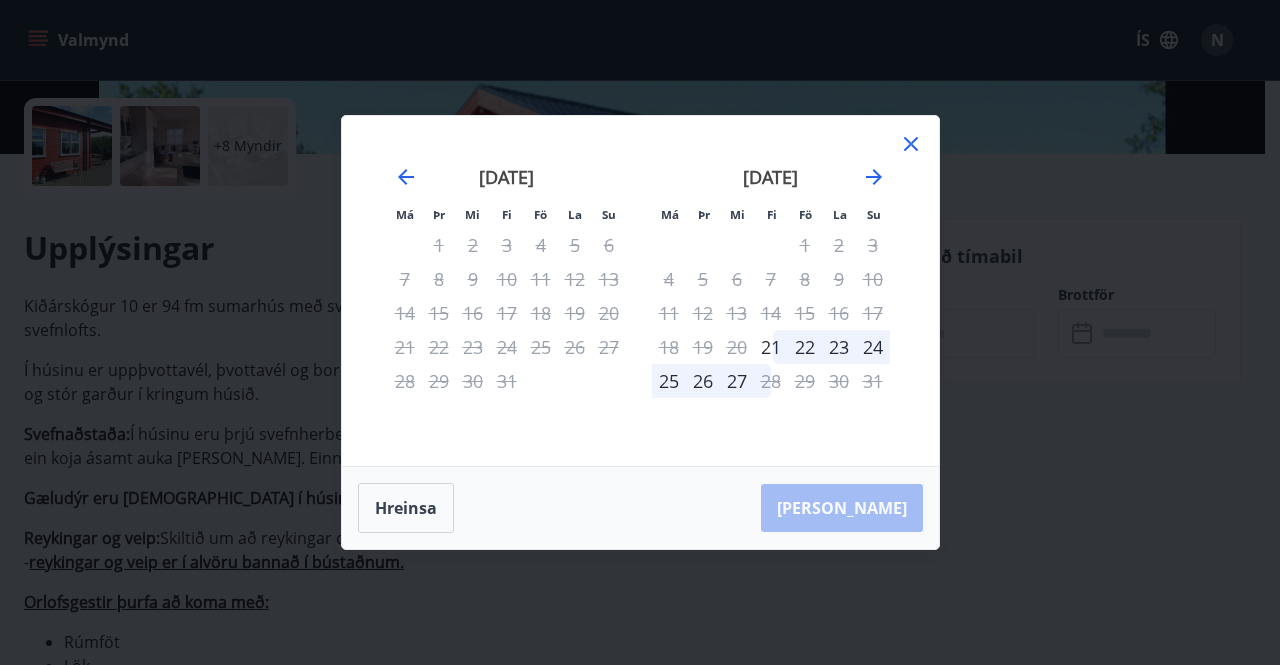 click on "23" at bounding box center (839, 347) 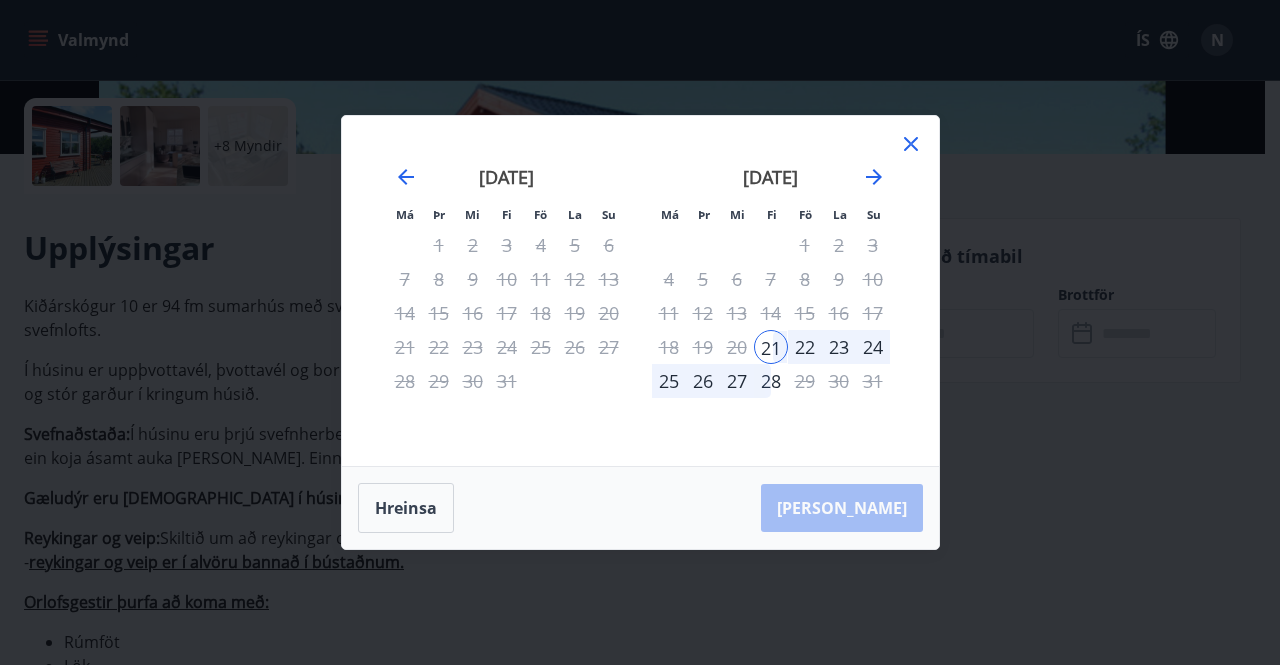 click on "24" at bounding box center [873, 347] 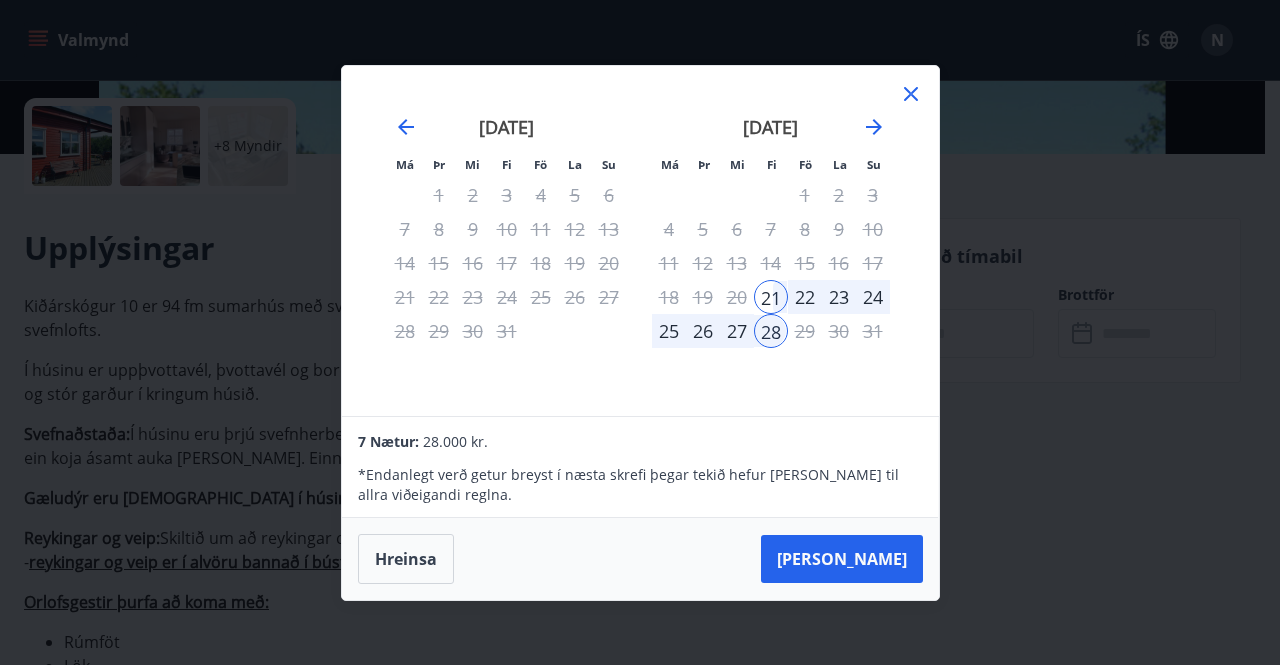 click 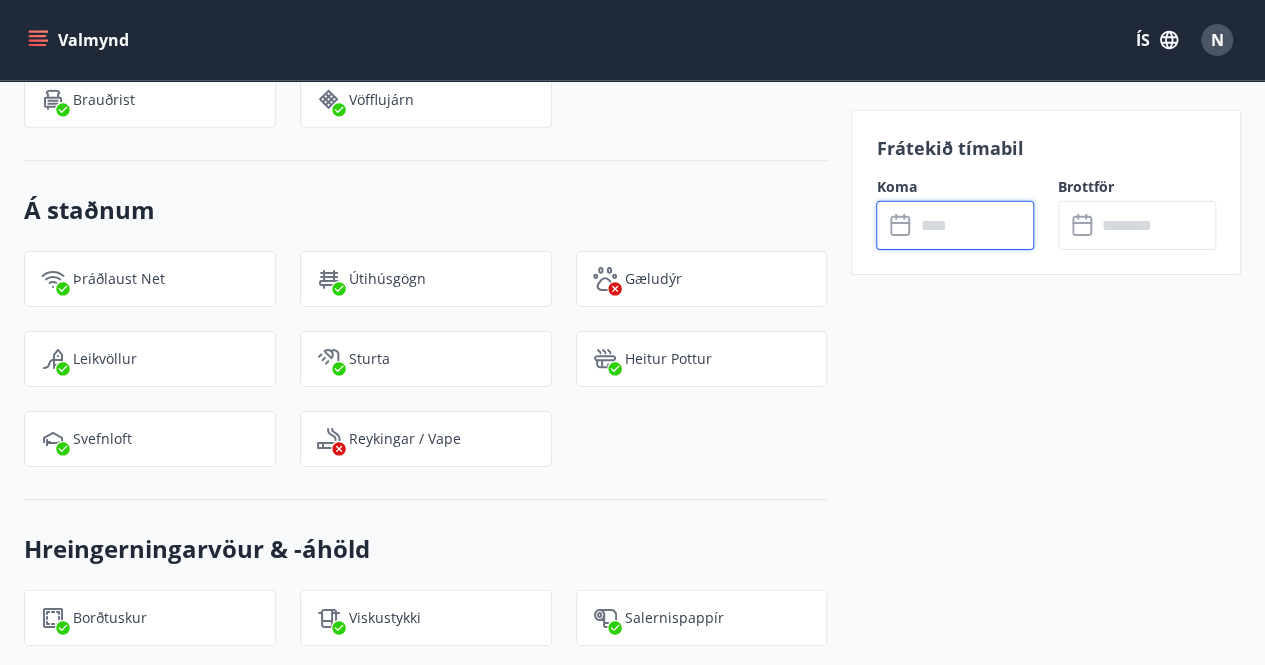 scroll, scrollTop: 3101, scrollLeft: 0, axis: vertical 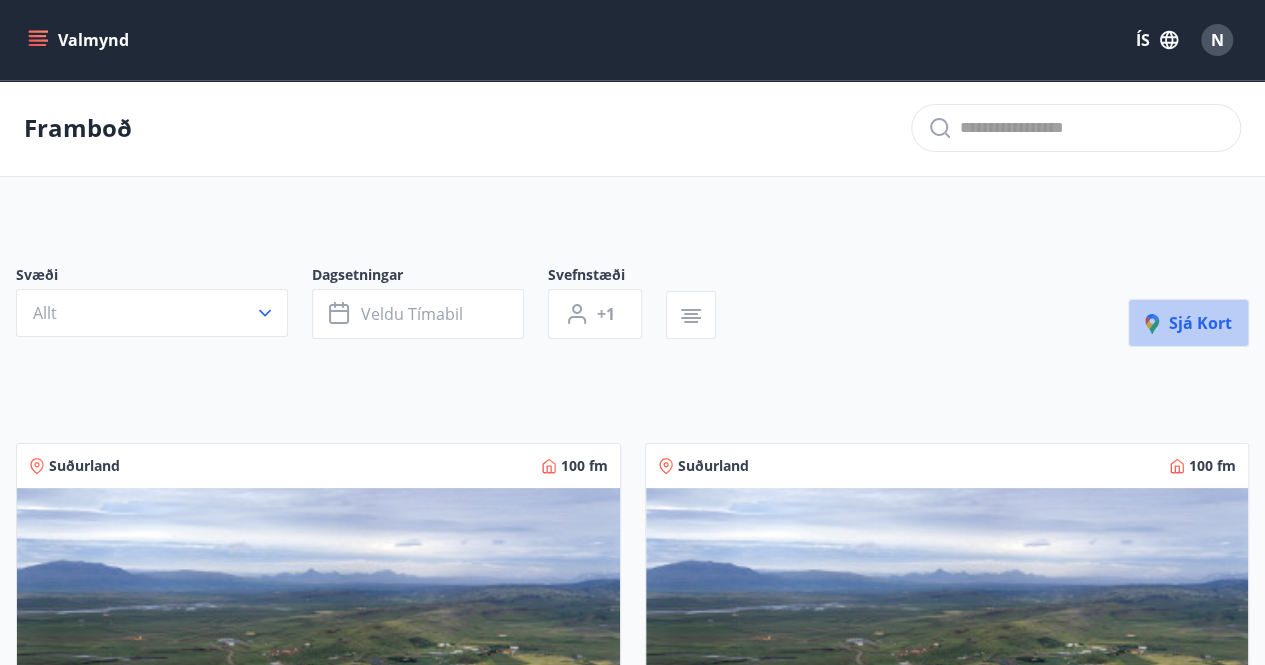 click on "Sjá kort" at bounding box center (1188, 323) 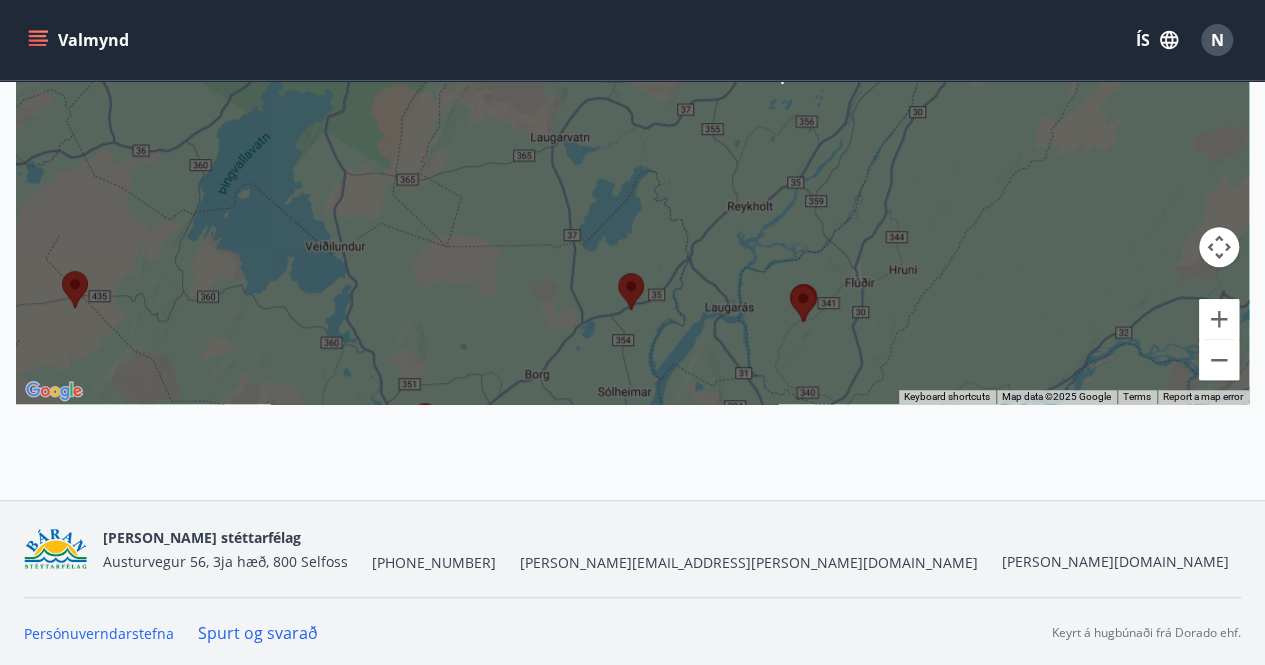 scroll, scrollTop: 545, scrollLeft: 0, axis: vertical 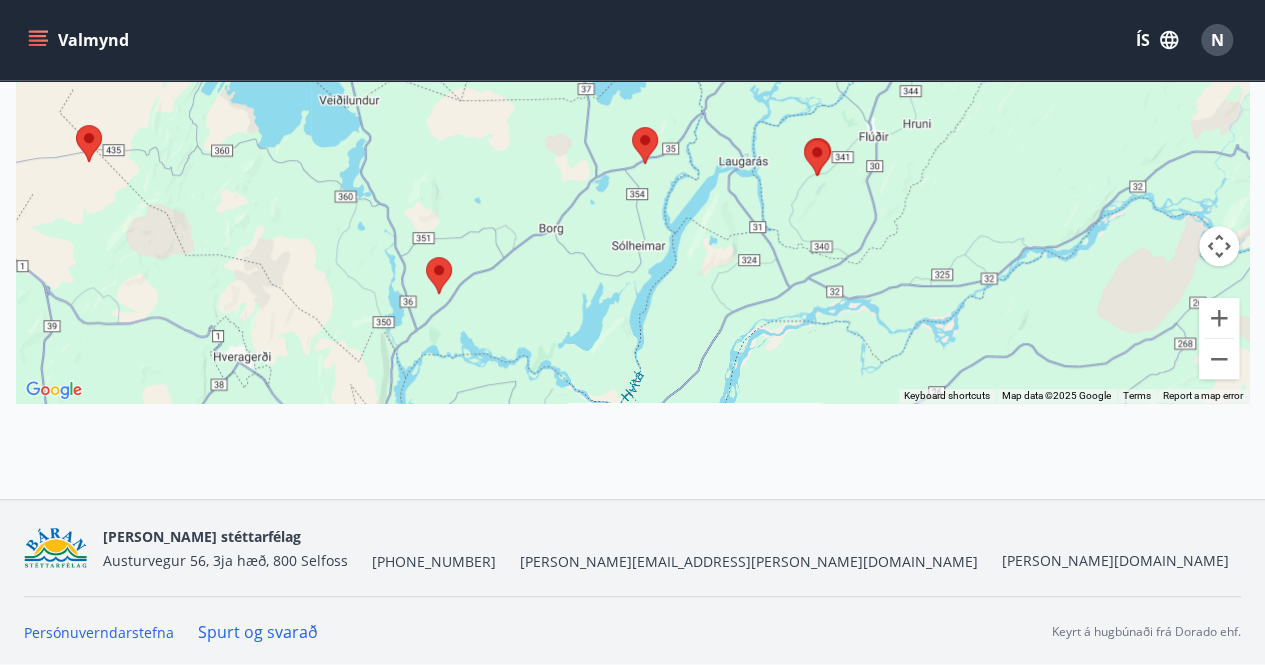 drag, startPoint x: 558, startPoint y: 316, endPoint x: 570, endPoint y: 169, distance: 147.48898 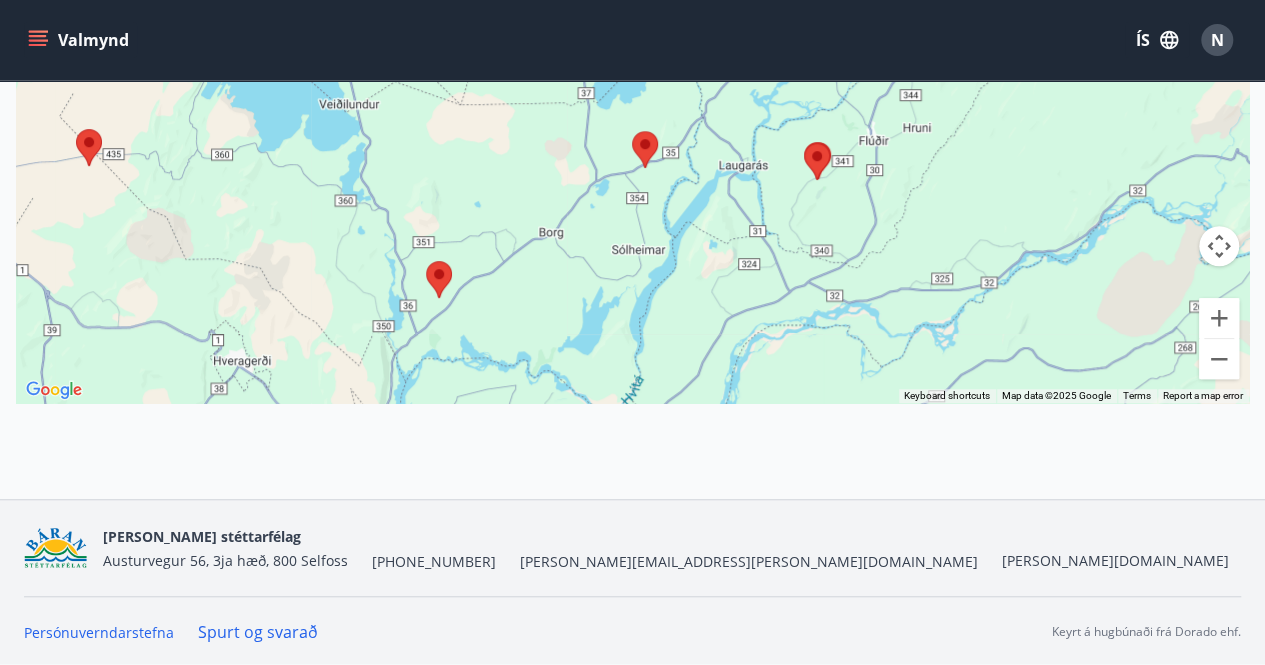 click at bounding box center (426, 261) 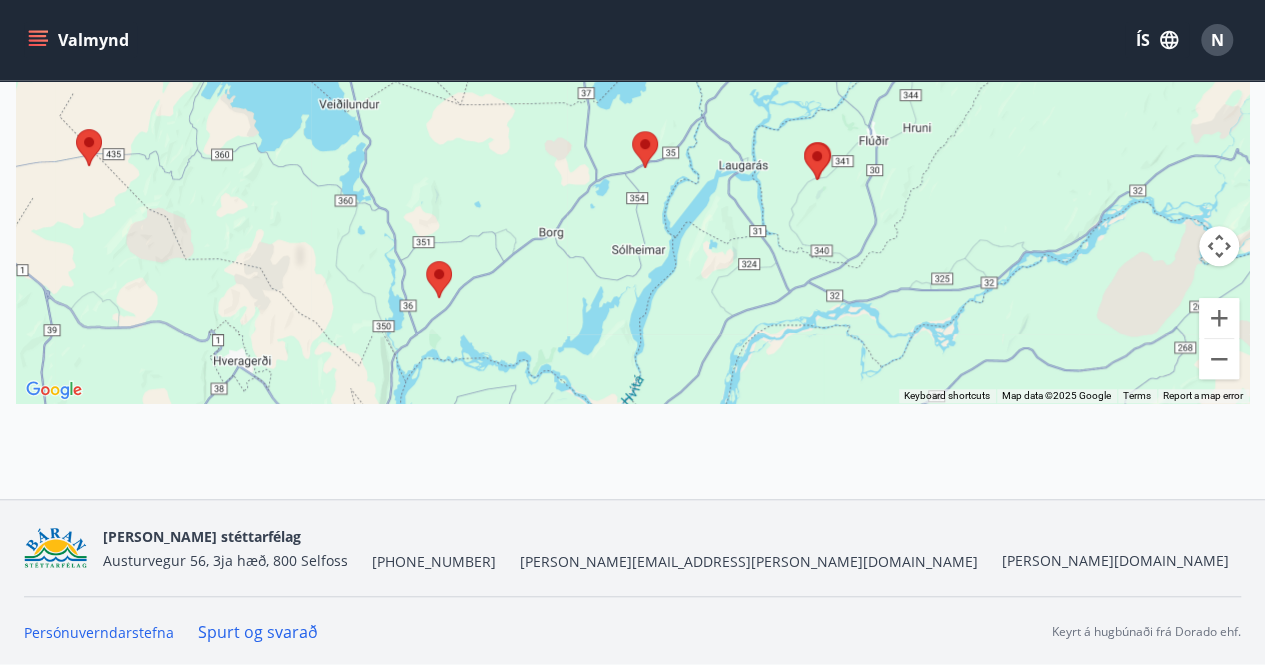 click at bounding box center [426, 261] 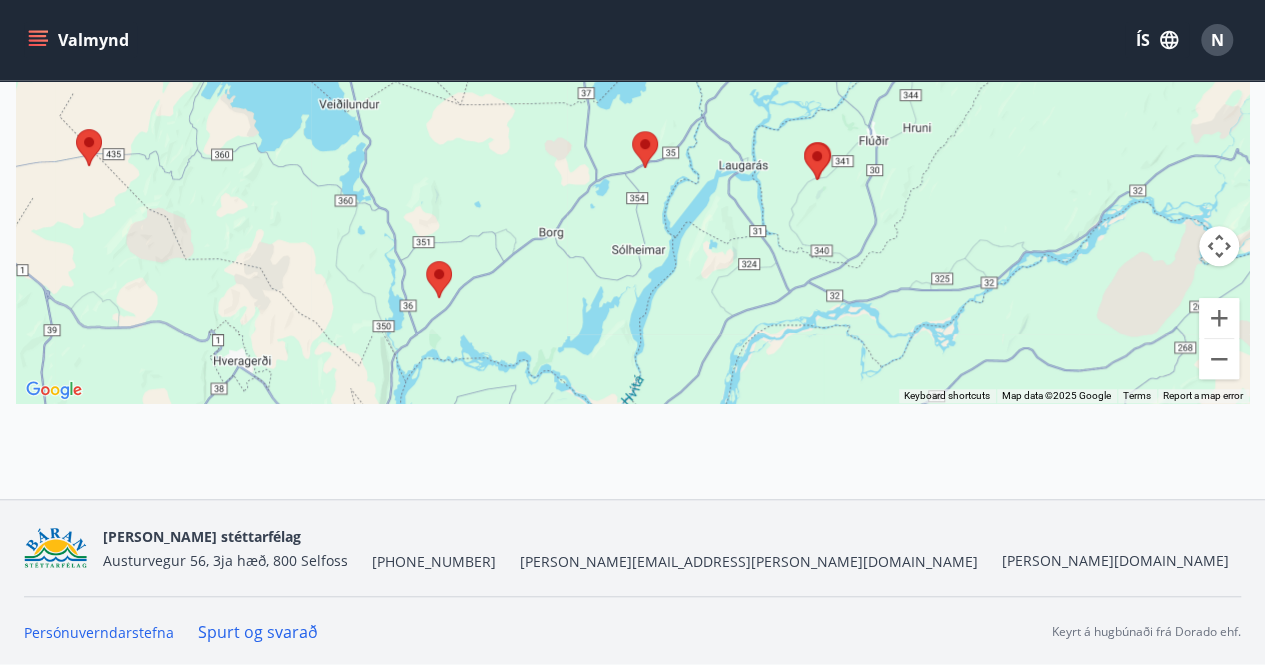 click at bounding box center (426, 261) 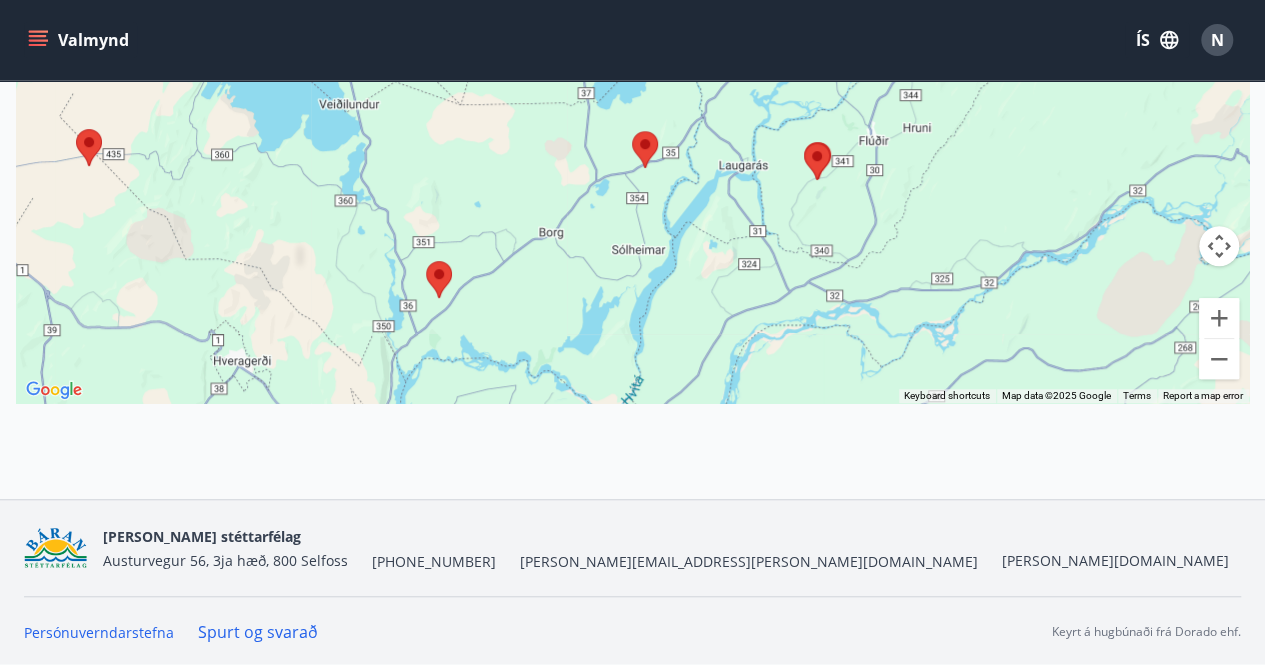 click at bounding box center (426, 261) 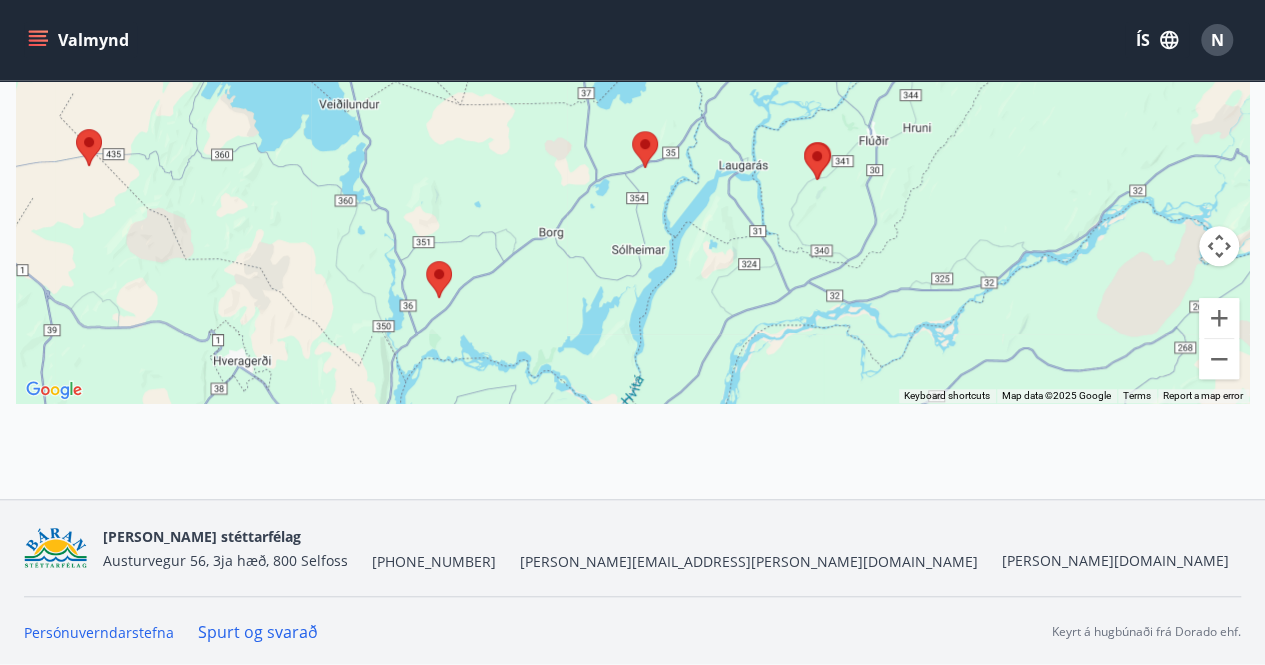 click at bounding box center (632, 131) 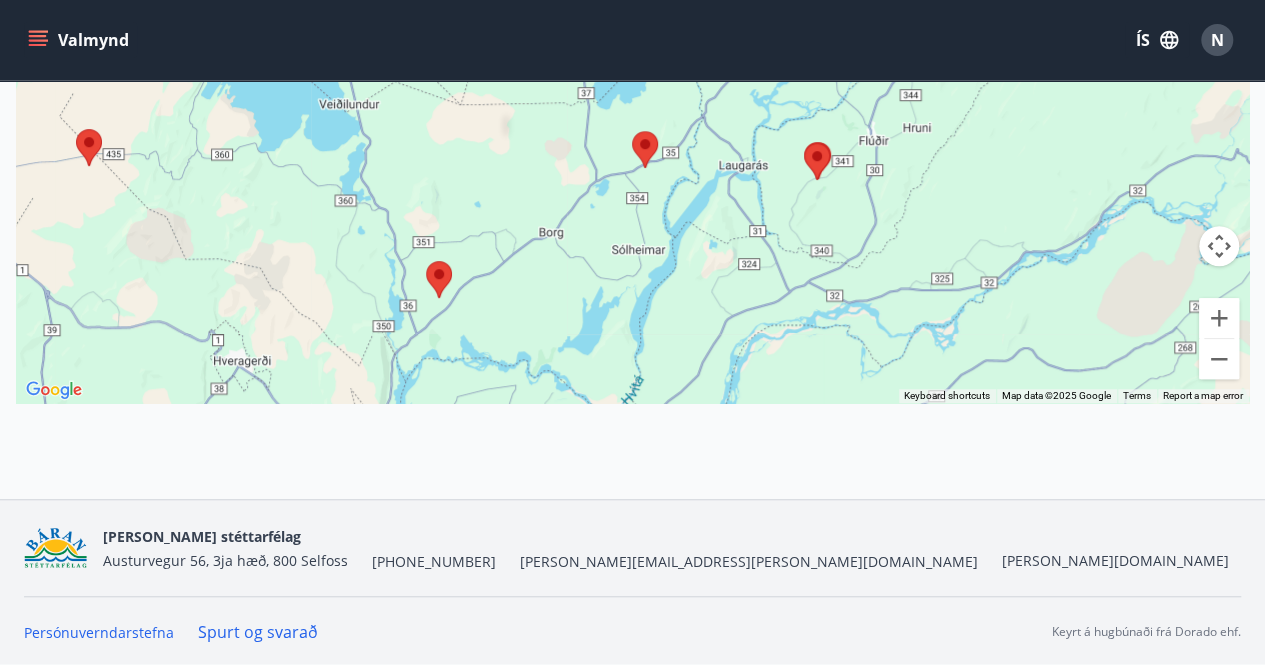click at bounding box center [632, 131] 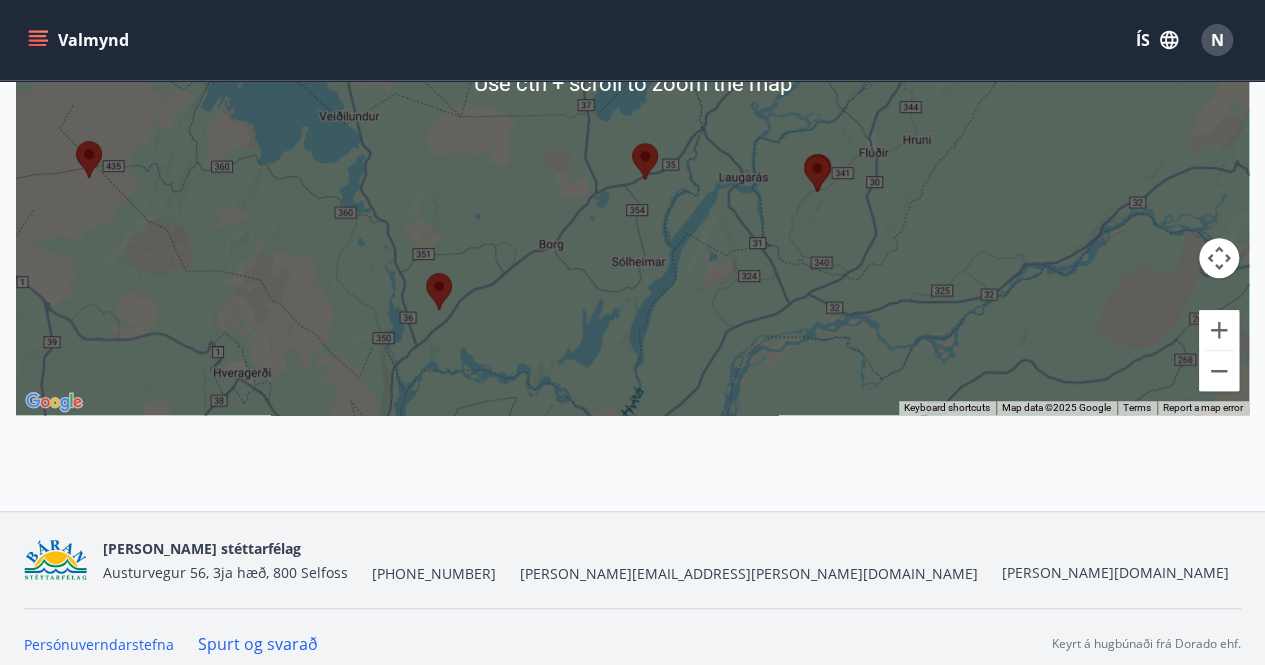 scroll, scrollTop: 532, scrollLeft: 0, axis: vertical 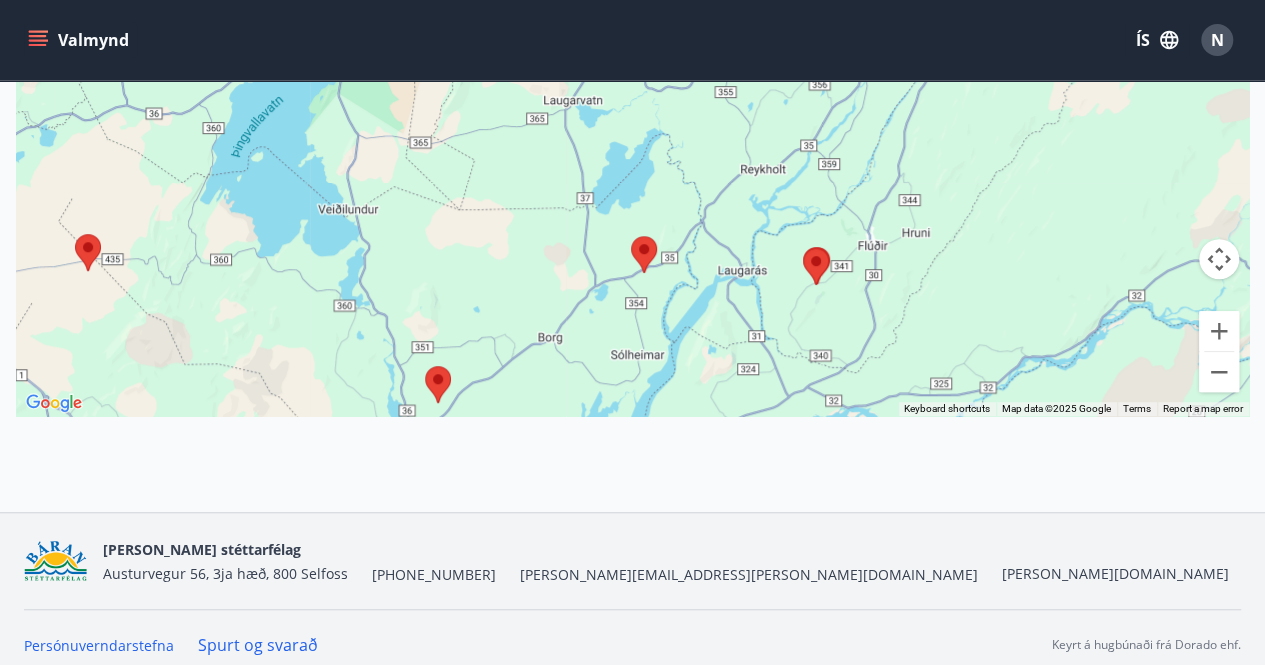 drag, startPoint x: 648, startPoint y: 145, endPoint x: 647, endPoint y: 239, distance: 94.00532 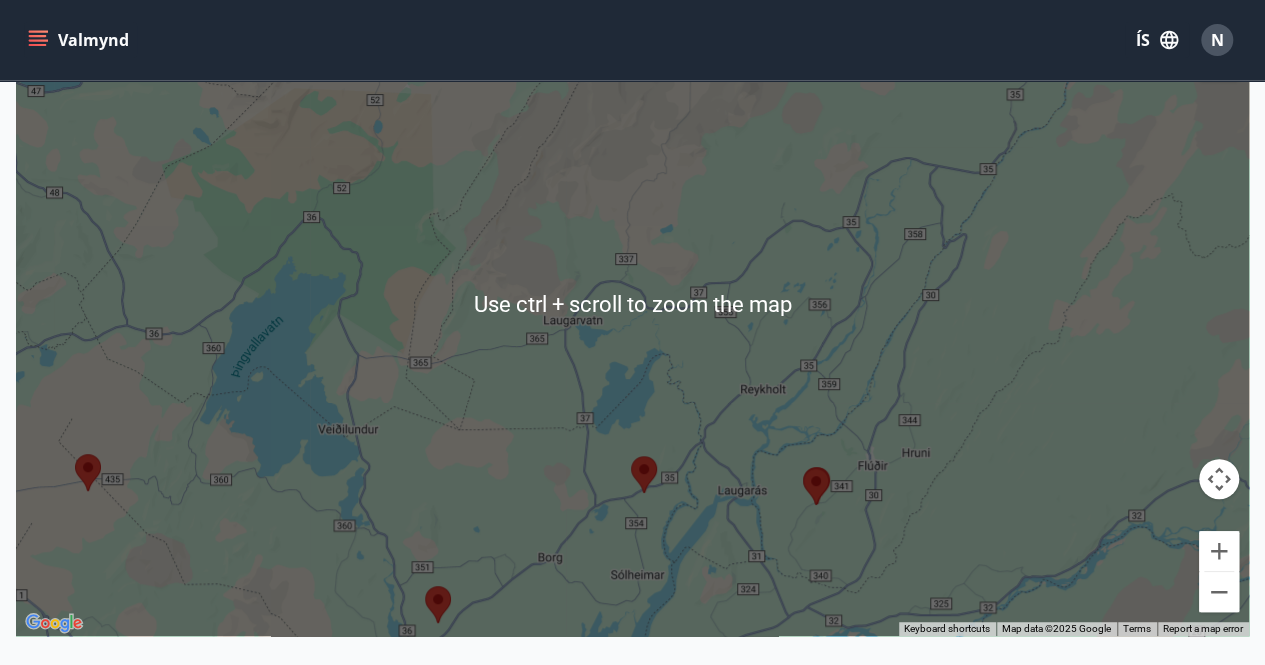 scroll, scrollTop: 308, scrollLeft: 0, axis: vertical 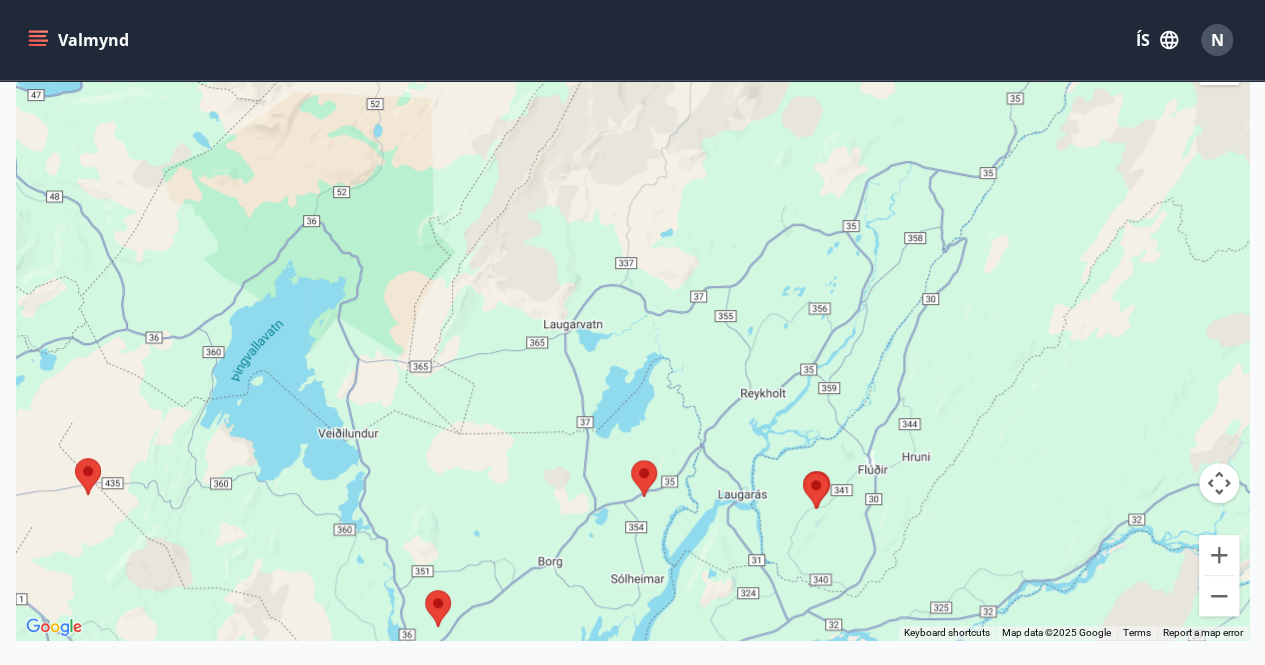 click at bounding box center [425, 590] 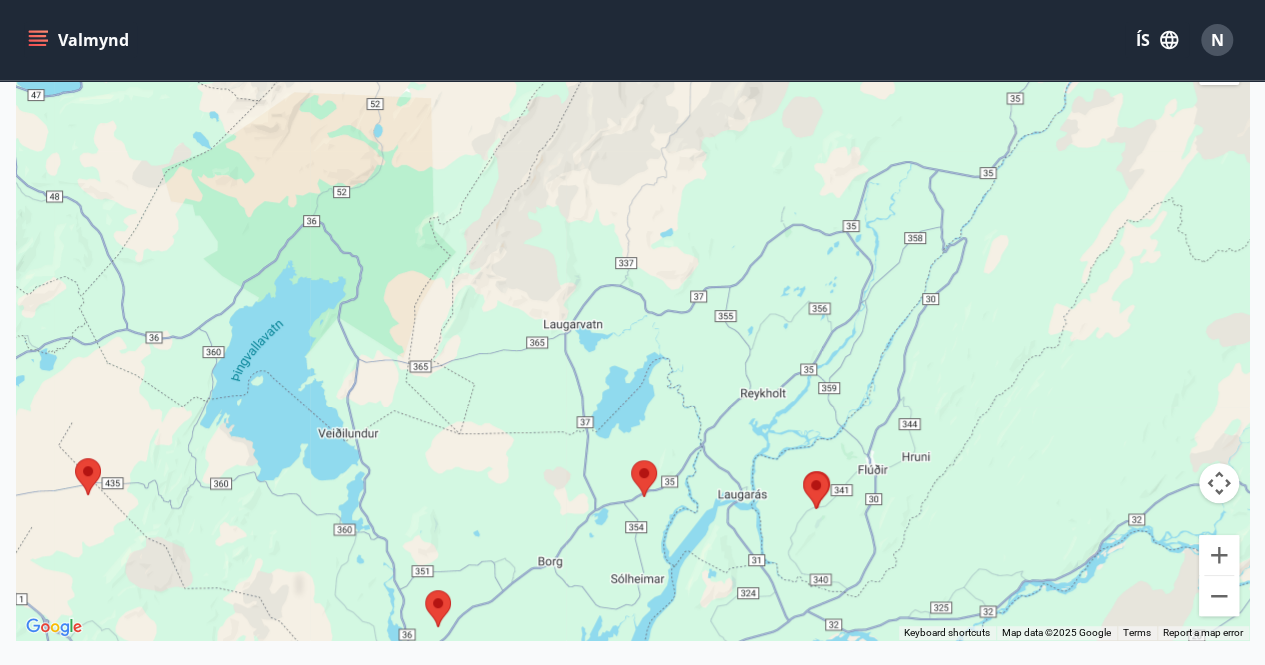 click at bounding box center [425, 590] 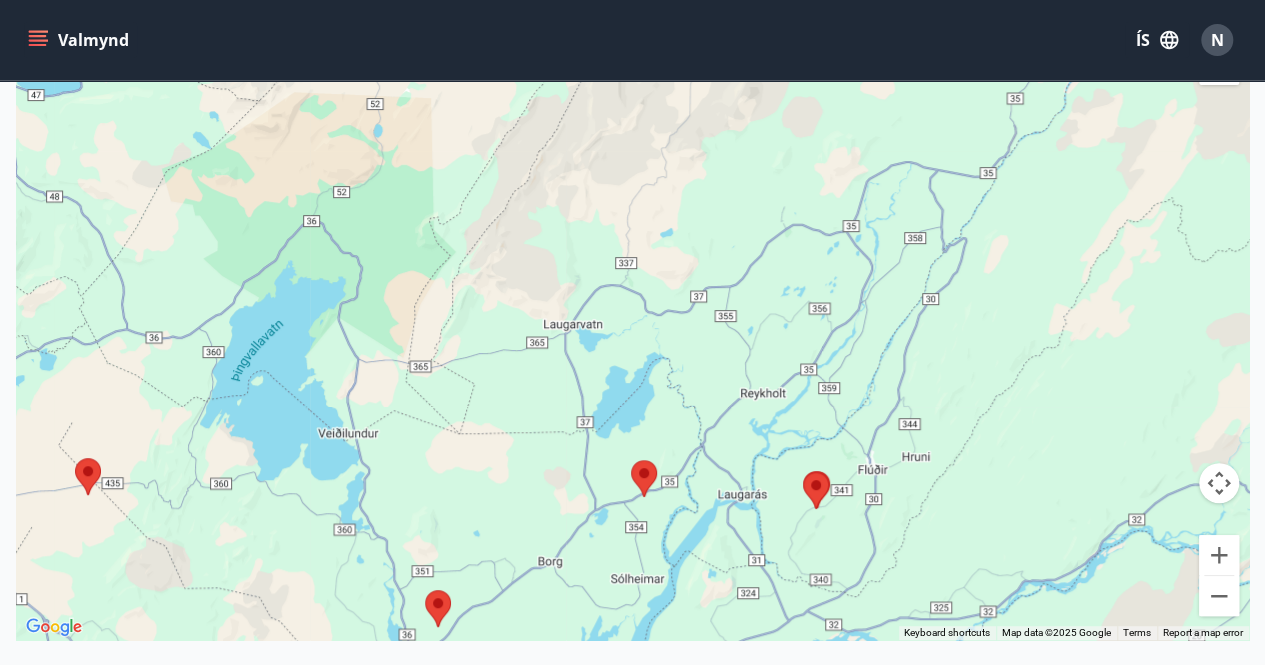 click at bounding box center (425, 590) 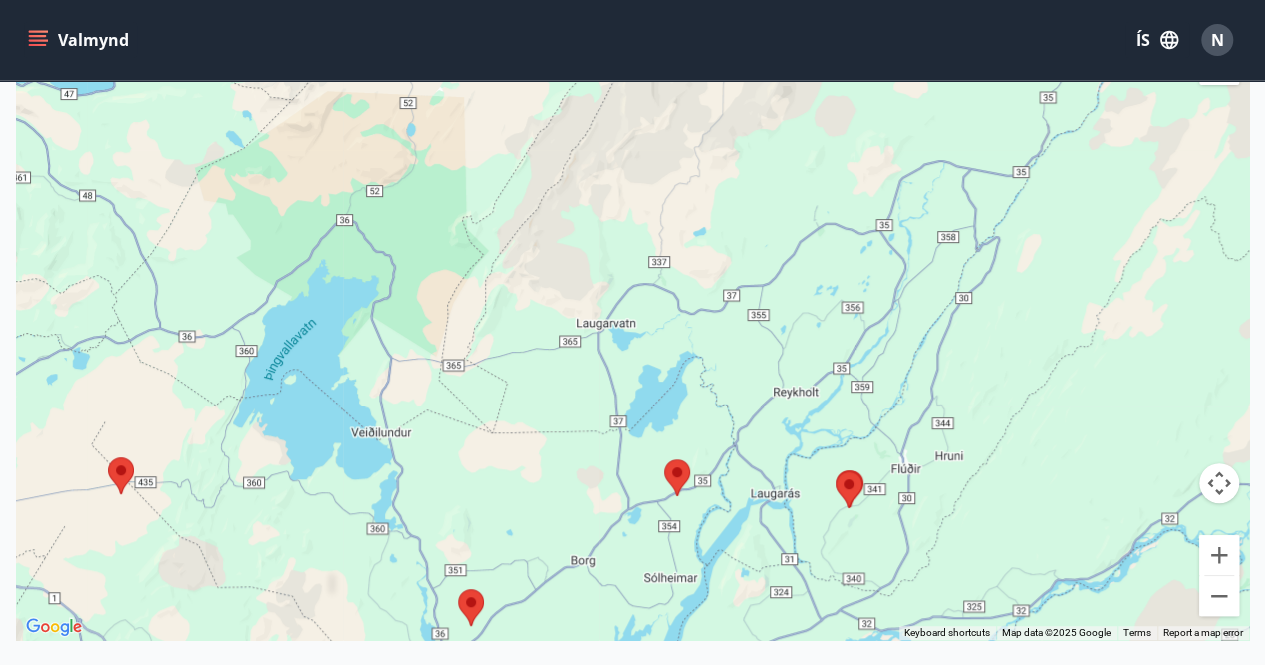 drag, startPoint x: 439, startPoint y: 598, endPoint x: 473, endPoint y: 597, distance: 34.0147 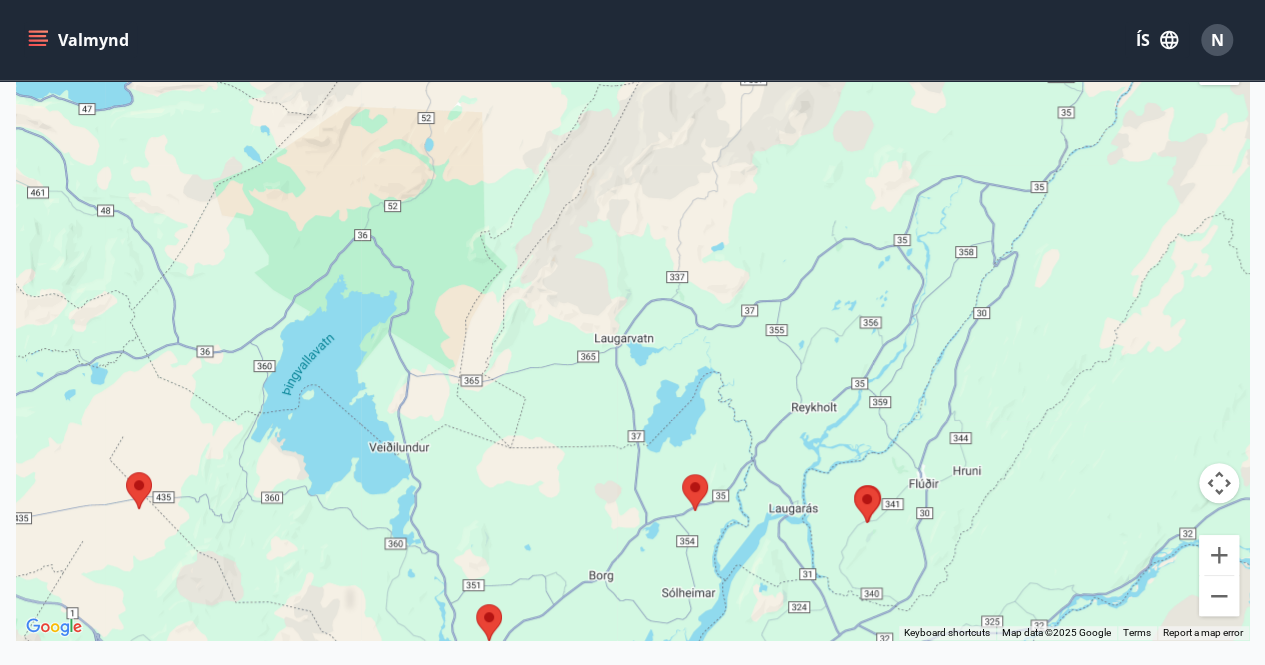 drag, startPoint x: 672, startPoint y: 475, endPoint x: 693, endPoint y: 491, distance: 26.400757 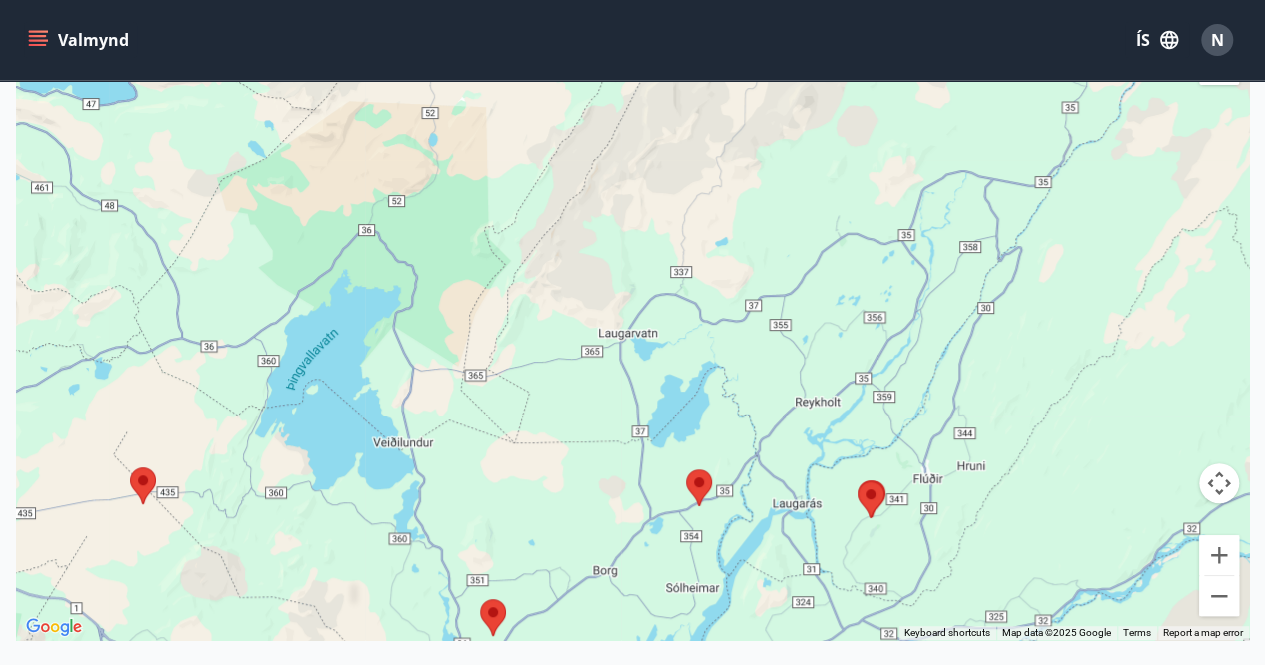 click at bounding box center (858, 481) 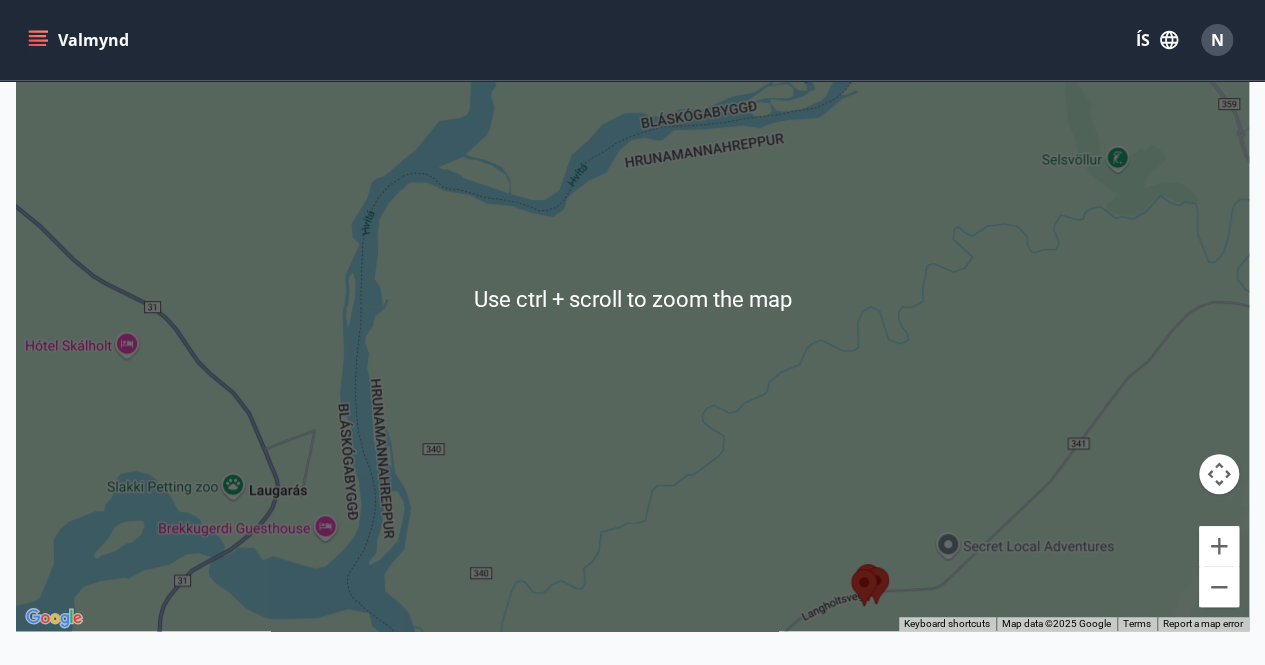 scroll, scrollTop: 322, scrollLeft: 0, axis: vertical 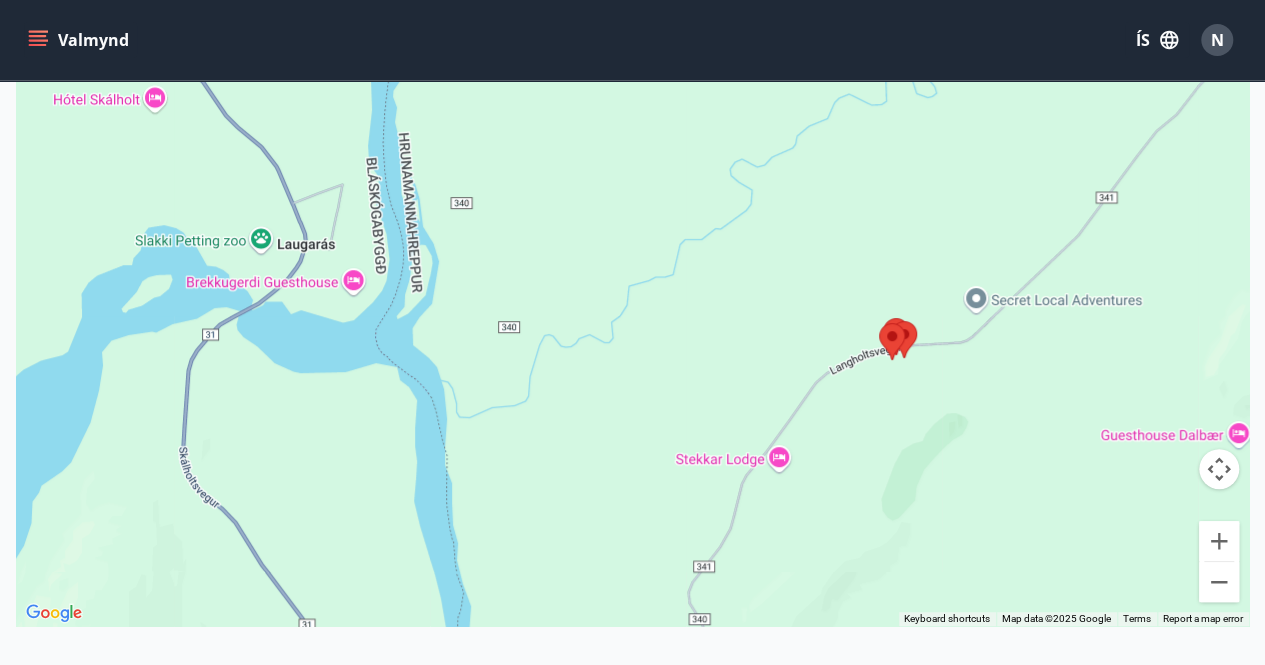 drag, startPoint x: 865, startPoint y: 516, endPoint x: 935, endPoint y: 268, distance: 257.68973 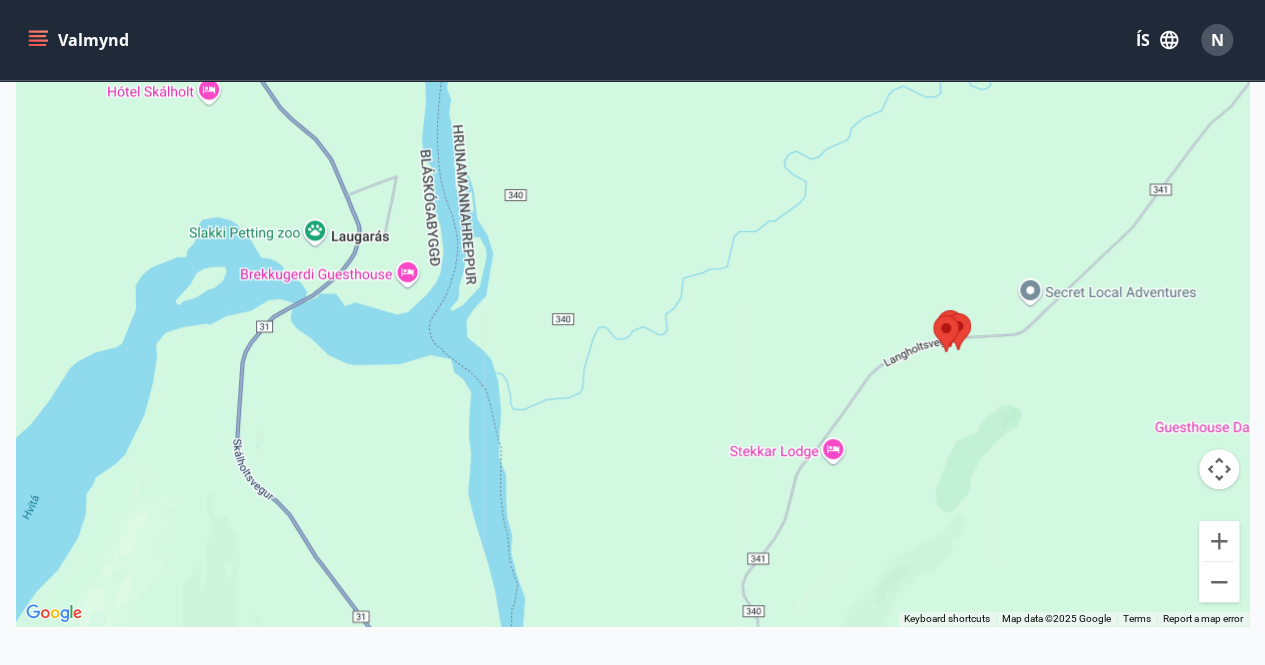 click at bounding box center (933, 315) 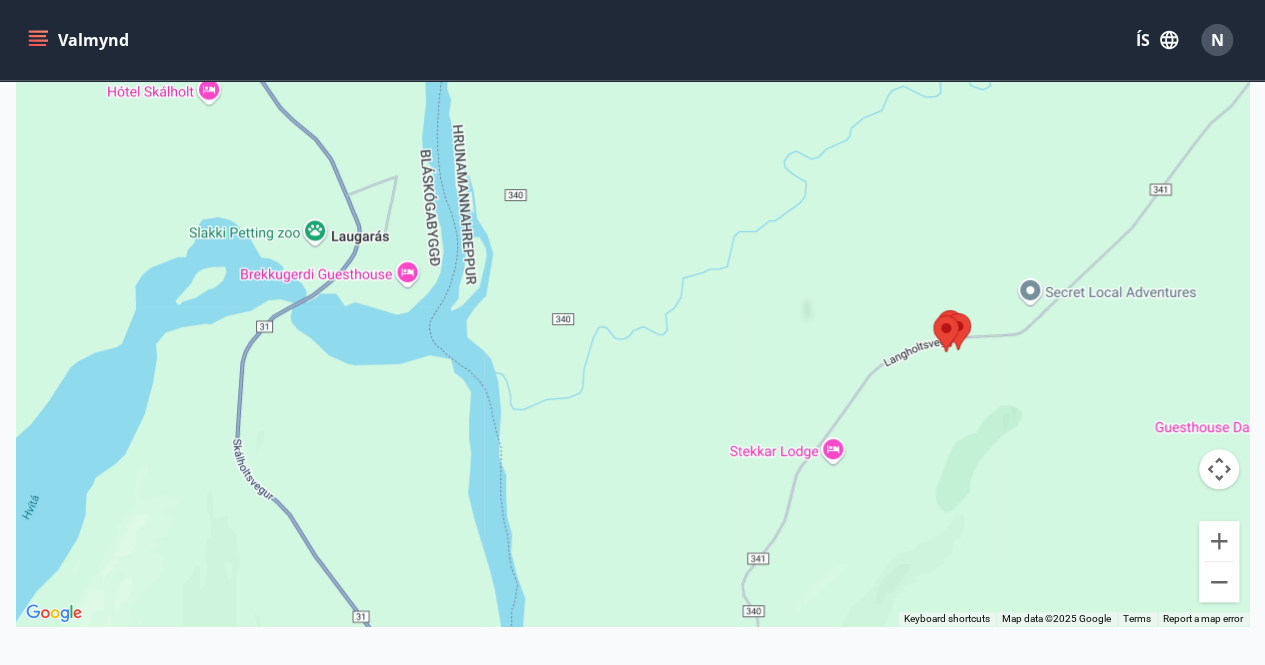 click at bounding box center (933, 315) 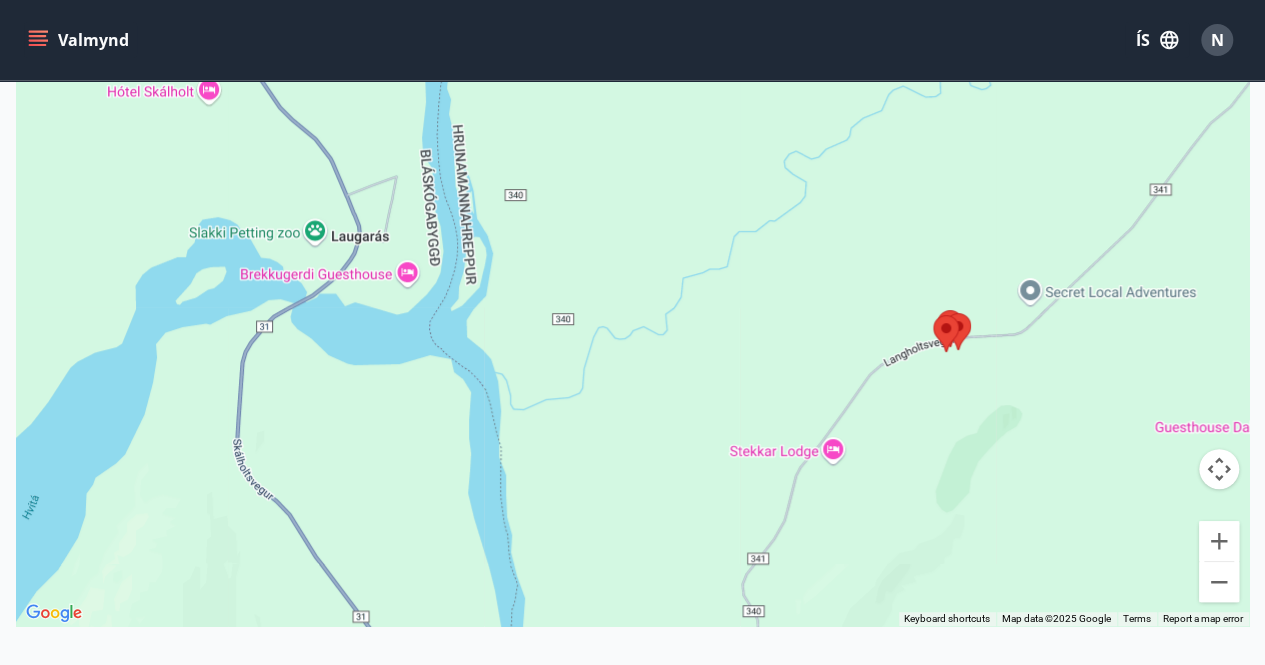 click at bounding box center (933, 315) 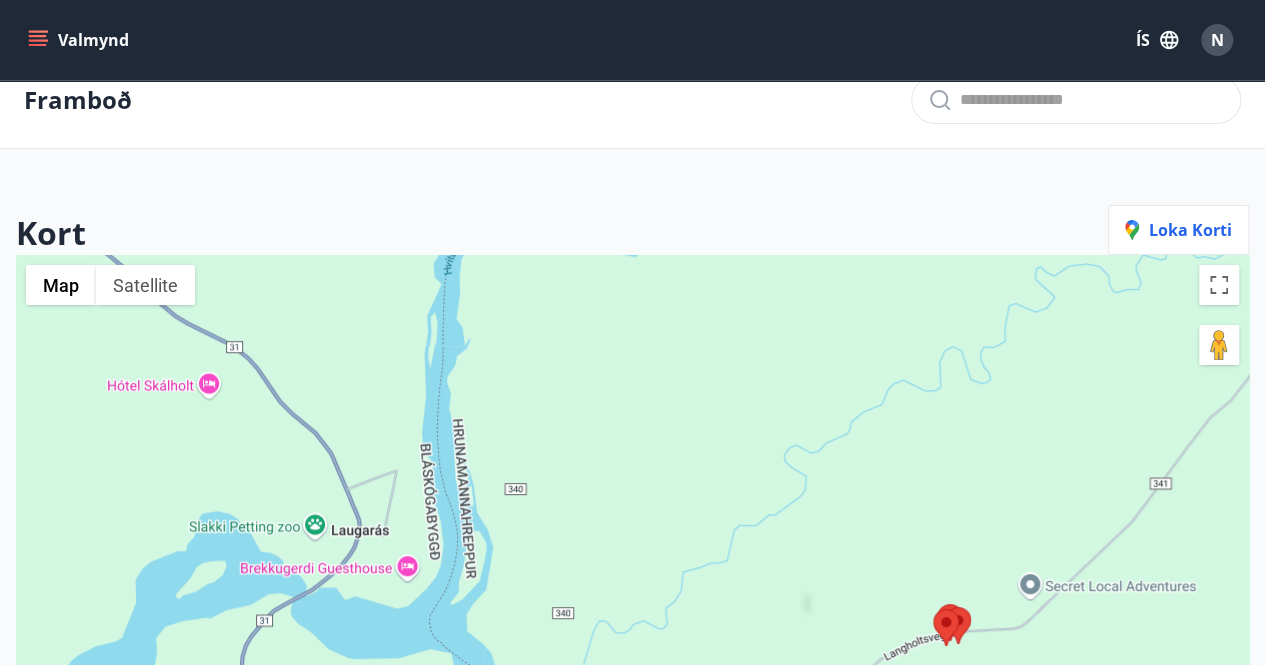 scroll, scrollTop: 0, scrollLeft: 0, axis: both 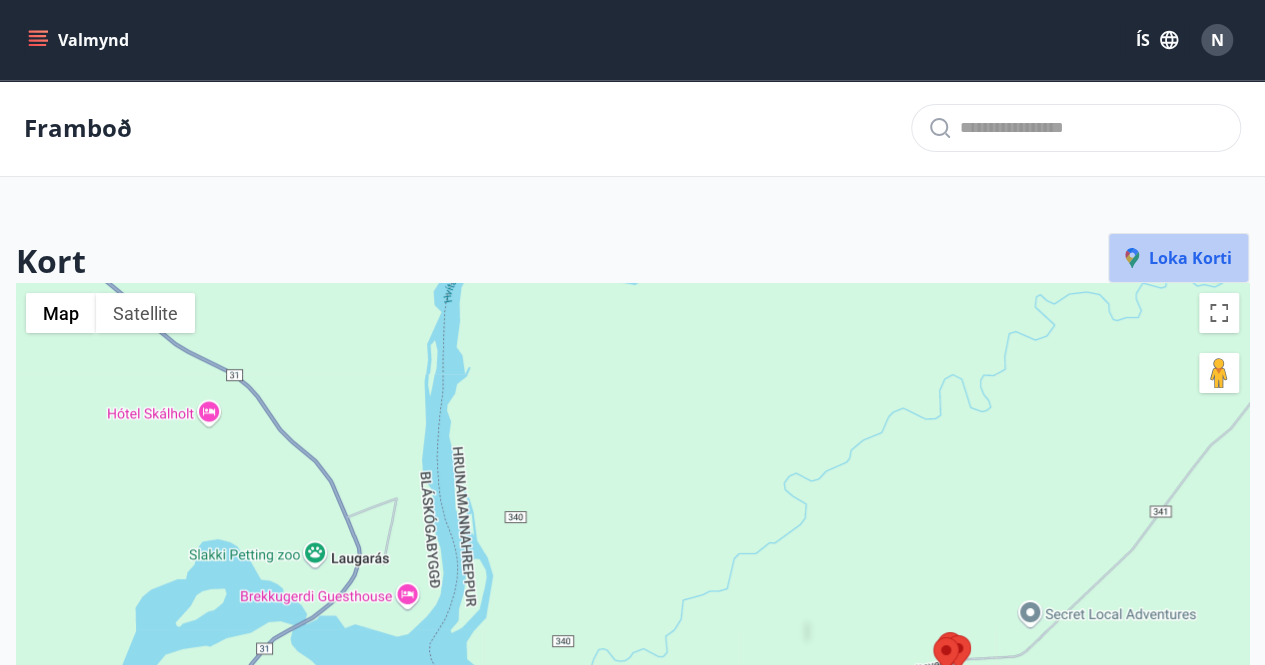 click on "Loka korti" at bounding box center [1178, 258] 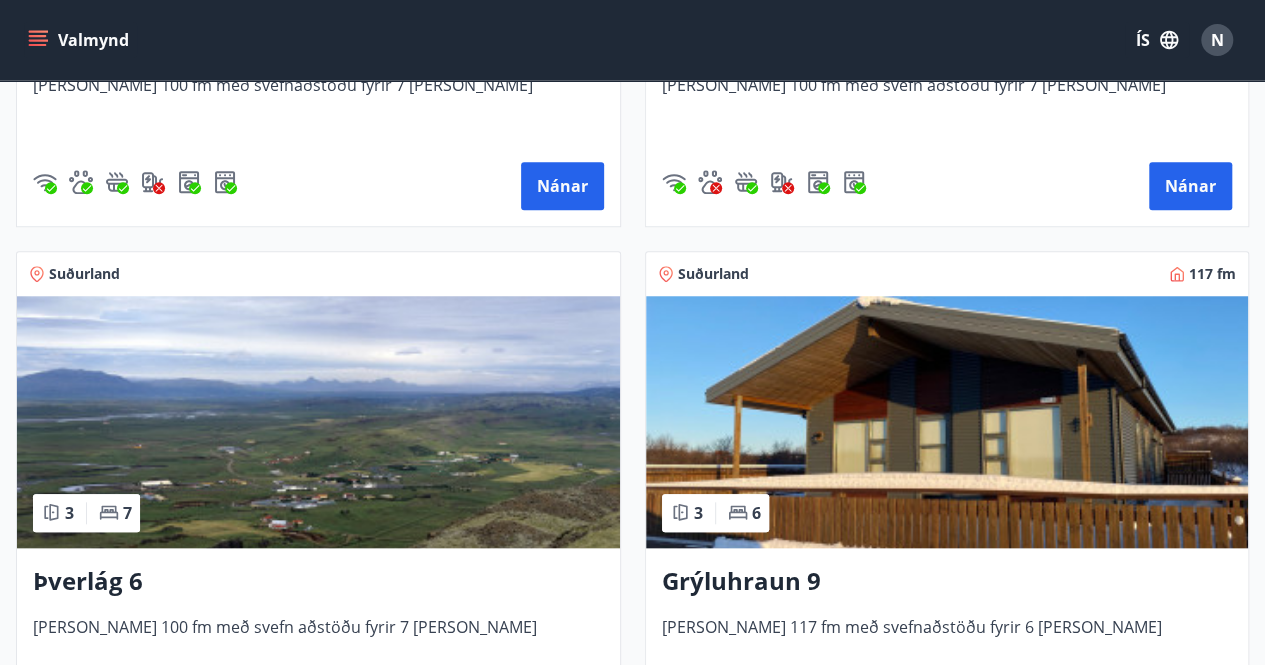scroll, scrollTop: 728, scrollLeft: 0, axis: vertical 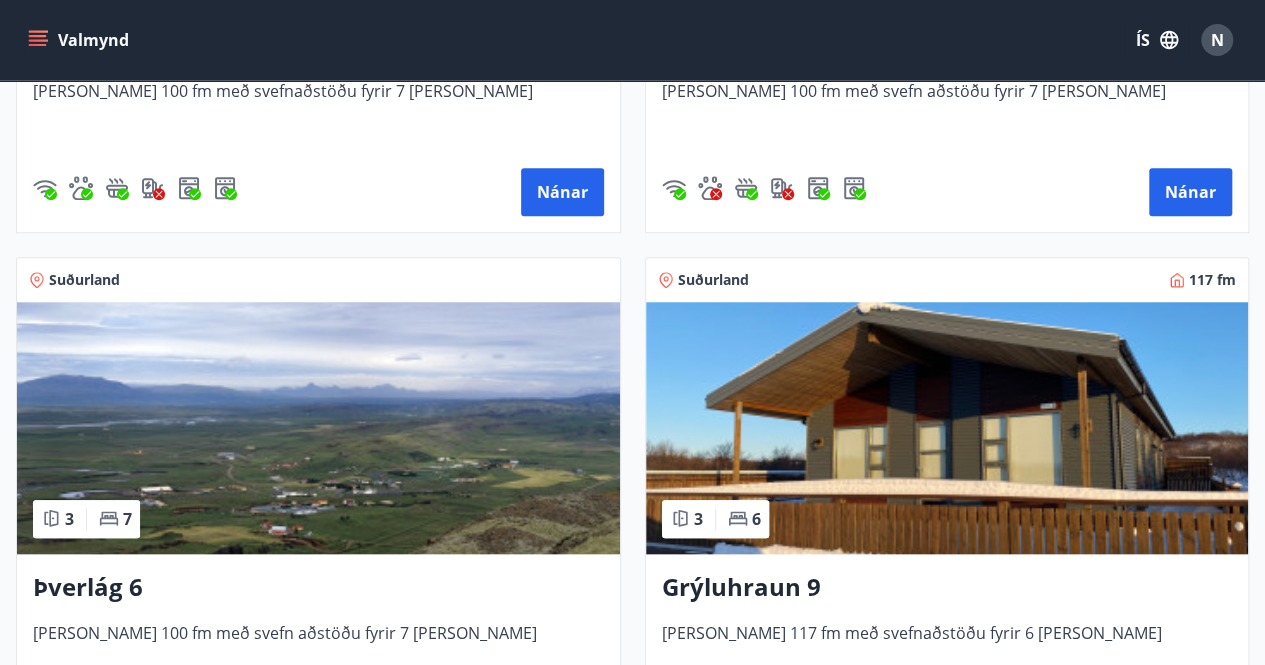 click at bounding box center [947, 428] 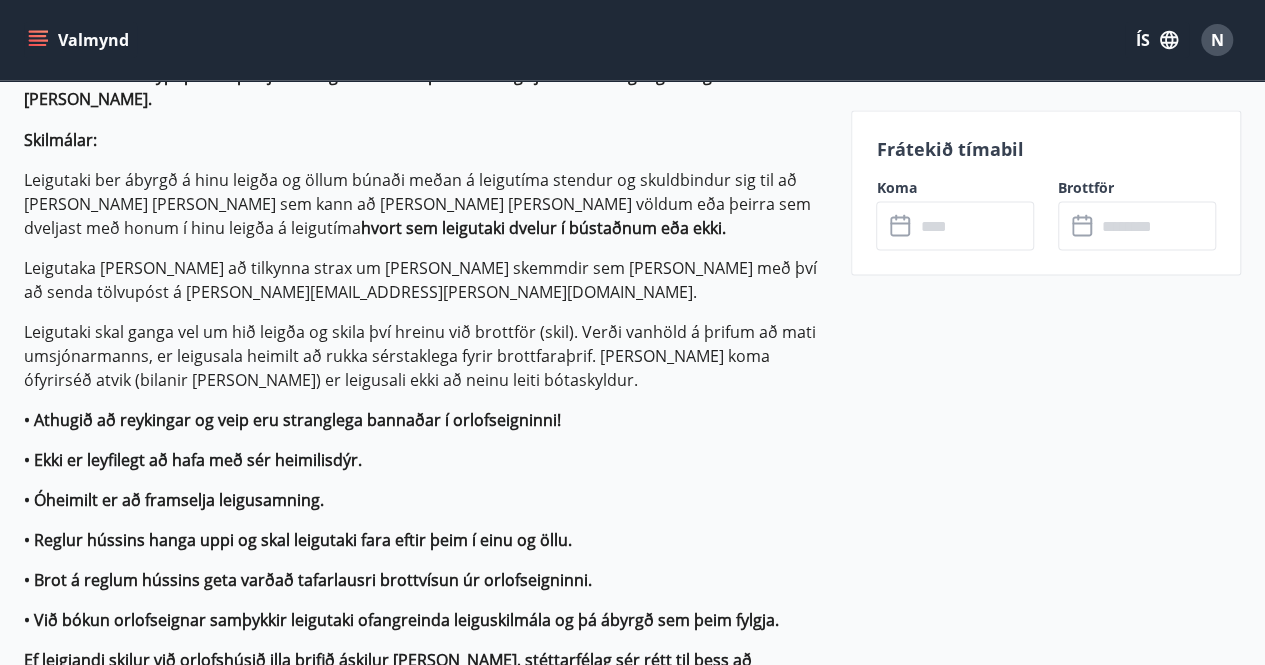scroll, scrollTop: 1754, scrollLeft: 0, axis: vertical 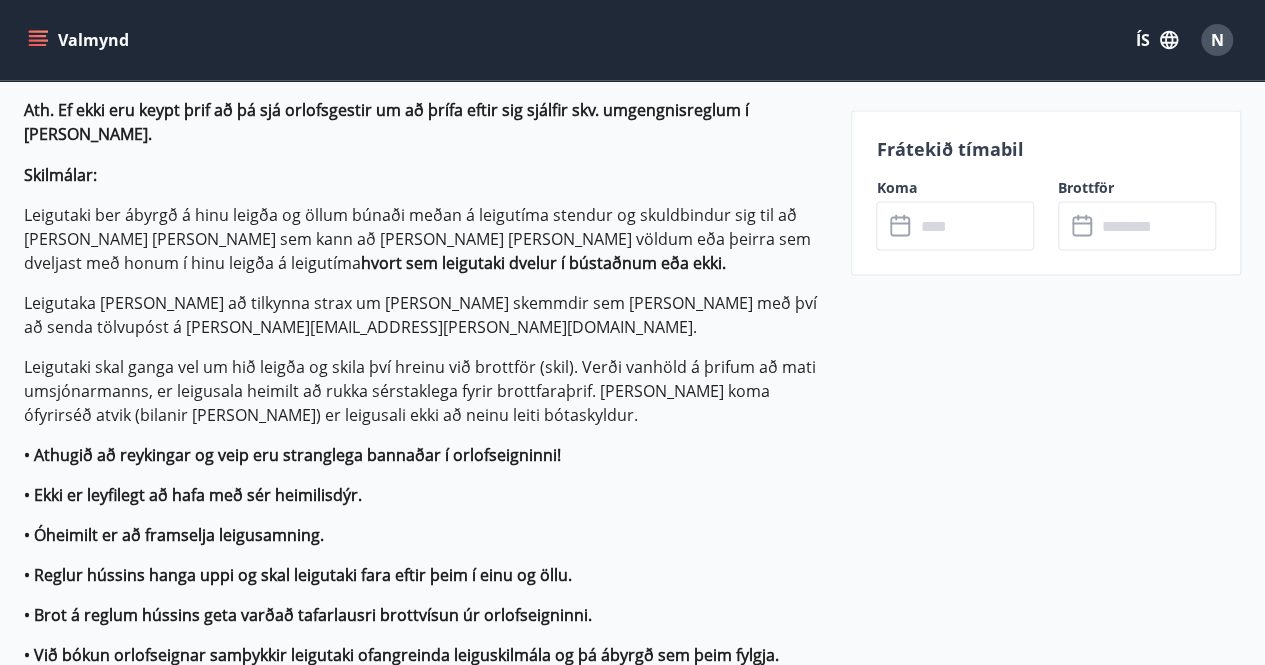 click at bounding box center [974, 225] 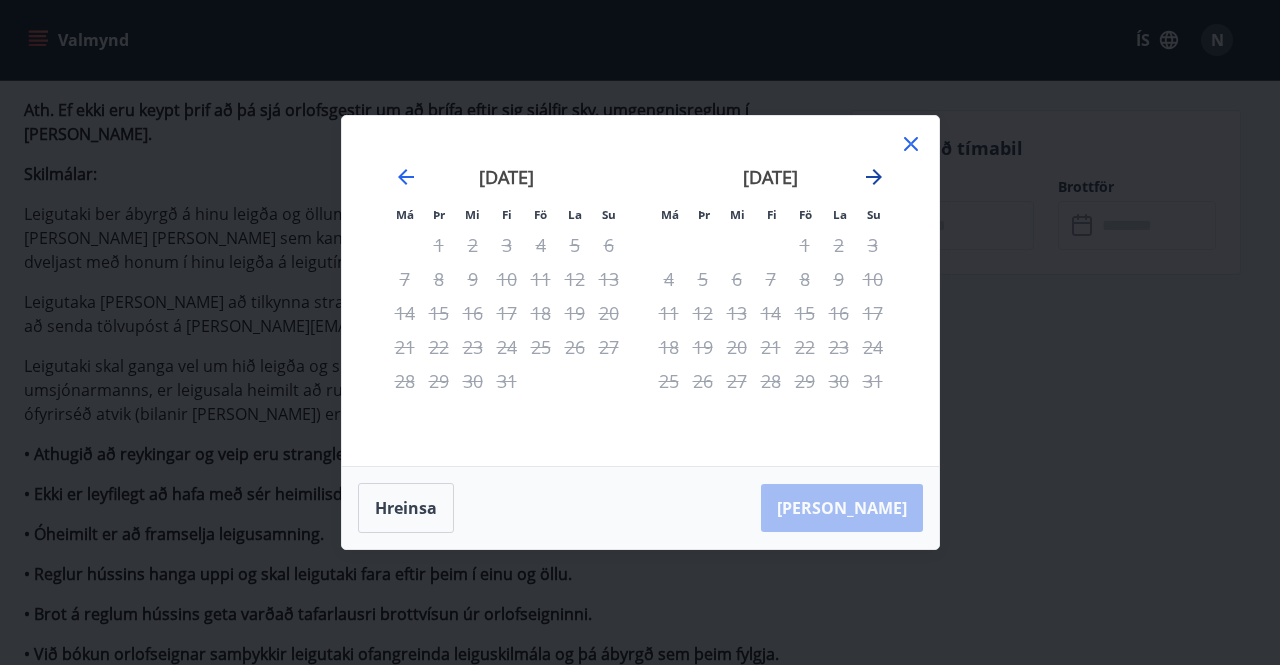 click 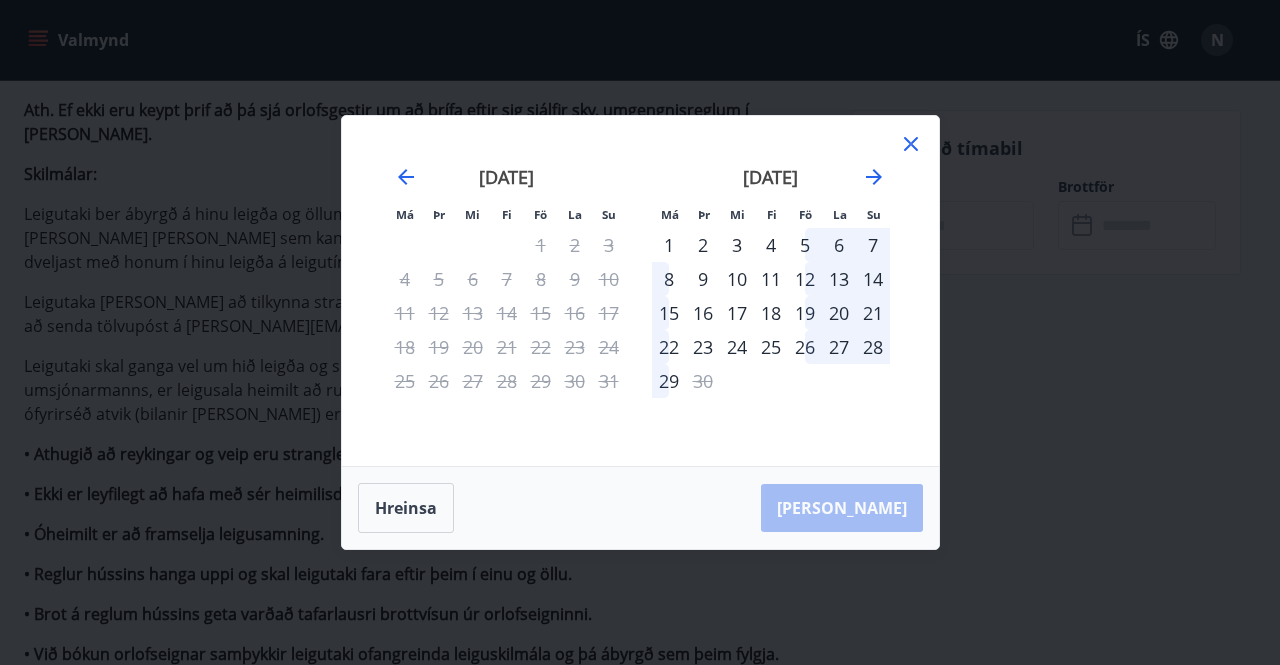 click 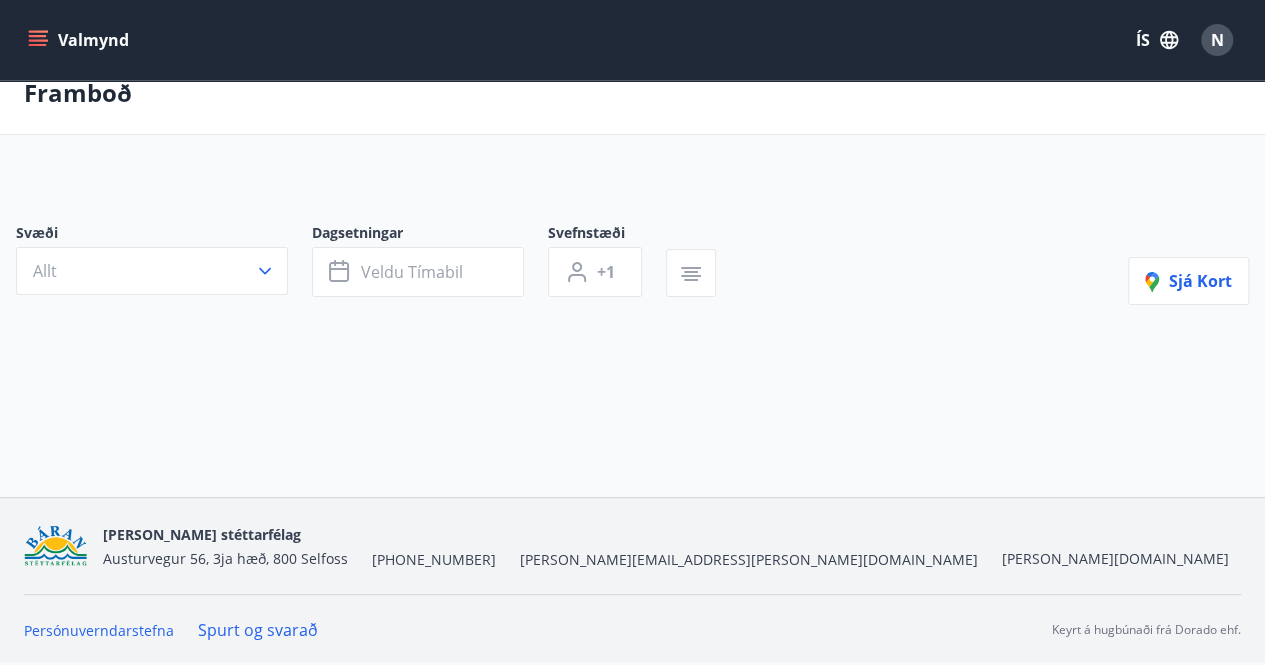 scroll, scrollTop: 0, scrollLeft: 0, axis: both 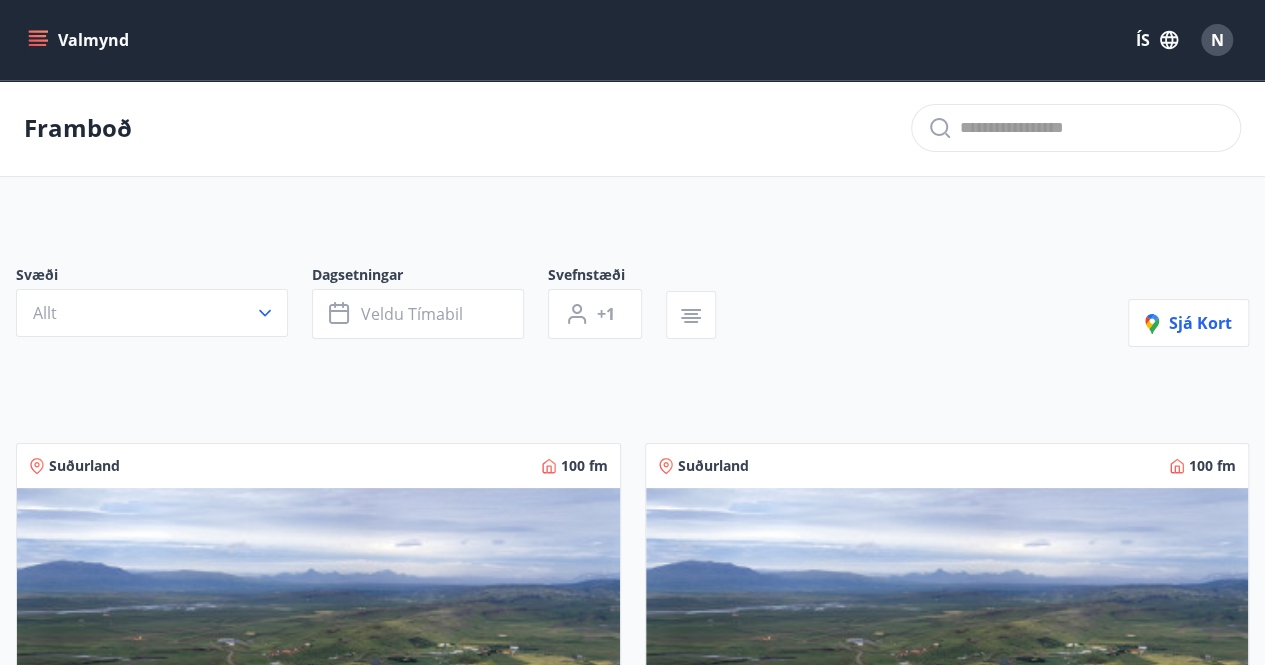 click at bounding box center [318, 614] 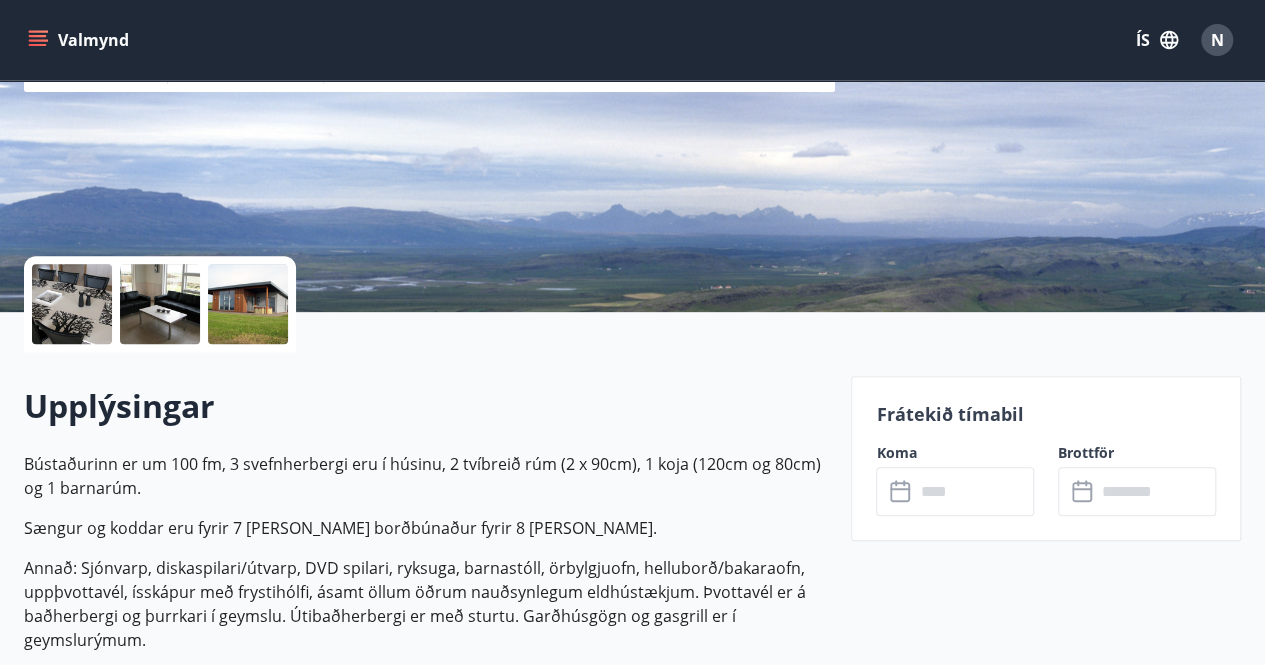scroll, scrollTop: 289, scrollLeft: 0, axis: vertical 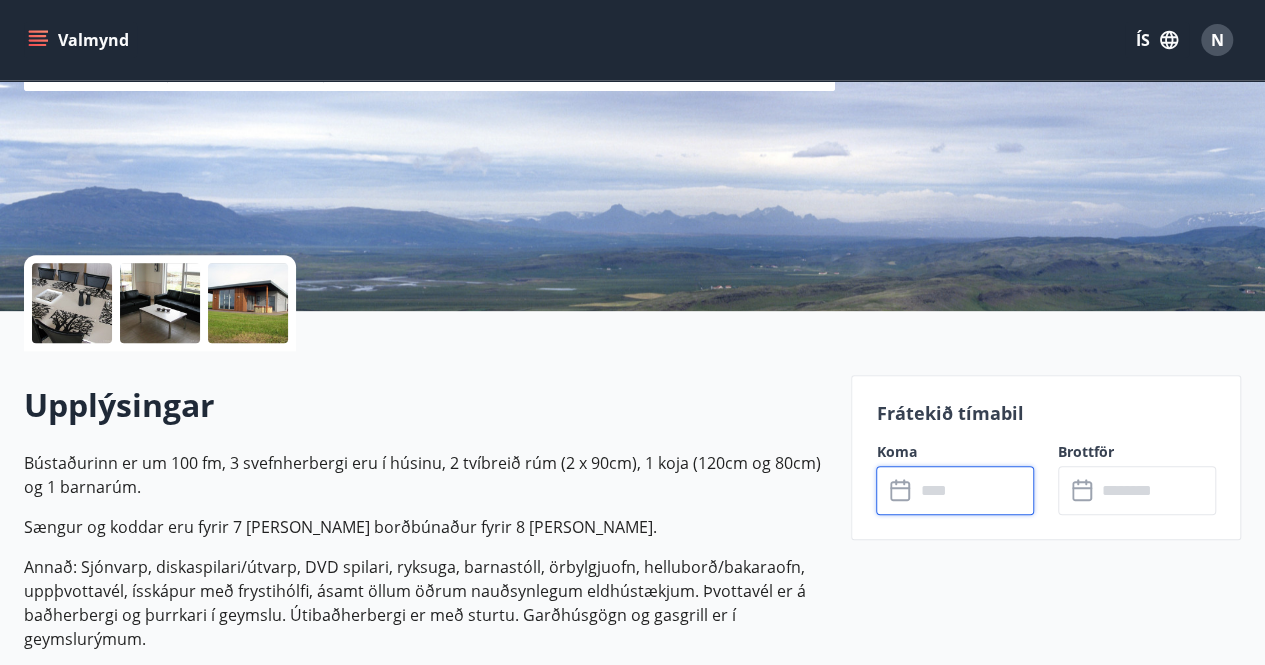 click at bounding box center (974, 490) 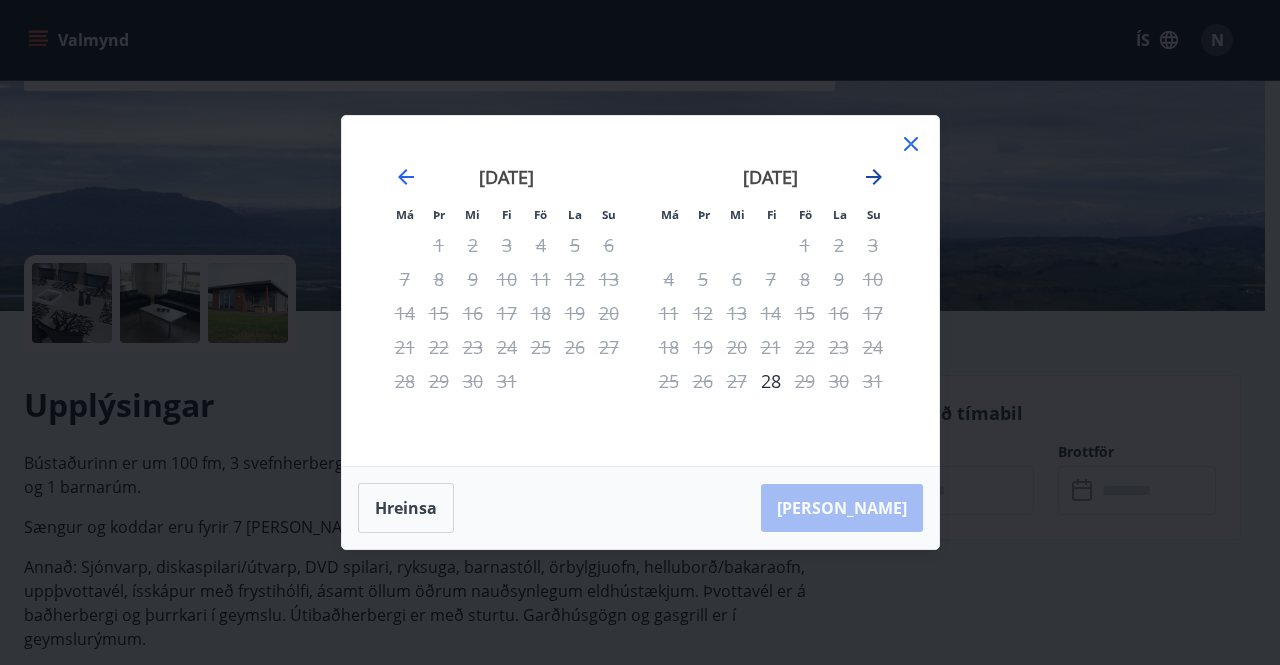 click 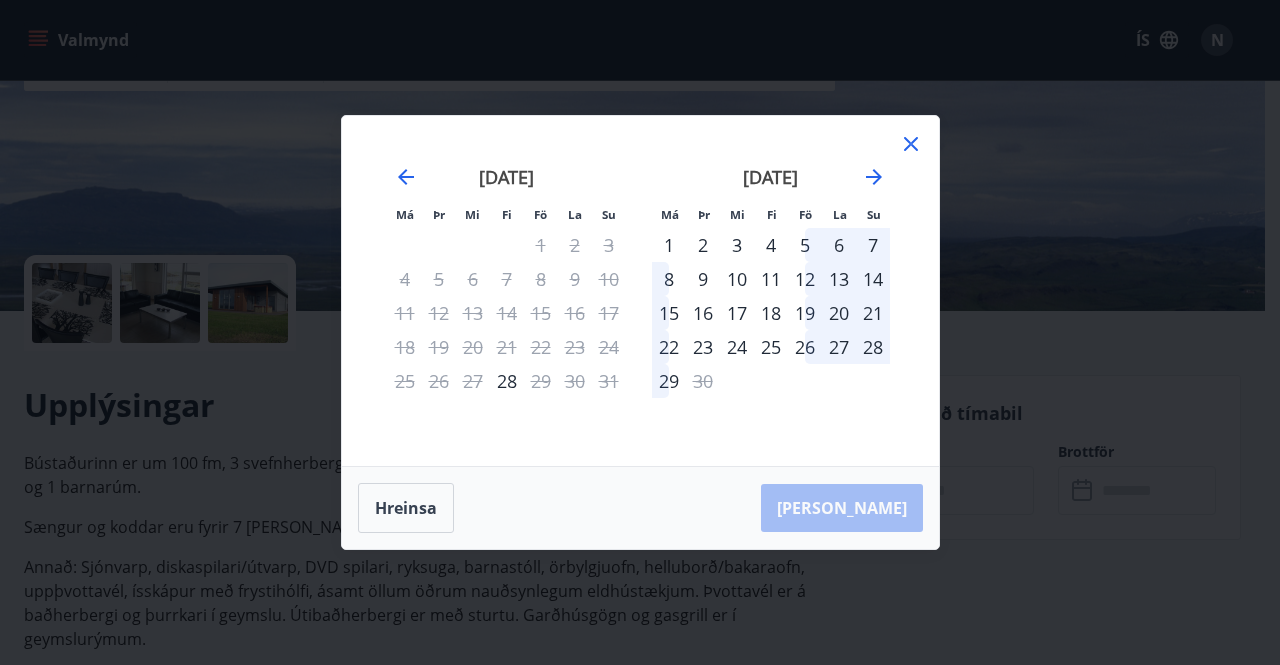click on "6" at bounding box center [839, 245] 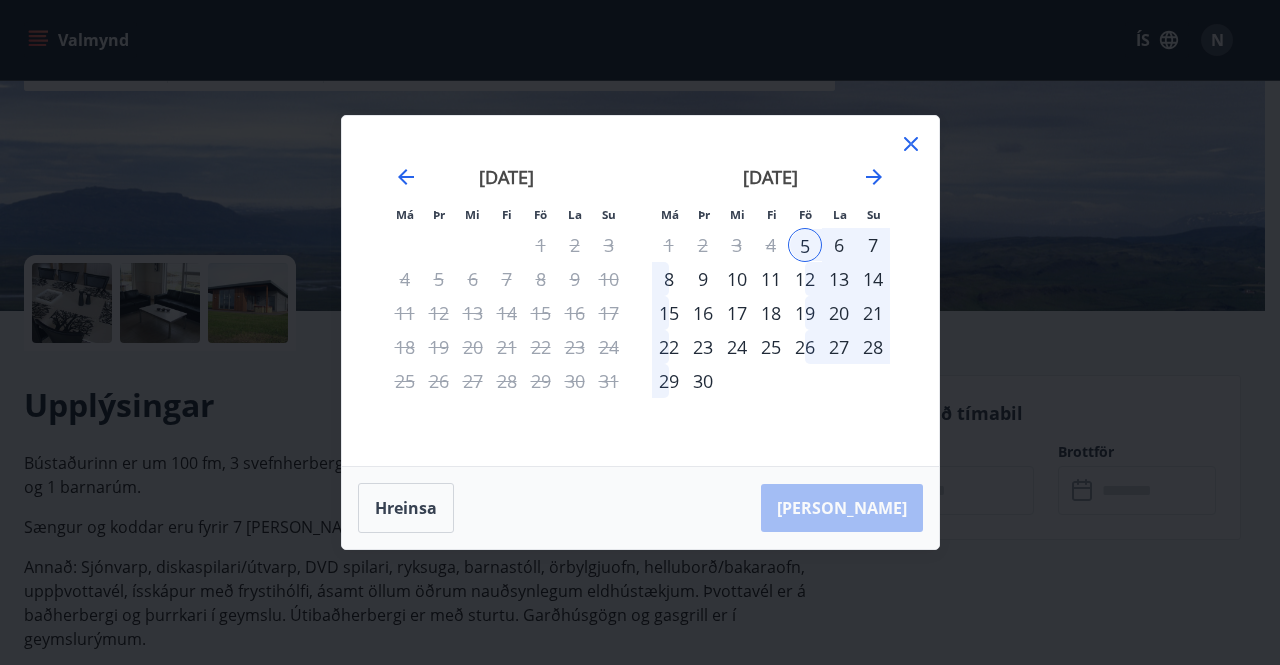click on "7" at bounding box center [873, 245] 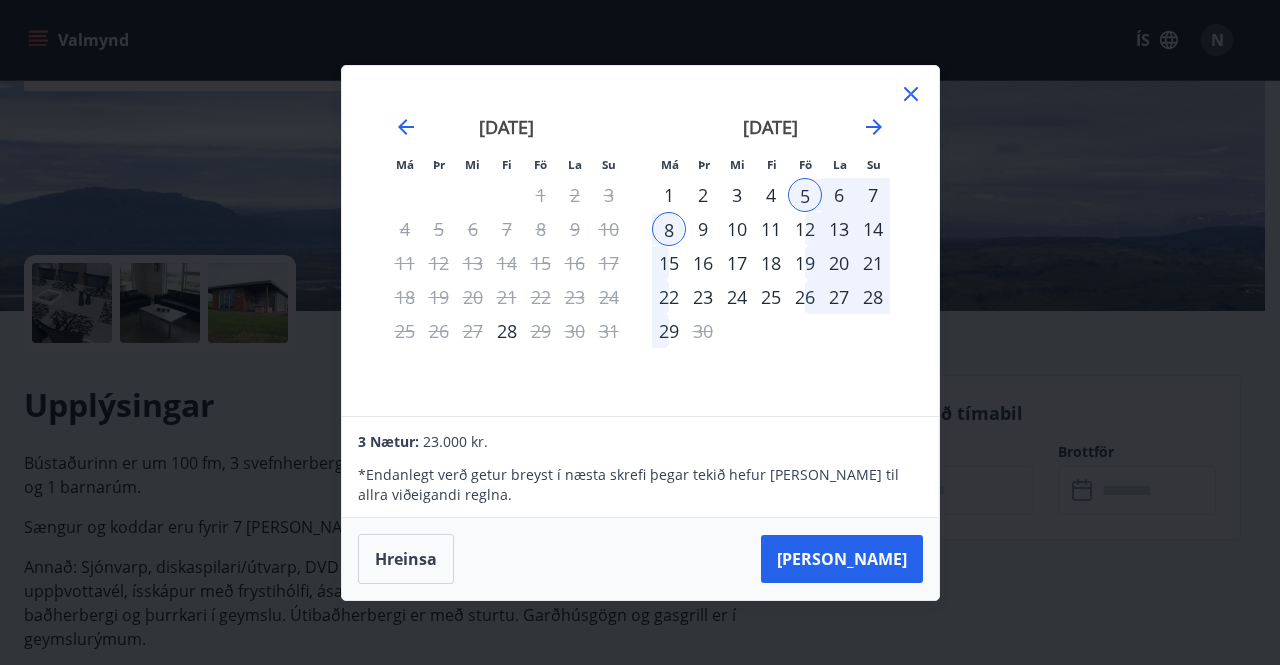 click 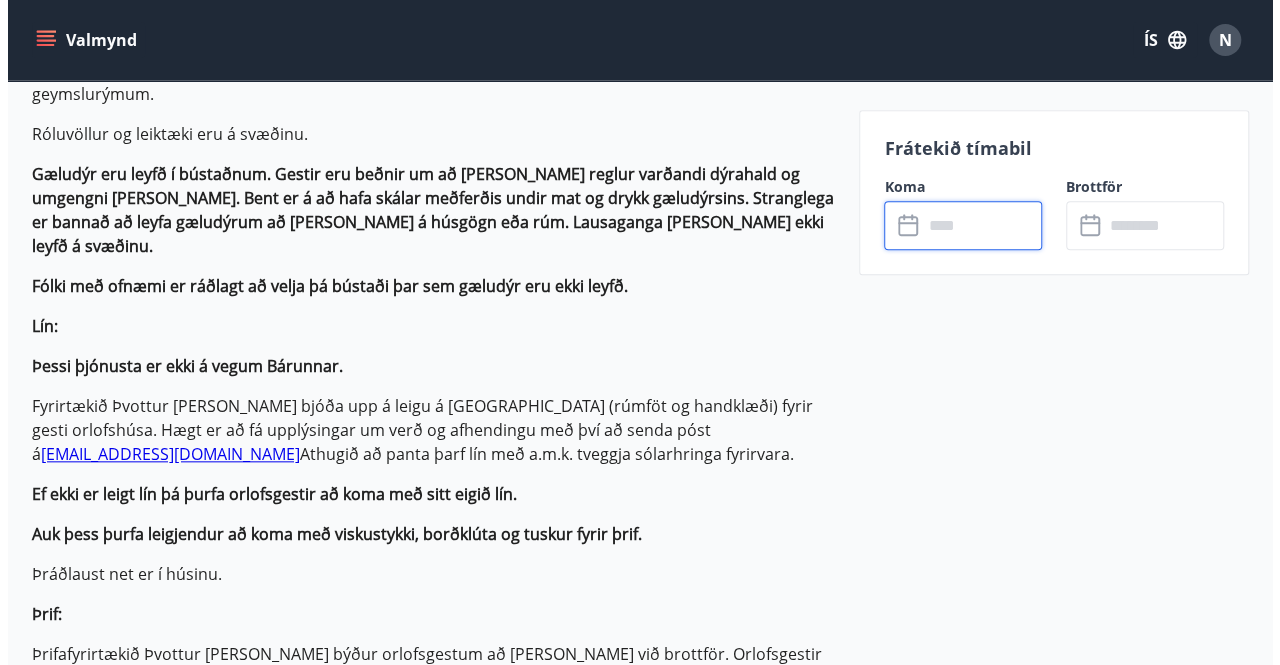 scroll, scrollTop: 835, scrollLeft: 0, axis: vertical 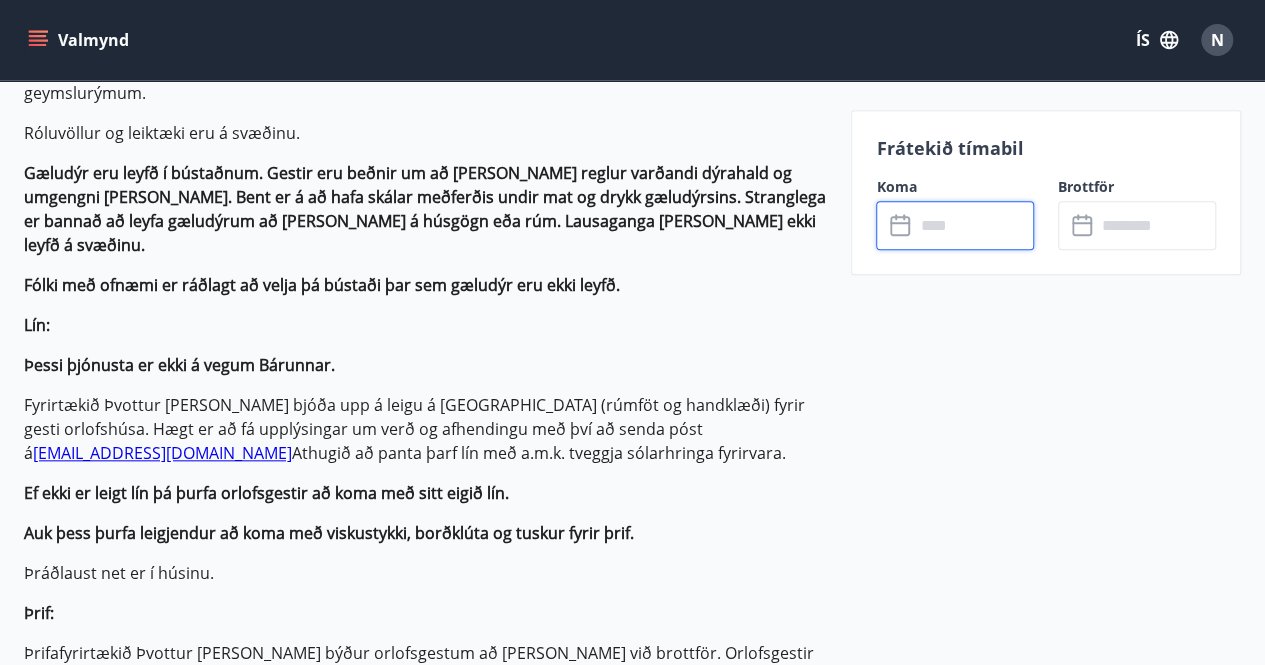 click on "N" at bounding box center [1217, 40] 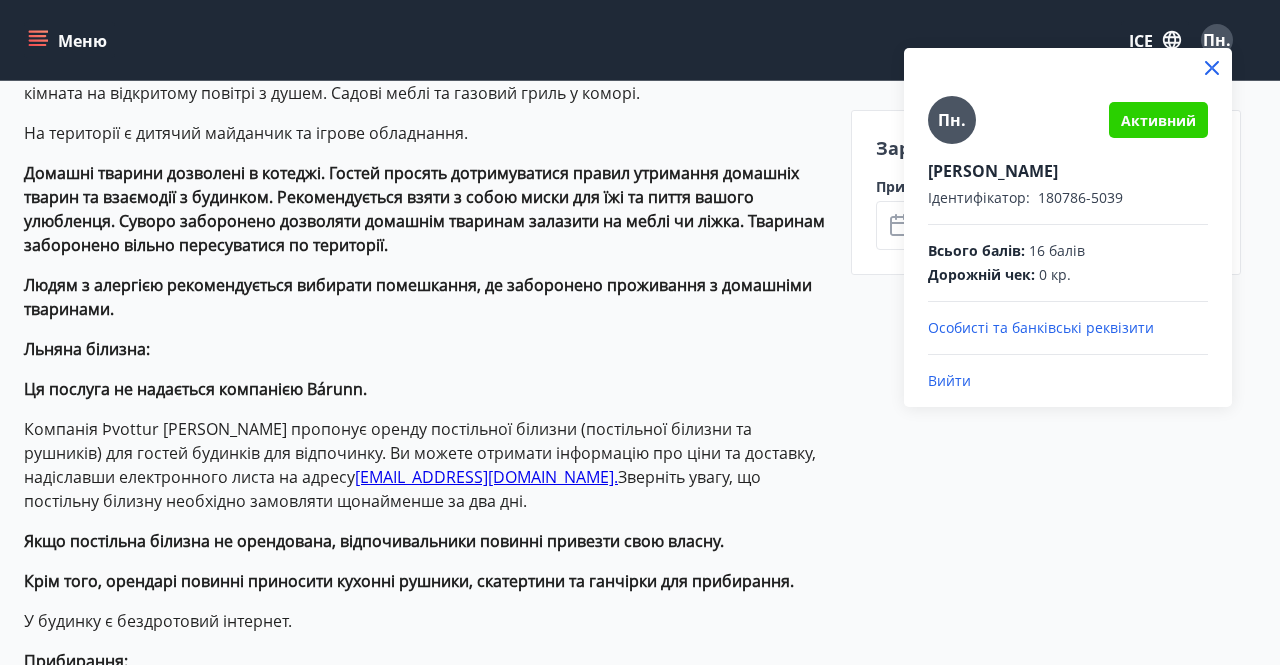 click on "Особисті та банківські реквізити" at bounding box center (1041, 327) 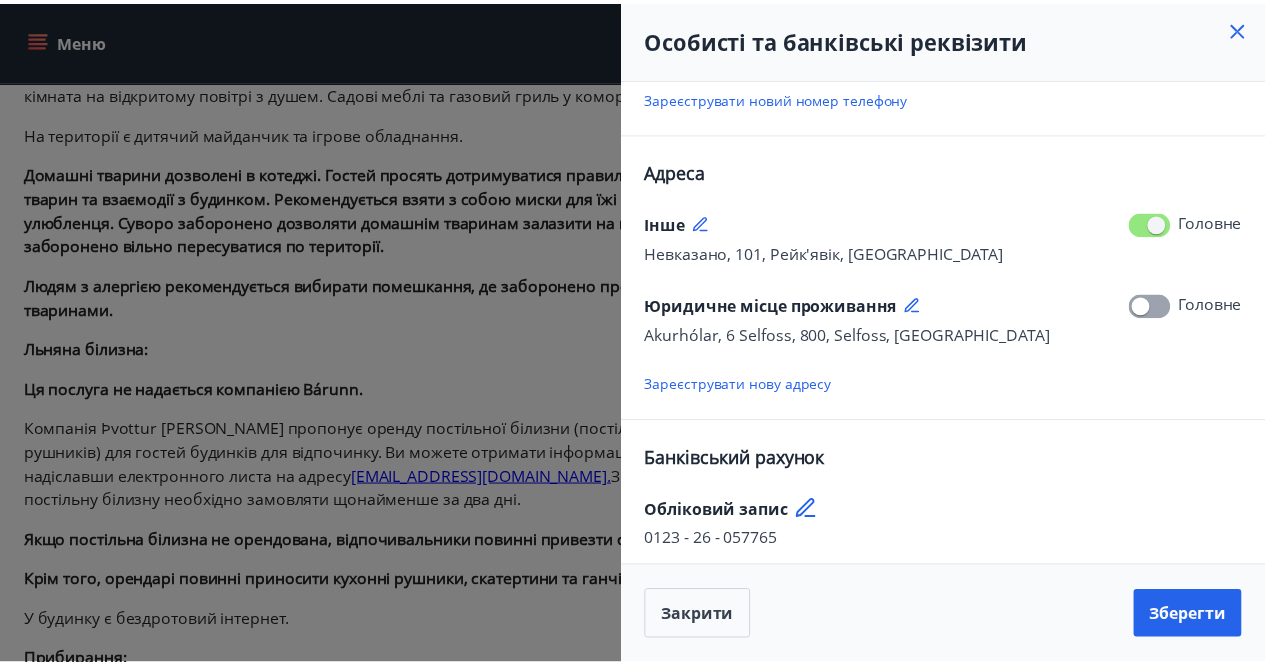 scroll, scrollTop: 360, scrollLeft: 0, axis: vertical 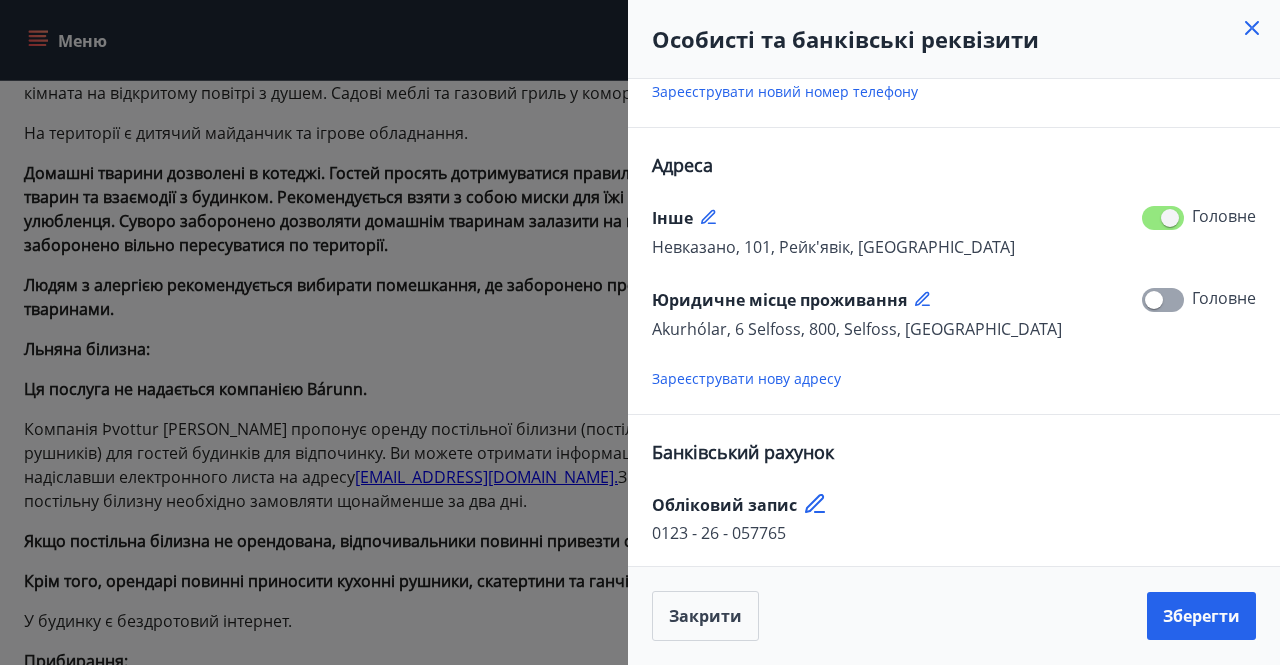 click 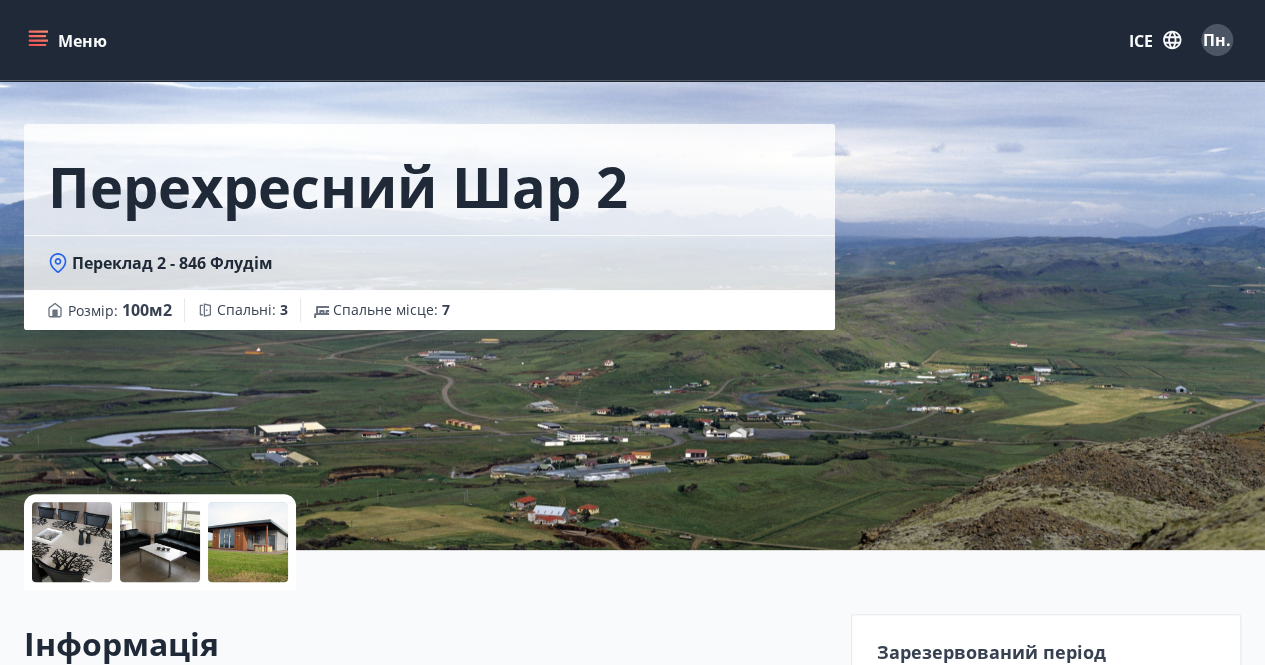 scroll, scrollTop: 0, scrollLeft: 0, axis: both 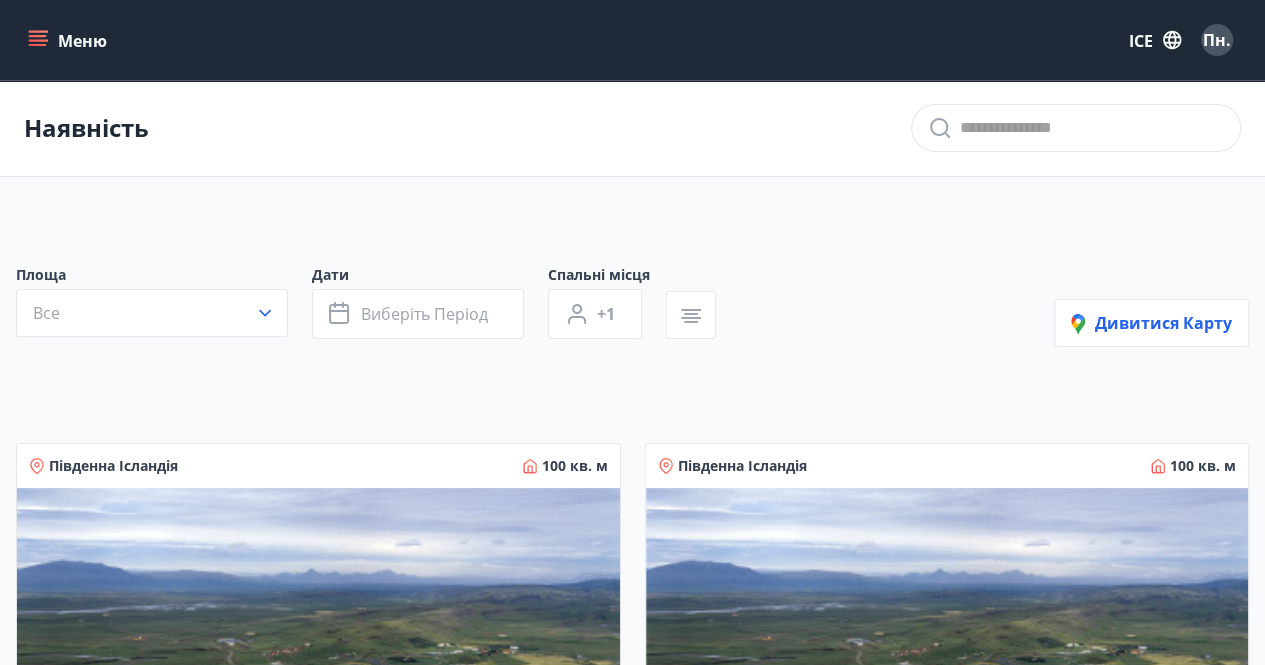 click 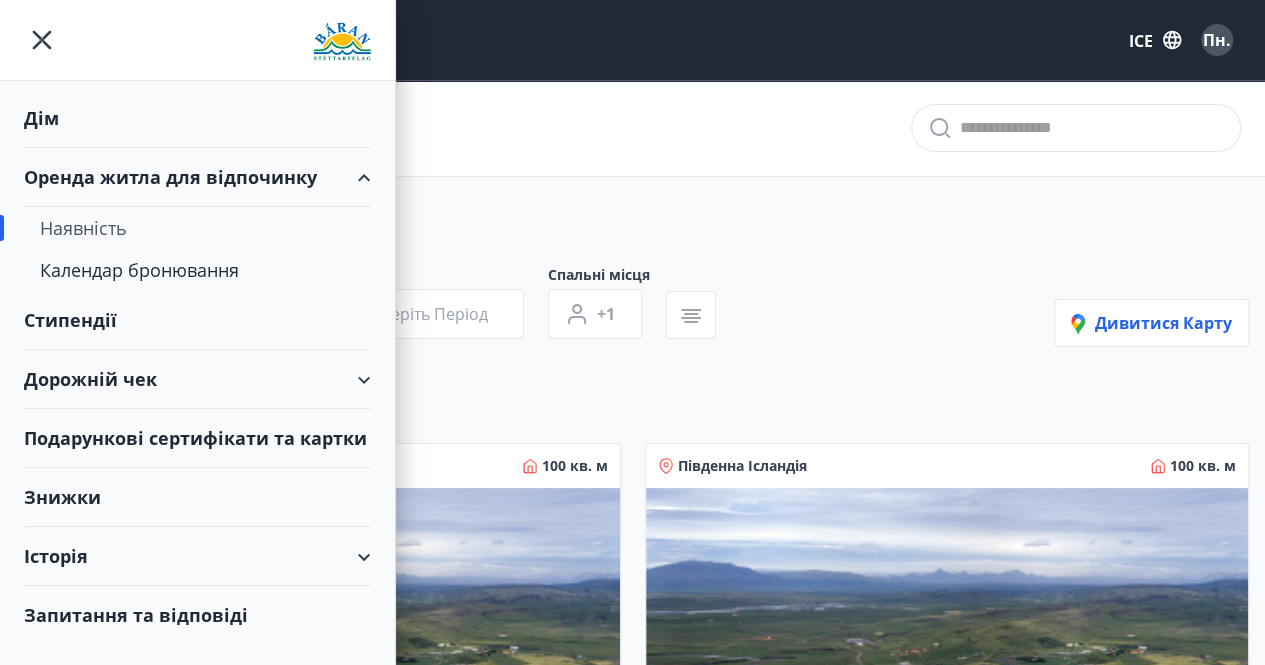 click on "Історія" at bounding box center [197, 556] 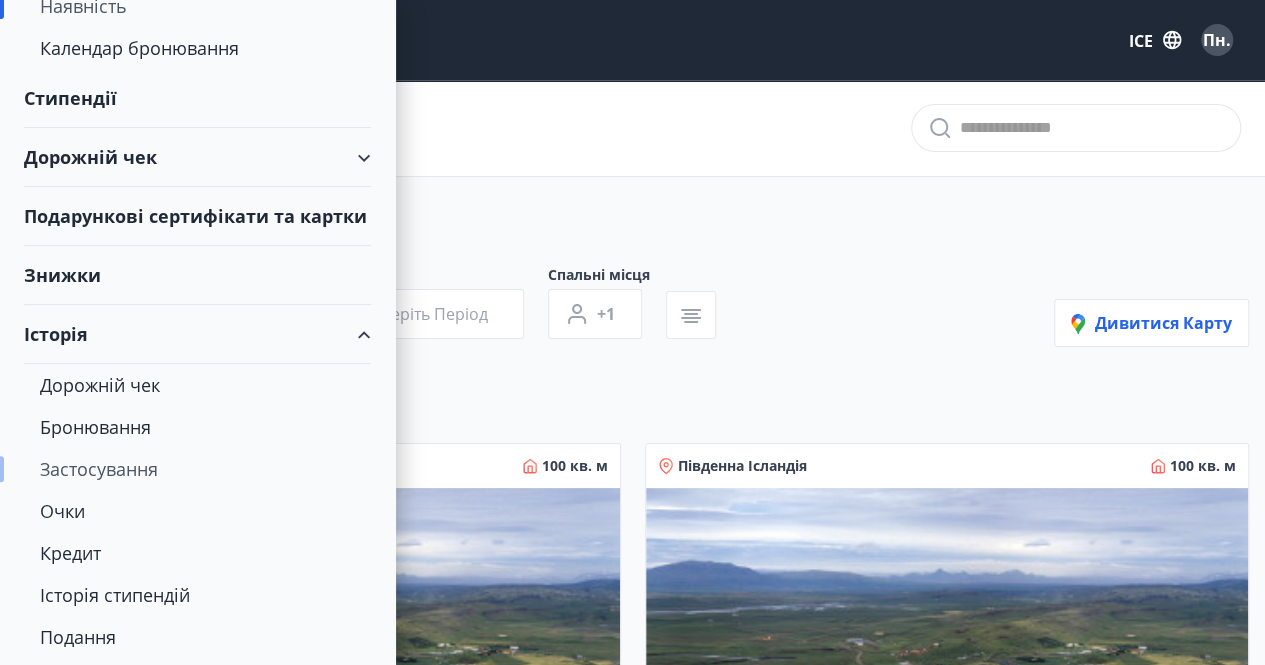 scroll, scrollTop: 296, scrollLeft: 0, axis: vertical 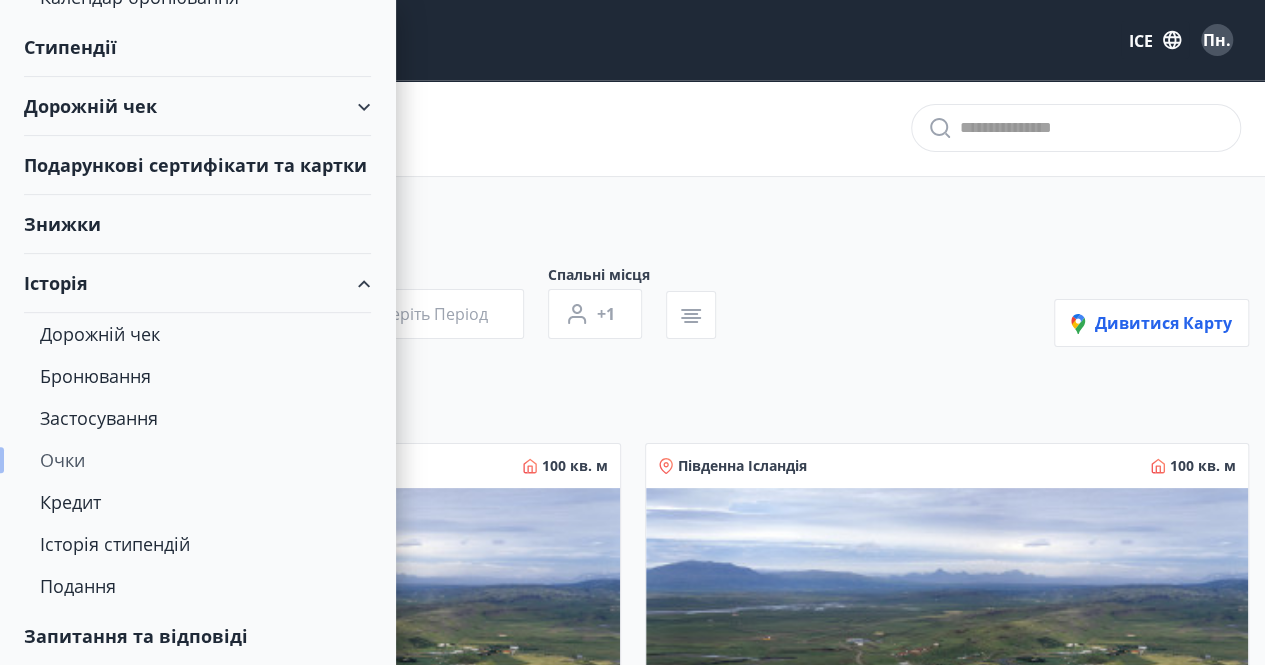 click on "Очки" at bounding box center (62, 460) 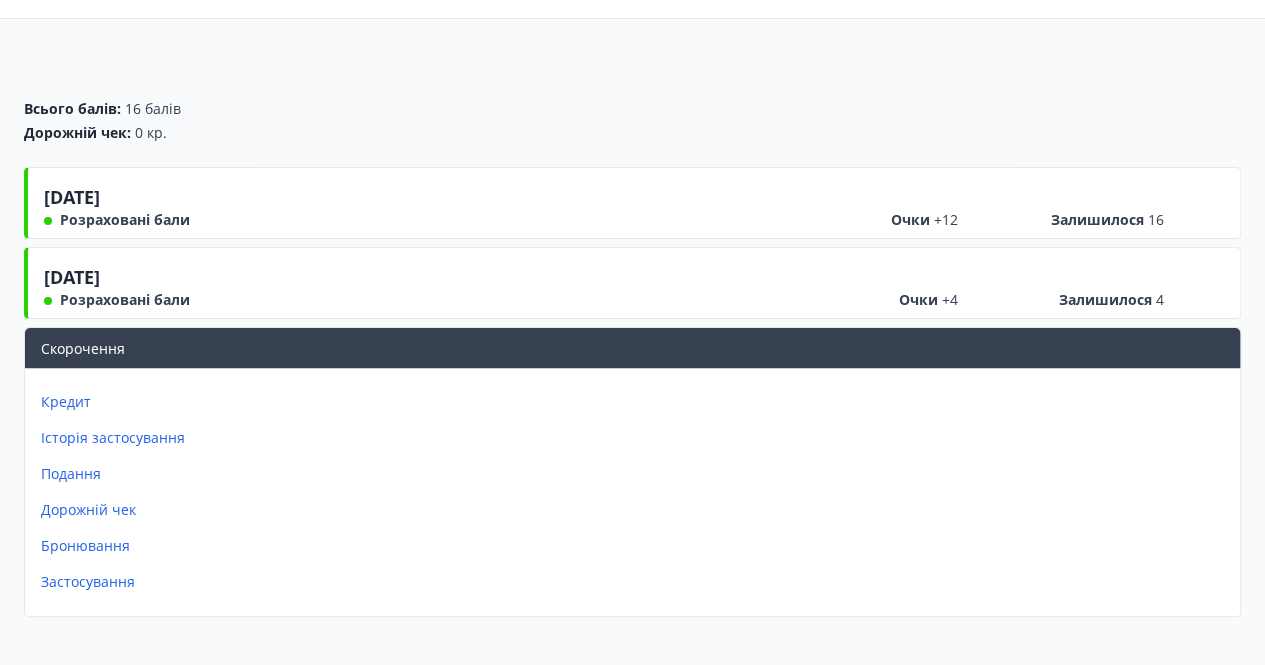 scroll, scrollTop: 147, scrollLeft: 0, axis: vertical 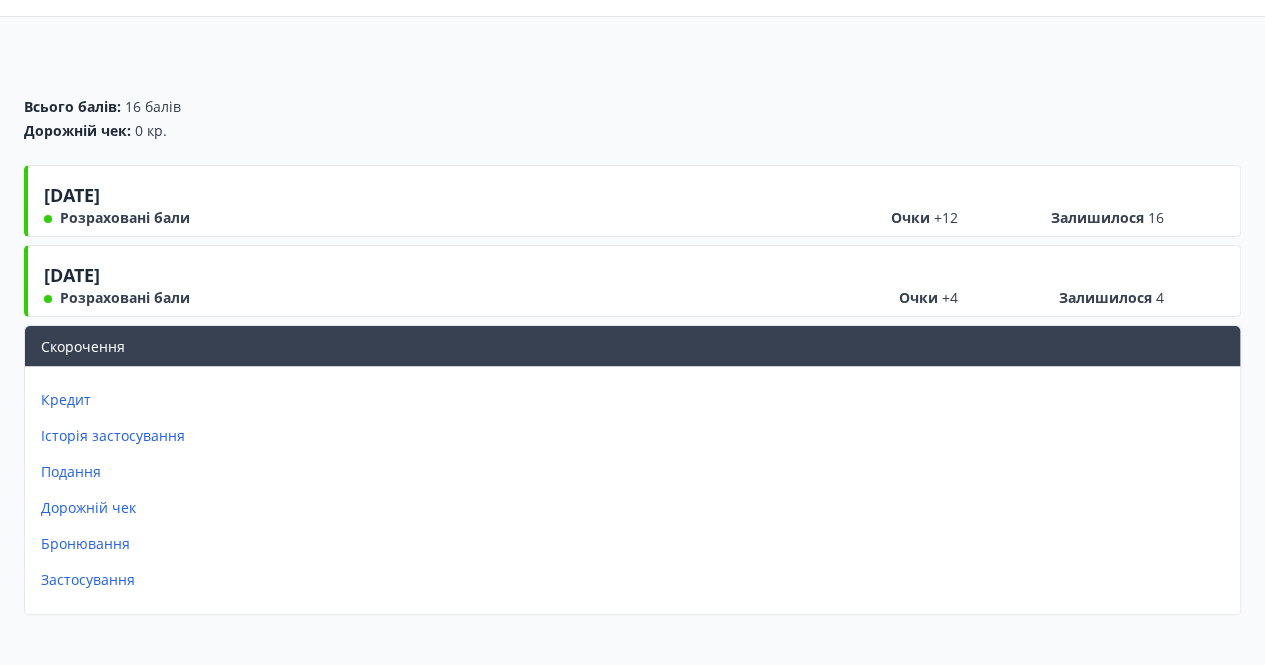 click on "Кредит" at bounding box center [66, 399] 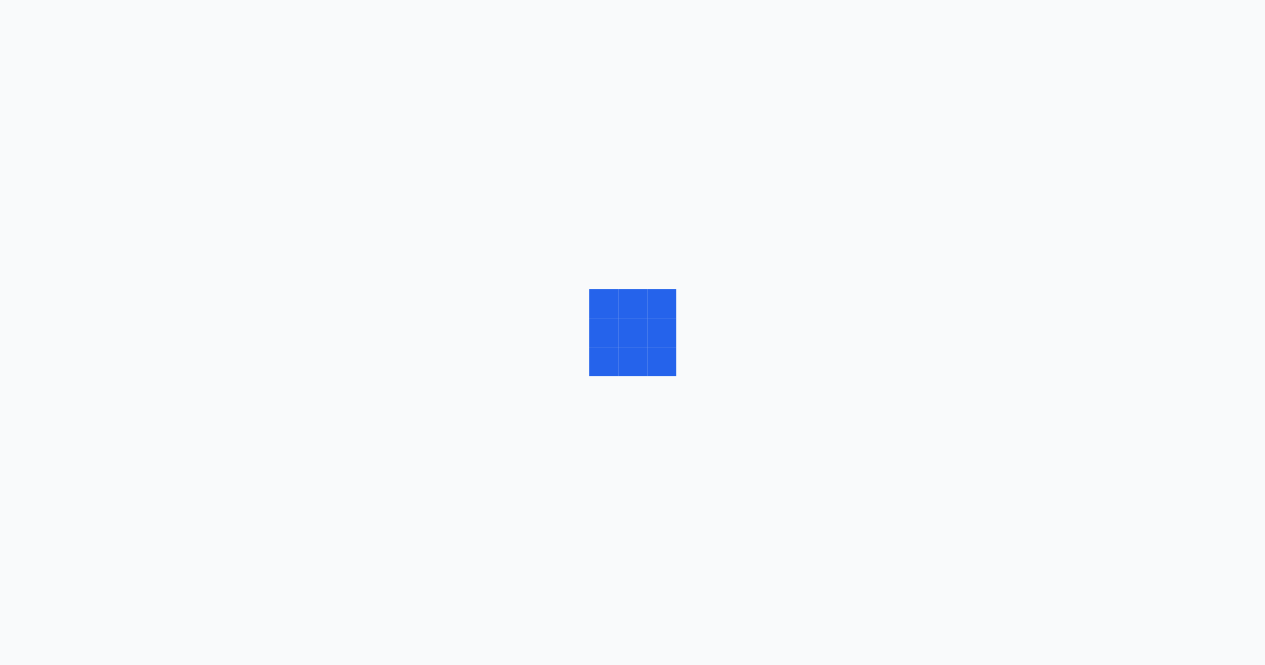 scroll, scrollTop: 0, scrollLeft: 0, axis: both 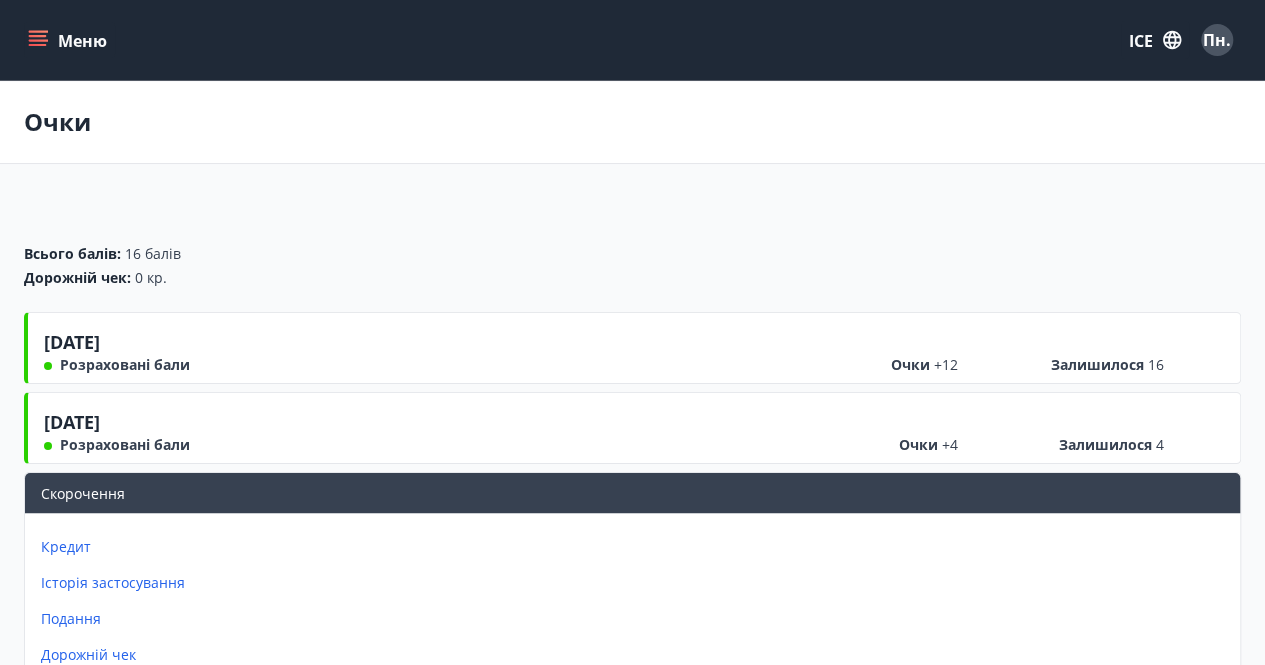 click 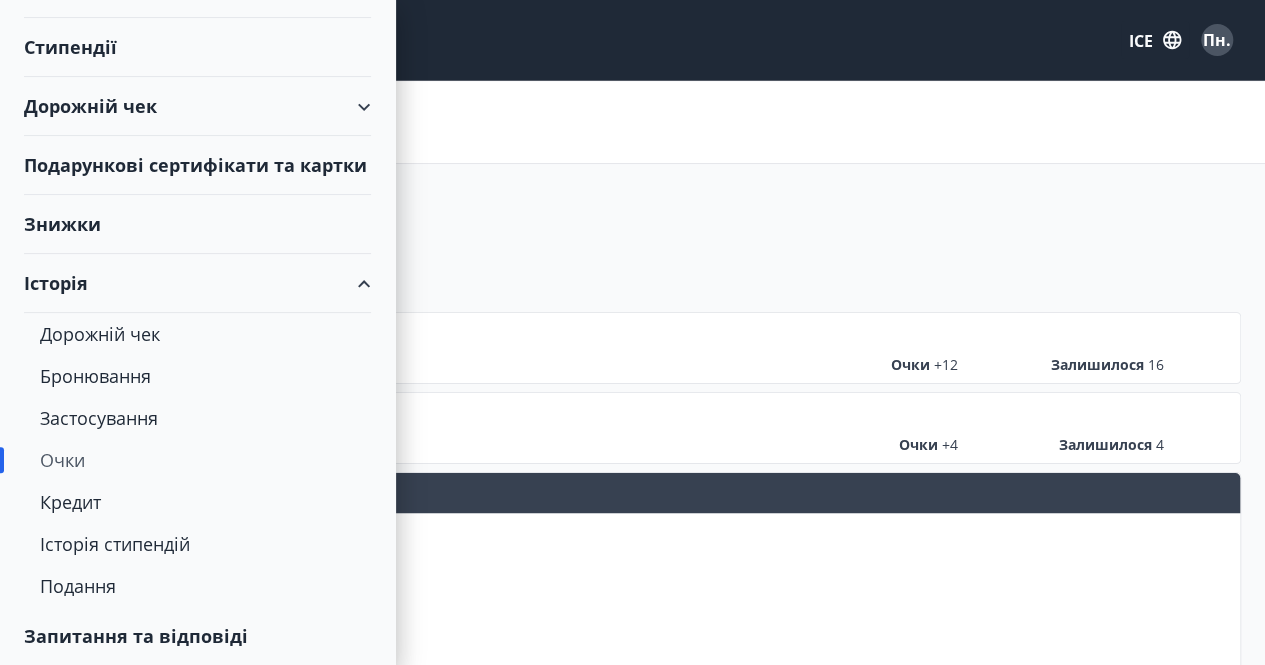 scroll, scrollTop: 212, scrollLeft: 0, axis: vertical 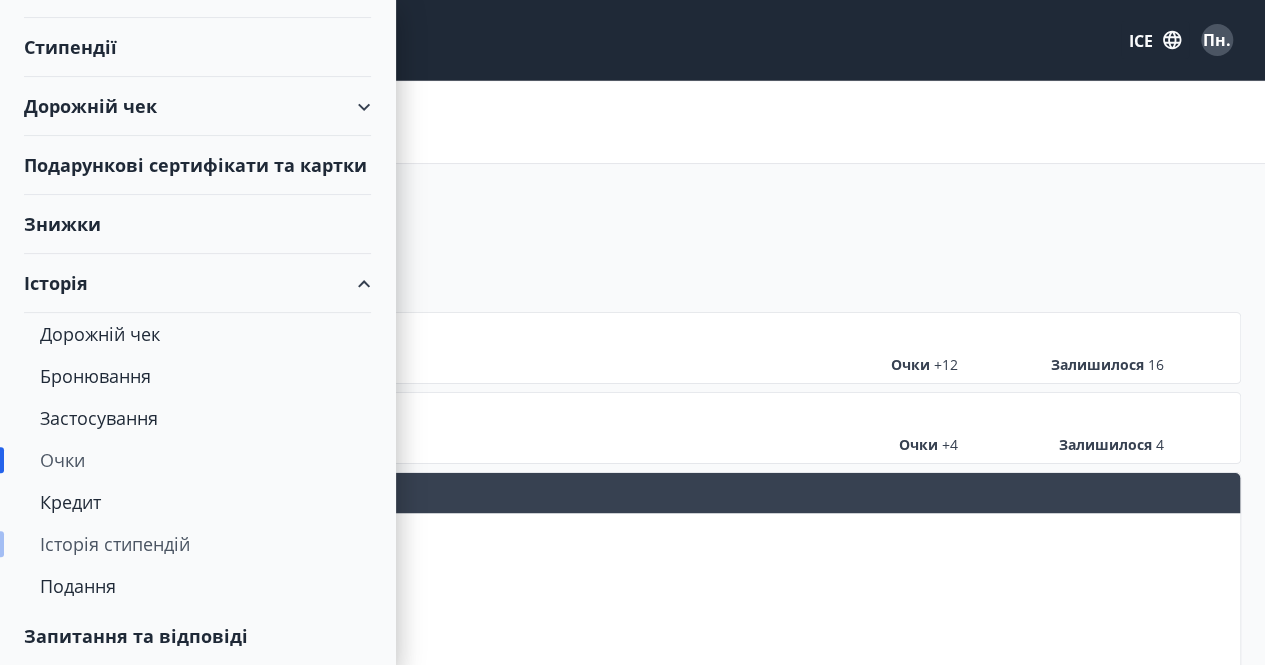 click on "Історія стипендій" at bounding box center (115, 544) 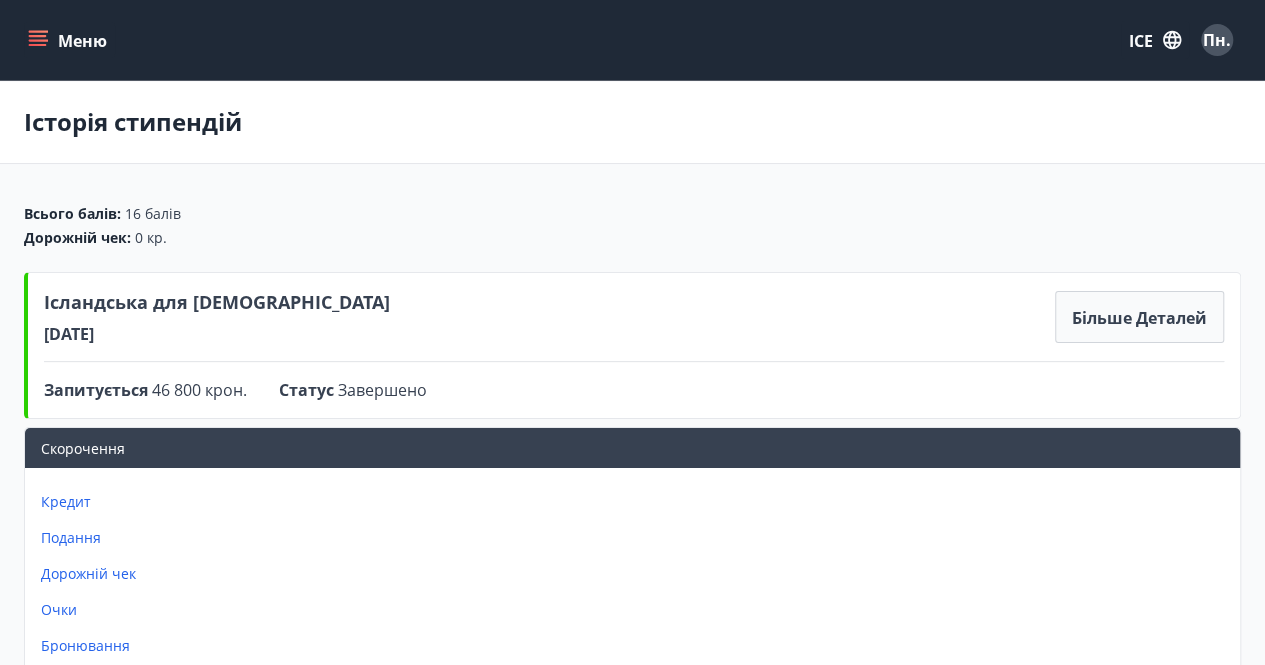 click 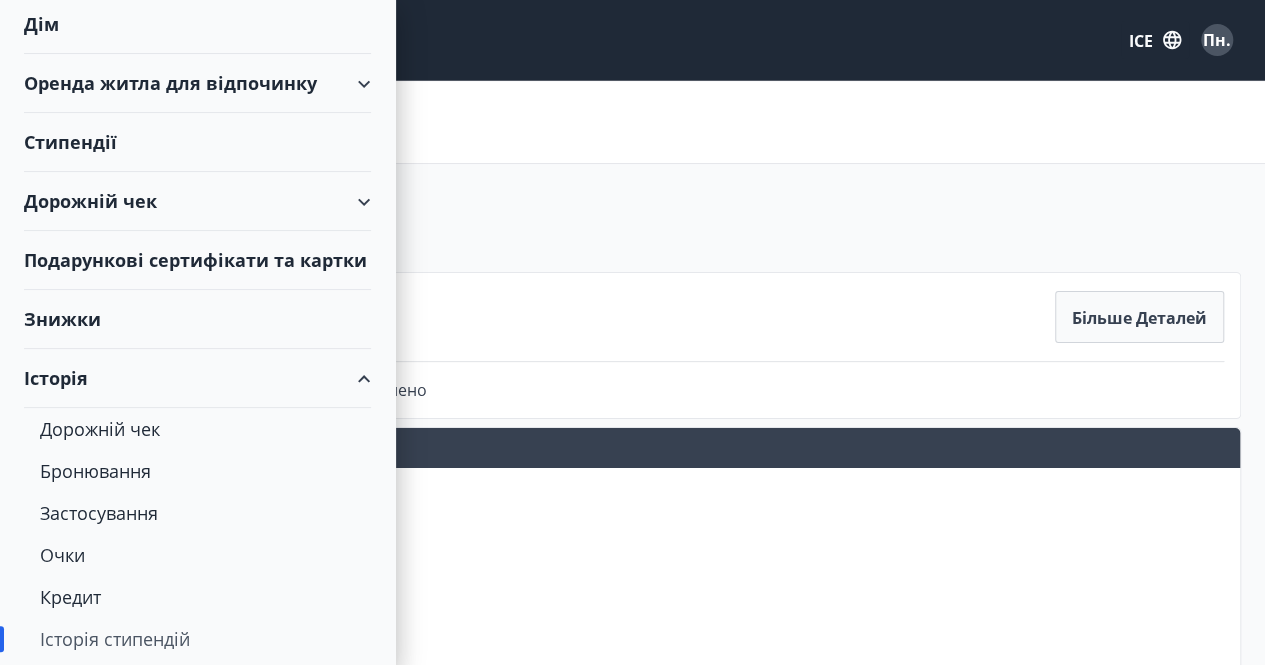 scroll, scrollTop: 212, scrollLeft: 0, axis: vertical 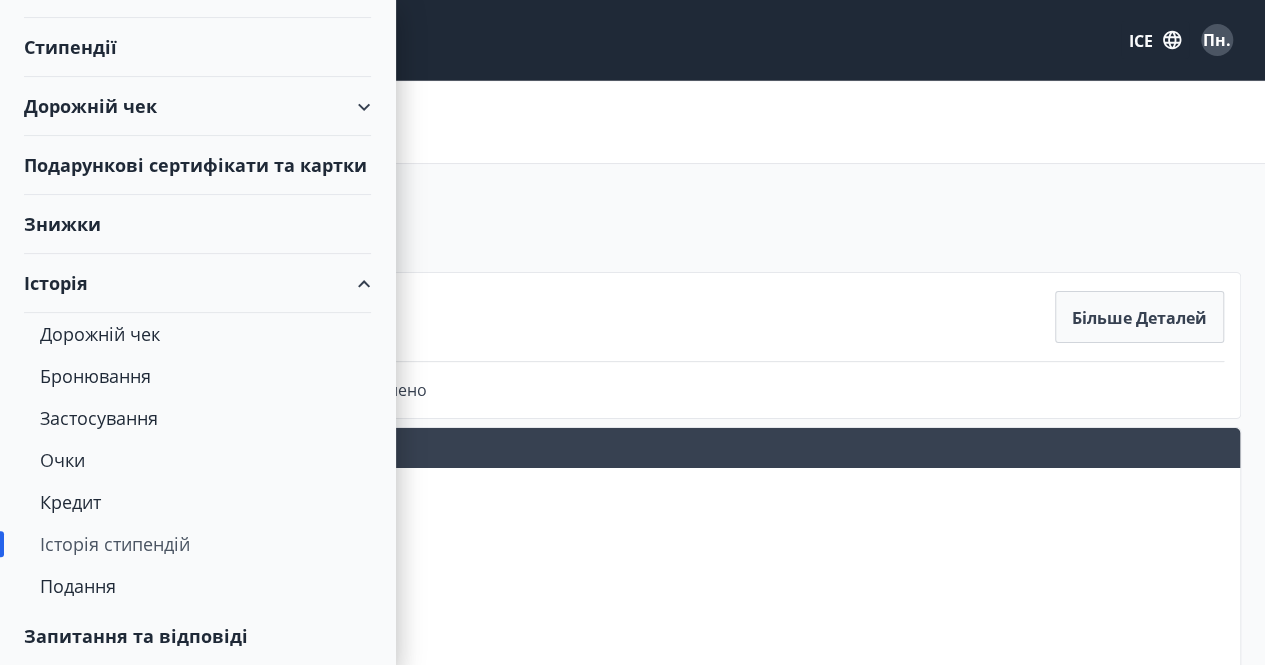 click on "Історія" at bounding box center (197, 283) 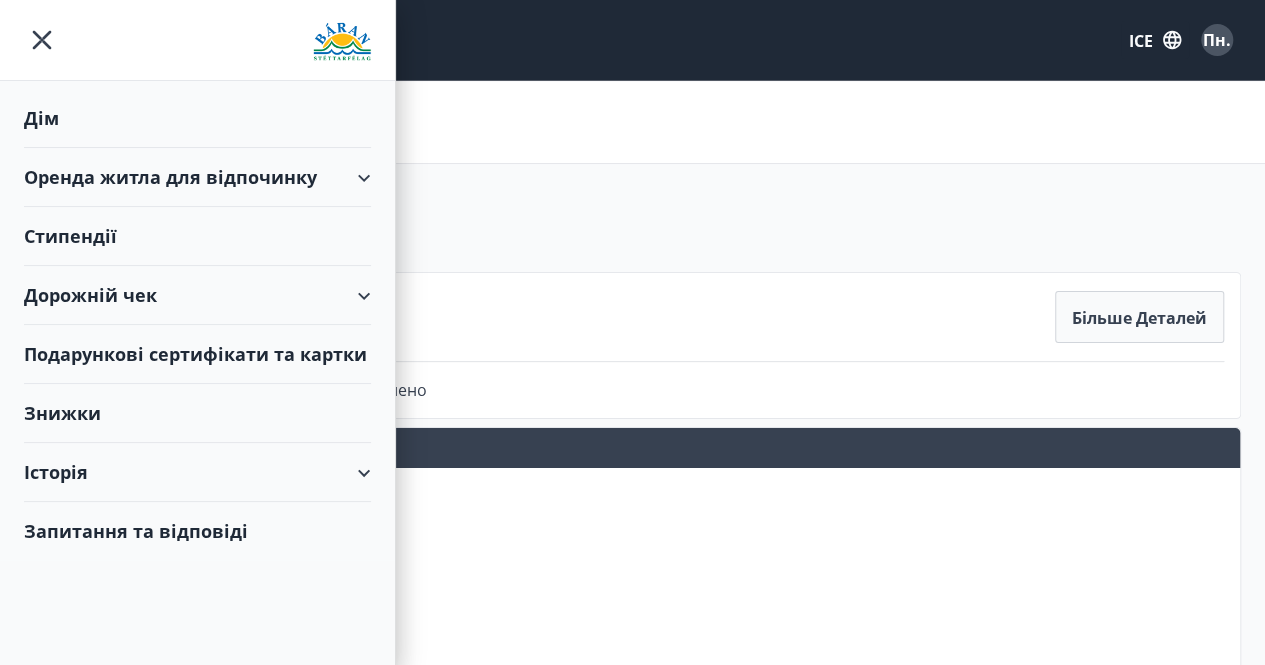 scroll, scrollTop: 0, scrollLeft: 0, axis: both 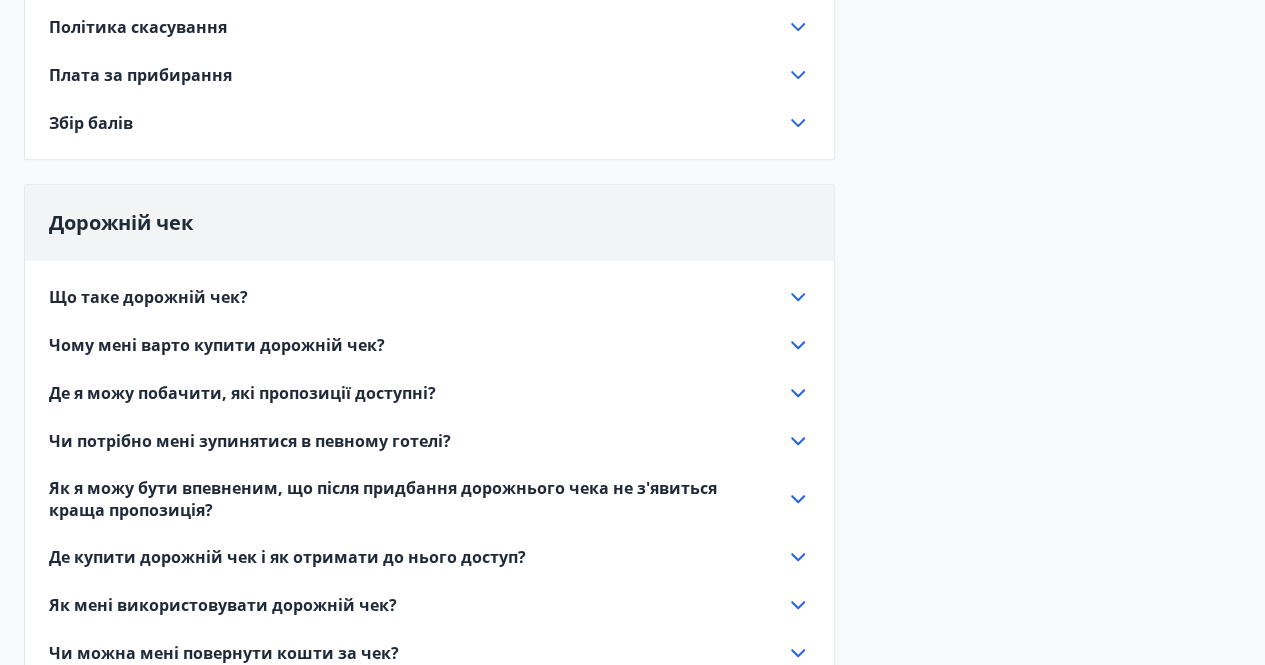 click 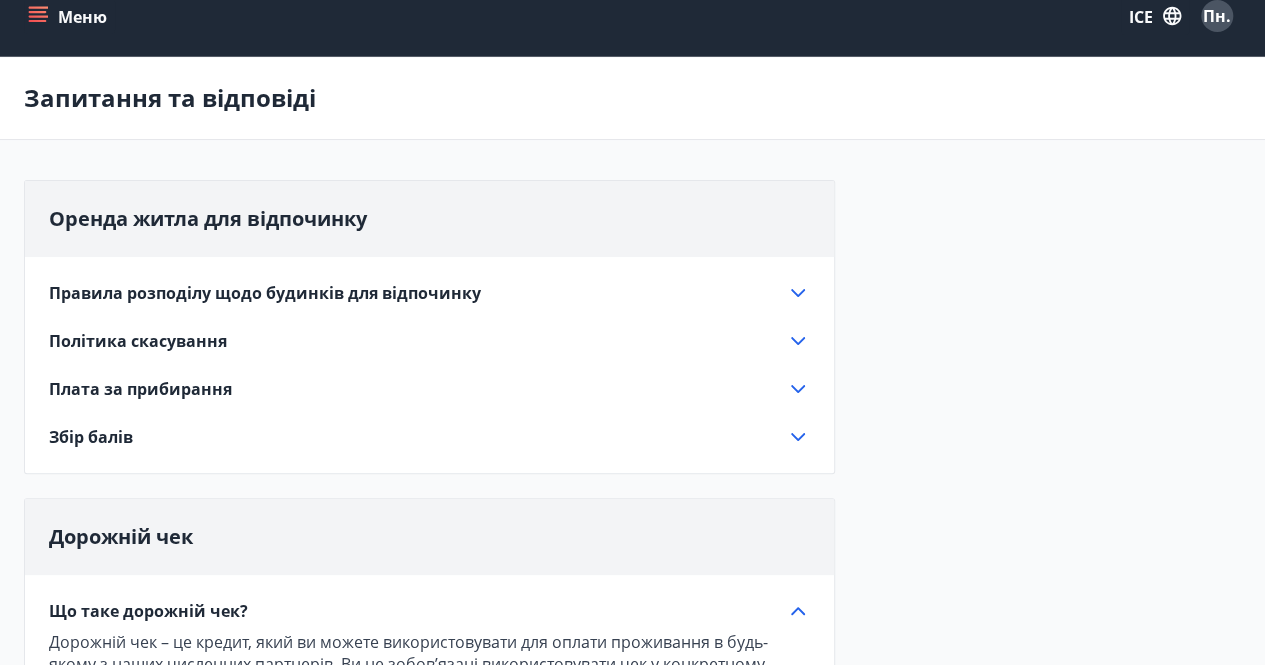 scroll, scrollTop: 0, scrollLeft: 0, axis: both 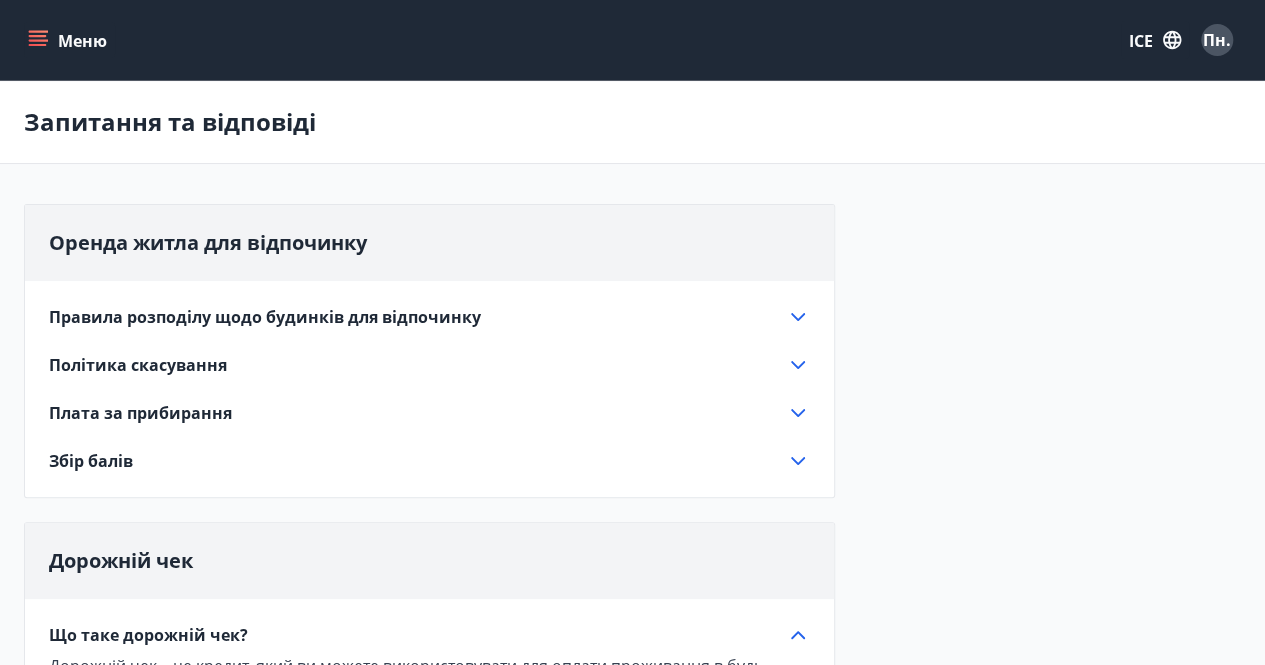 click 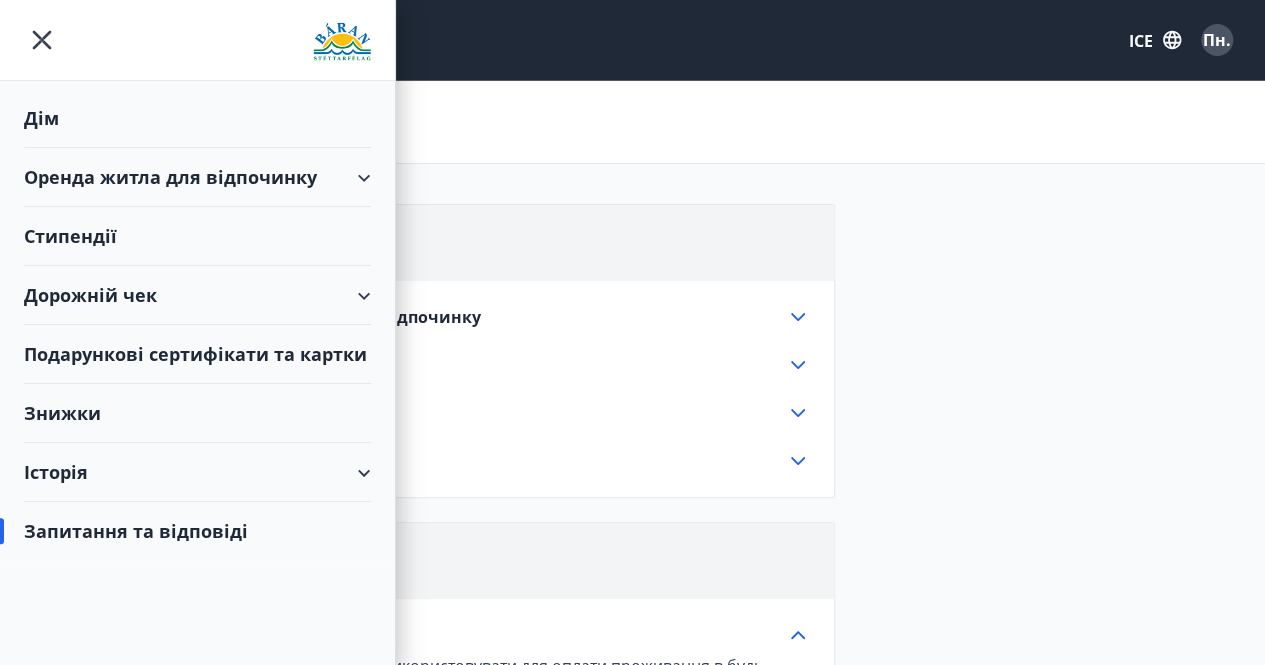 click on "Подарункові сертифікати та картки" at bounding box center [195, 354] 